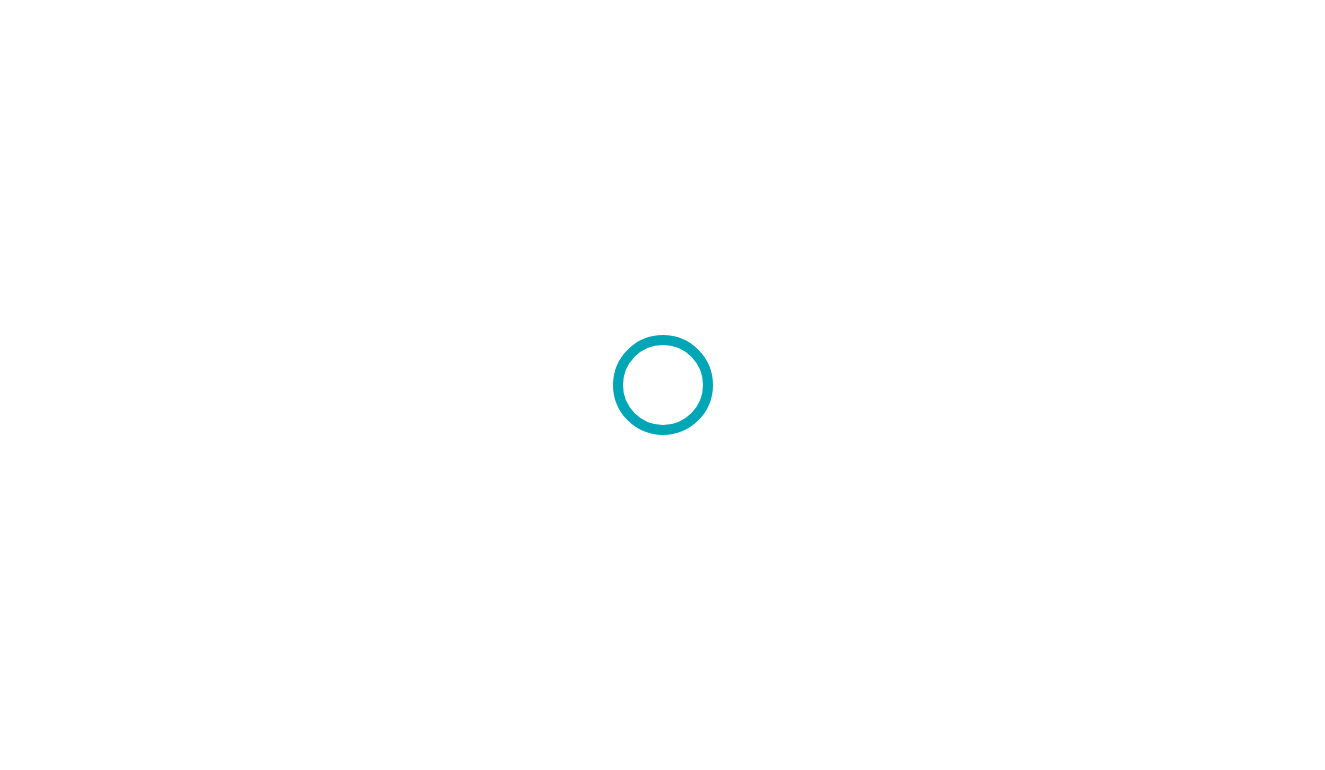 scroll, scrollTop: 0, scrollLeft: 0, axis: both 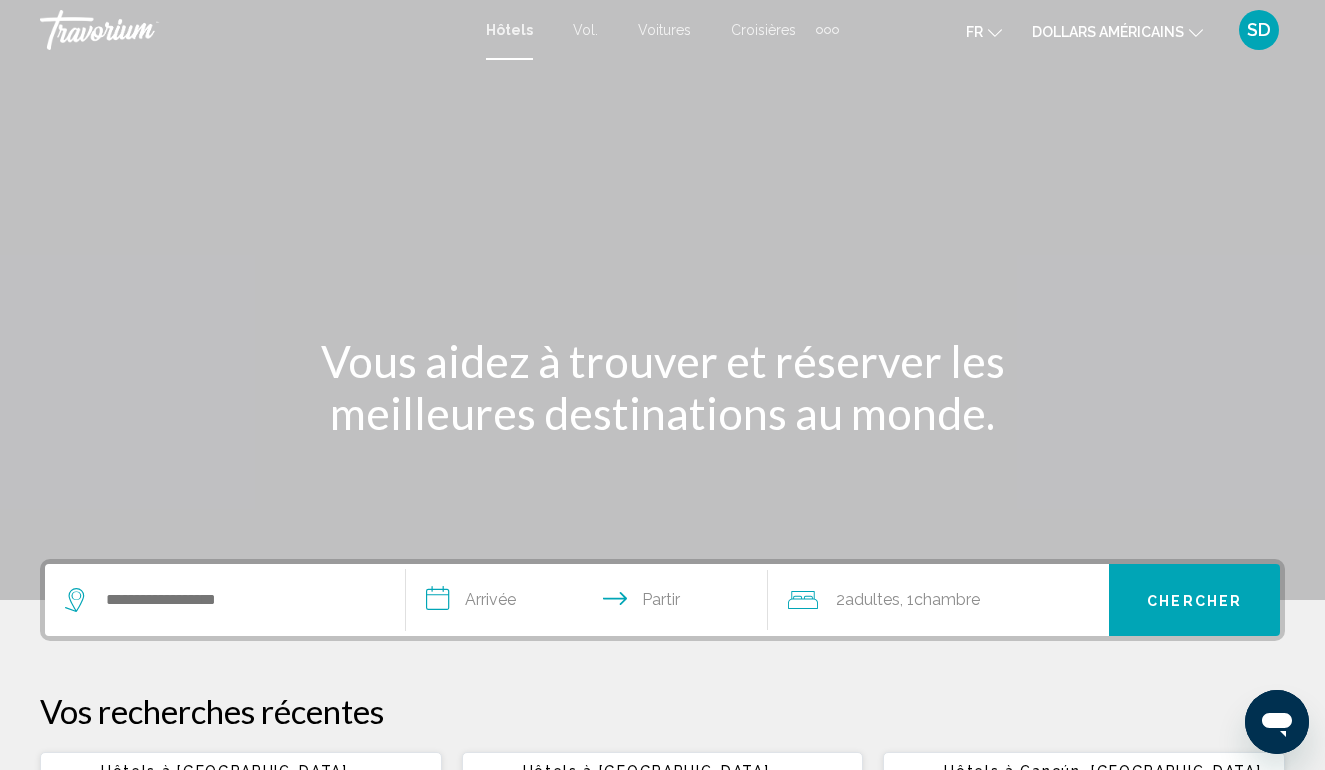 click 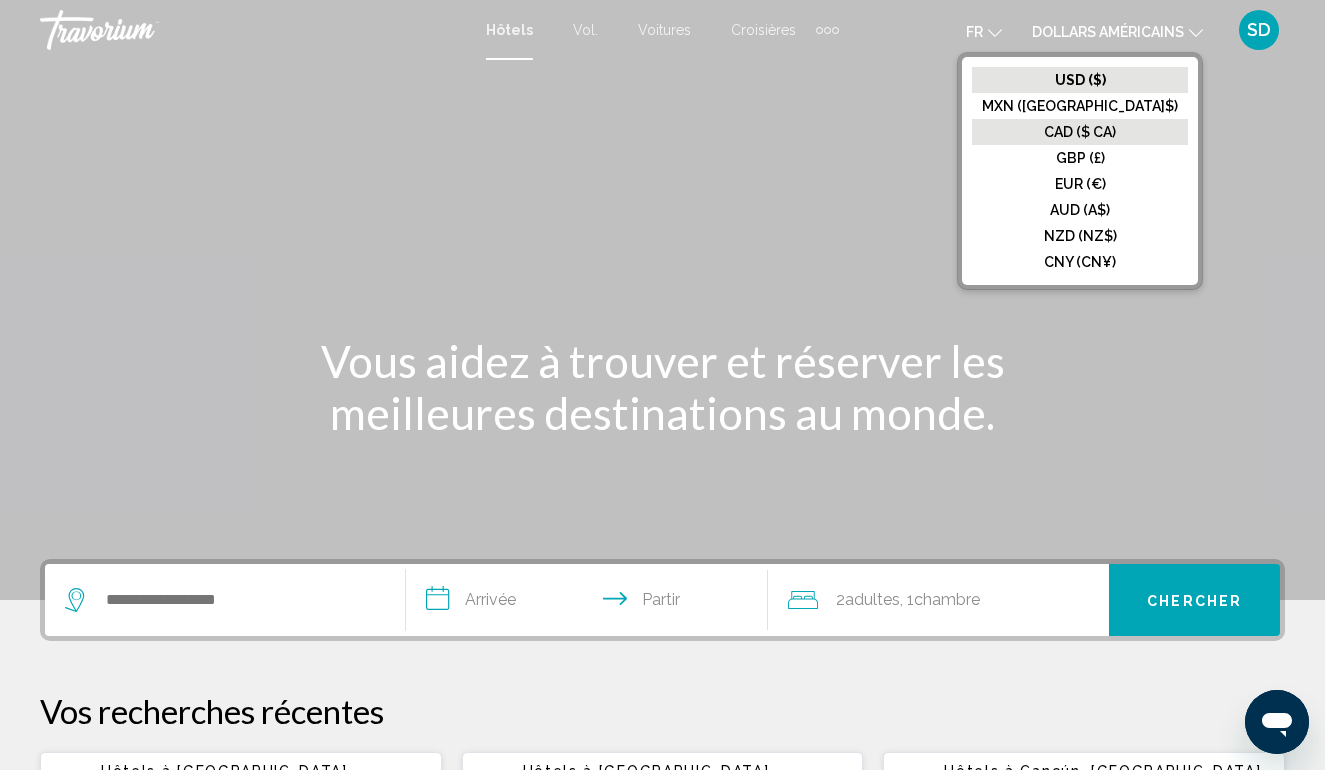 click on "CAD ($ CA)" 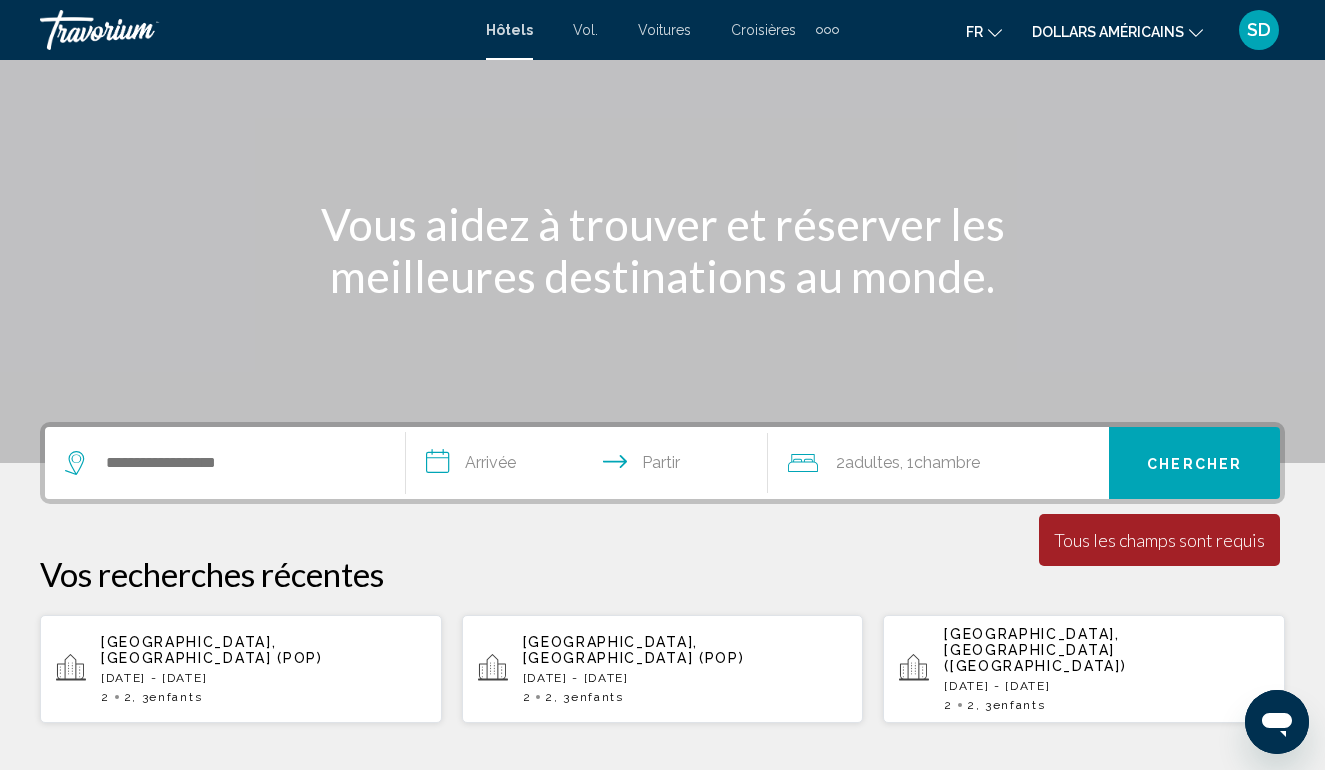 scroll, scrollTop: 214, scrollLeft: 0, axis: vertical 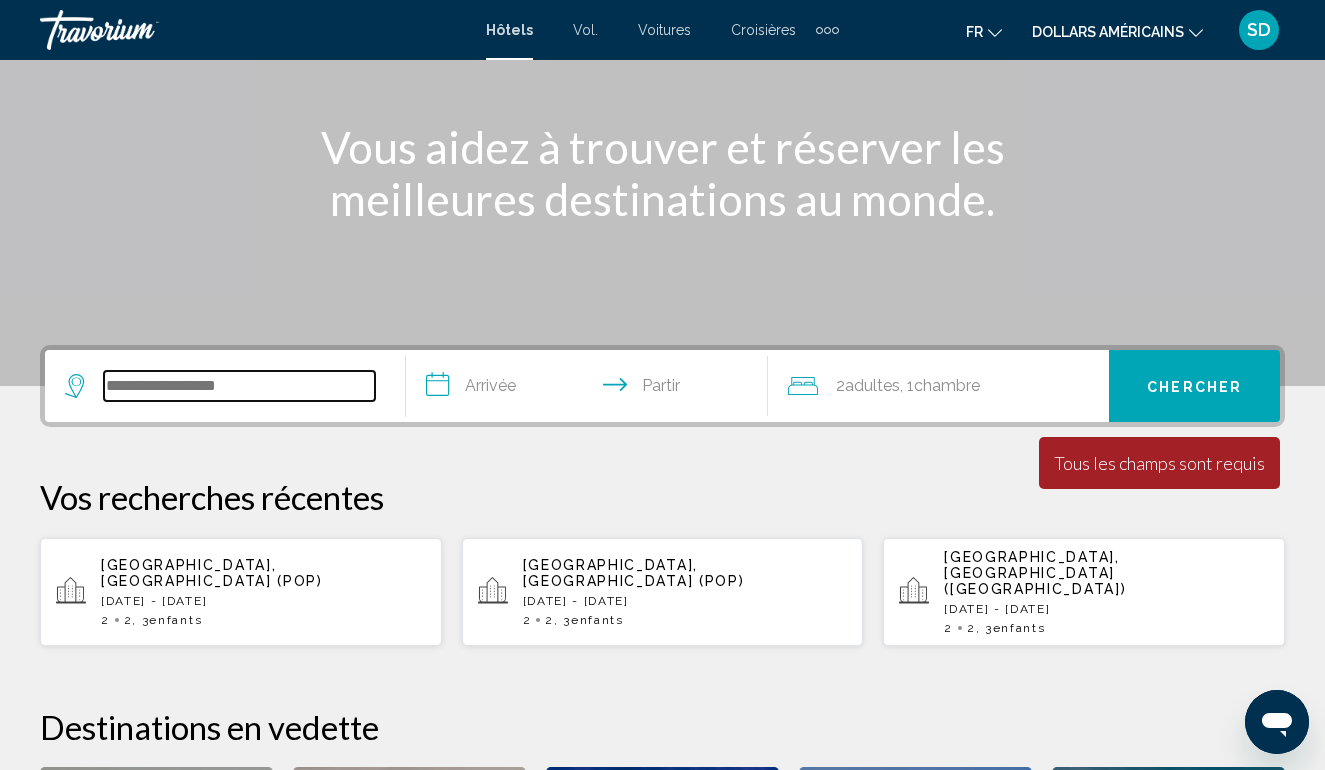 click at bounding box center [239, 386] 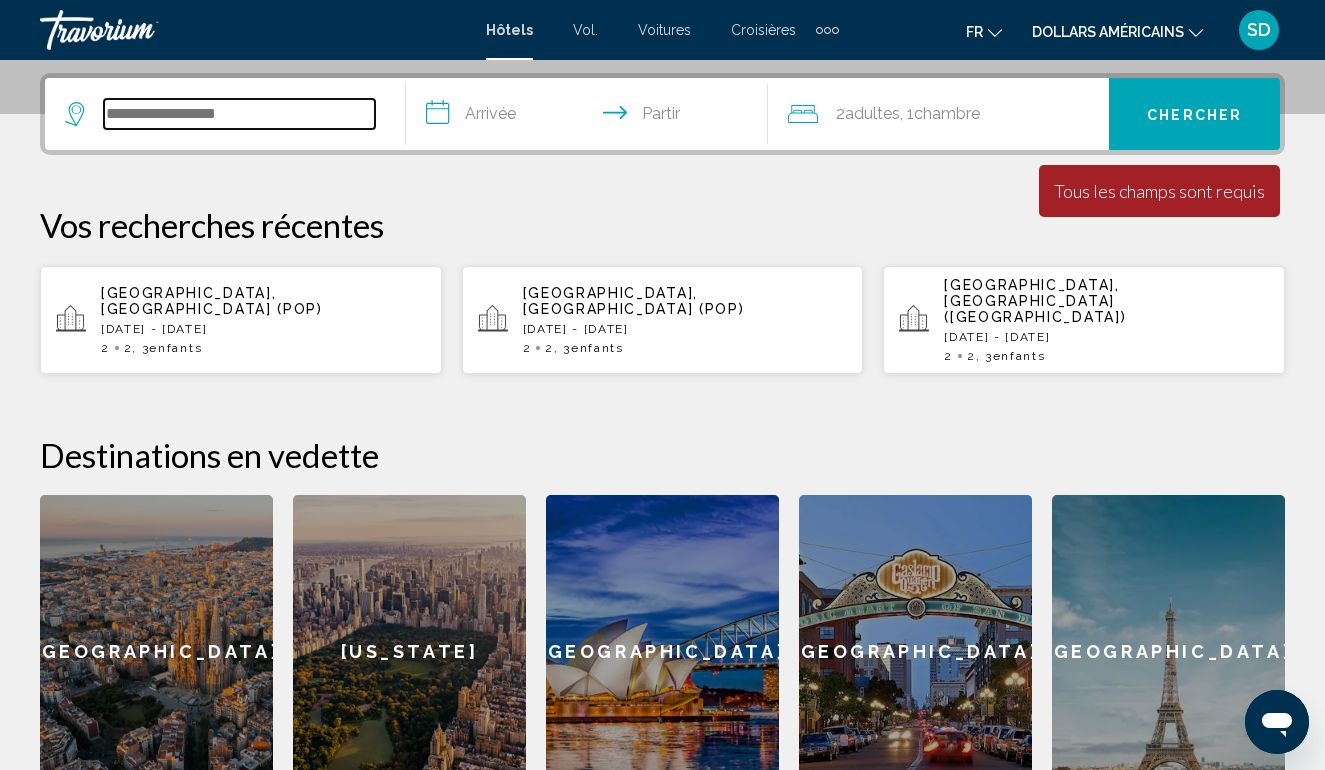 scroll, scrollTop: 494, scrollLeft: 0, axis: vertical 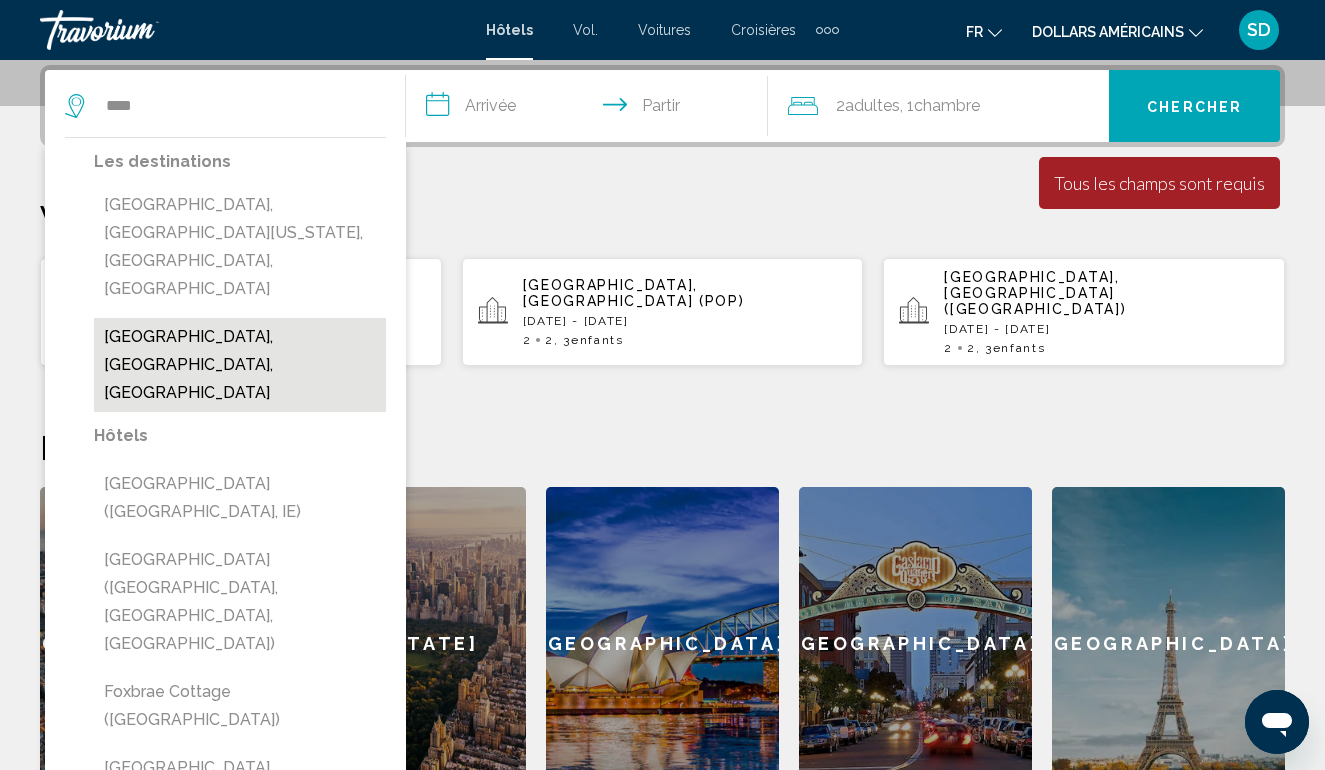 click on "[GEOGRAPHIC_DATA], [GEOGRAPHIC_DATA], [GEOGRAPHIC_DATA]" at bounding box center [240, 365] 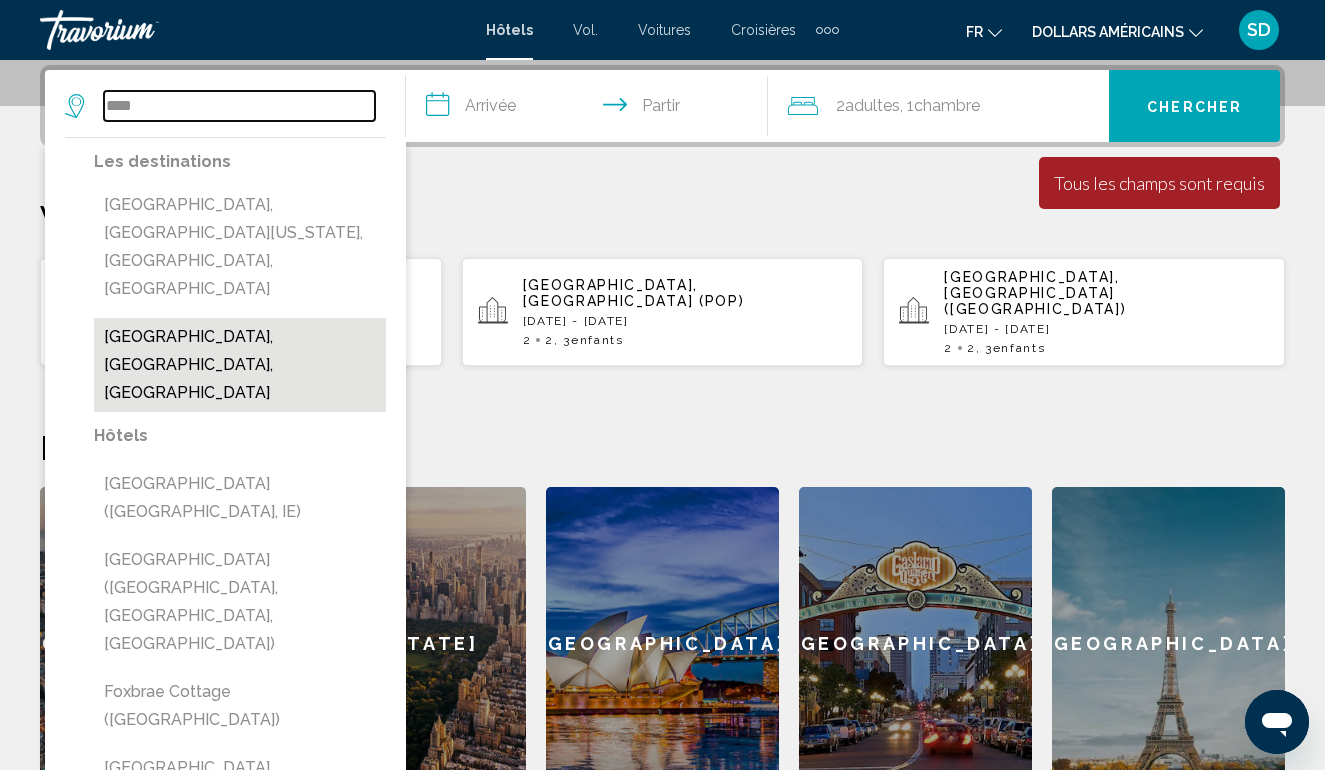 type on "**********" 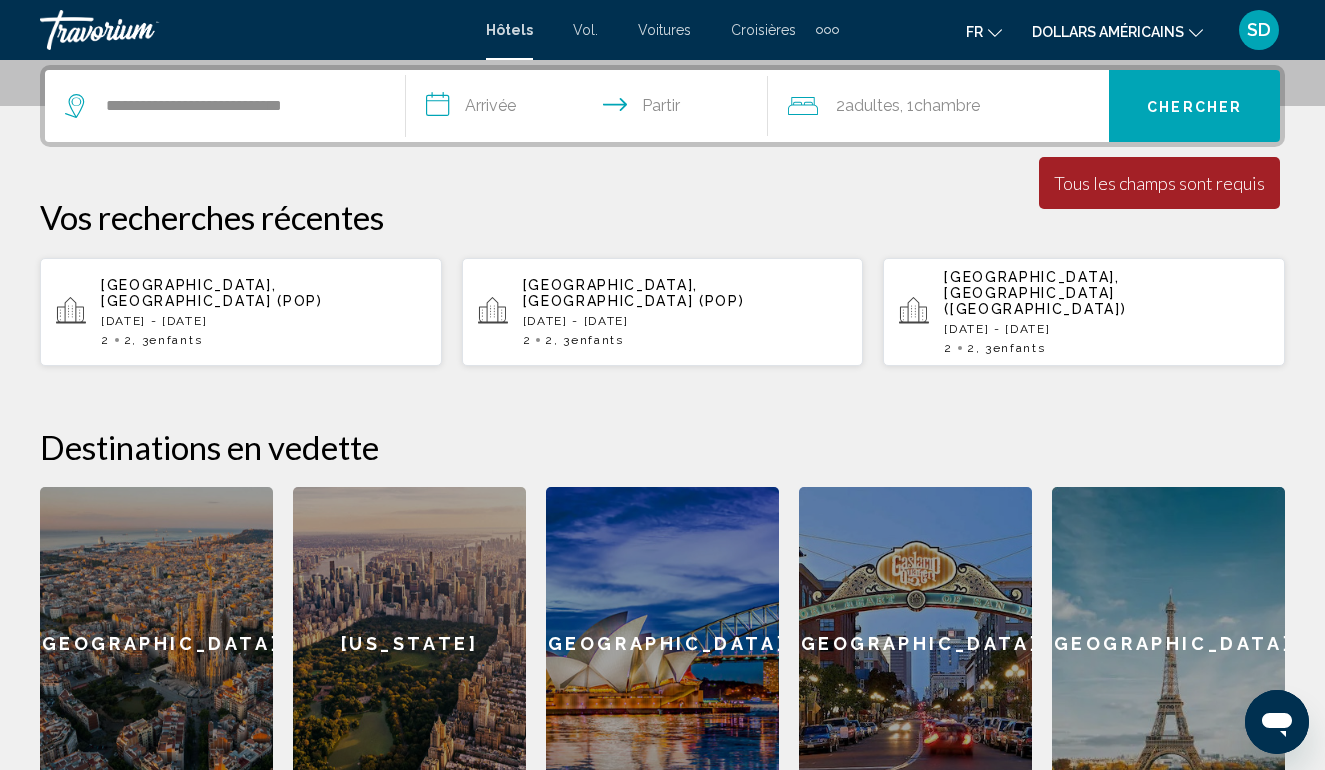 click on "**********" at bounding box center (590, 109) 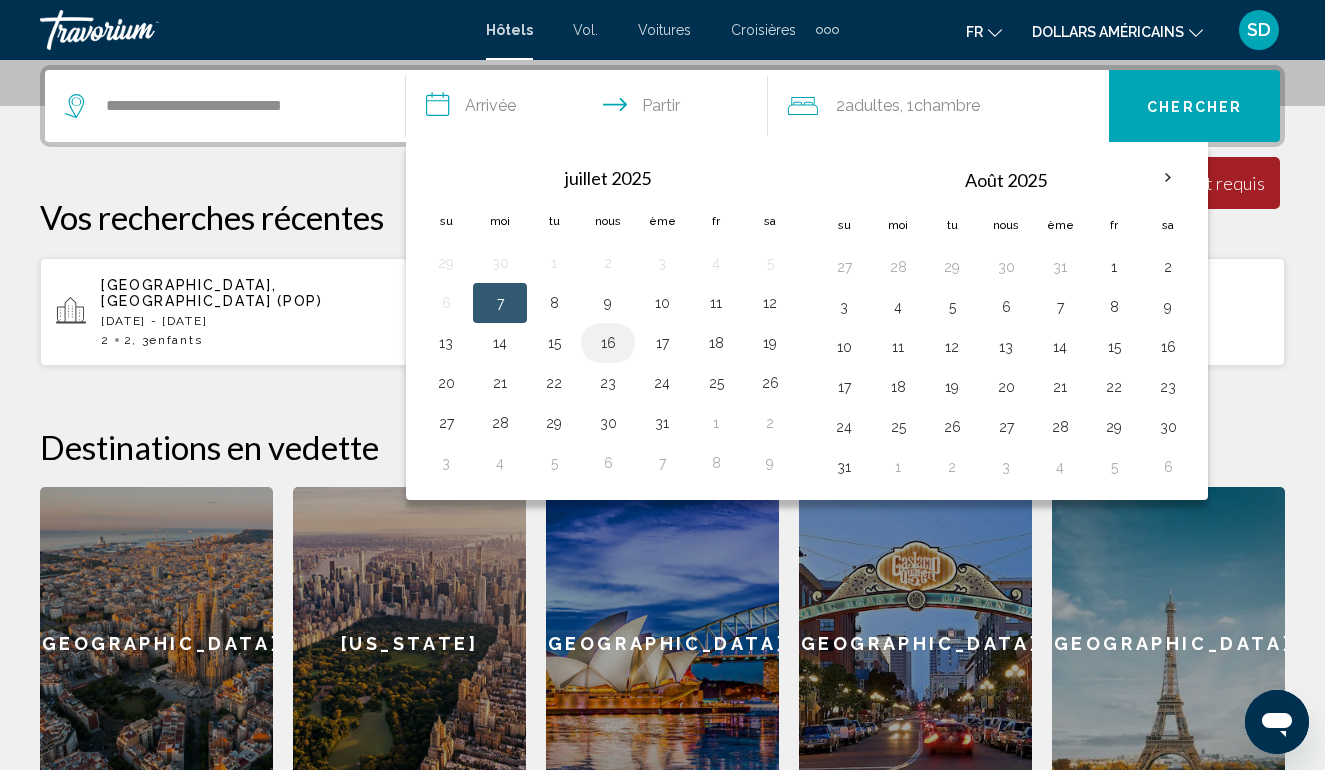 click on "16" at bounding box center (608, 343) 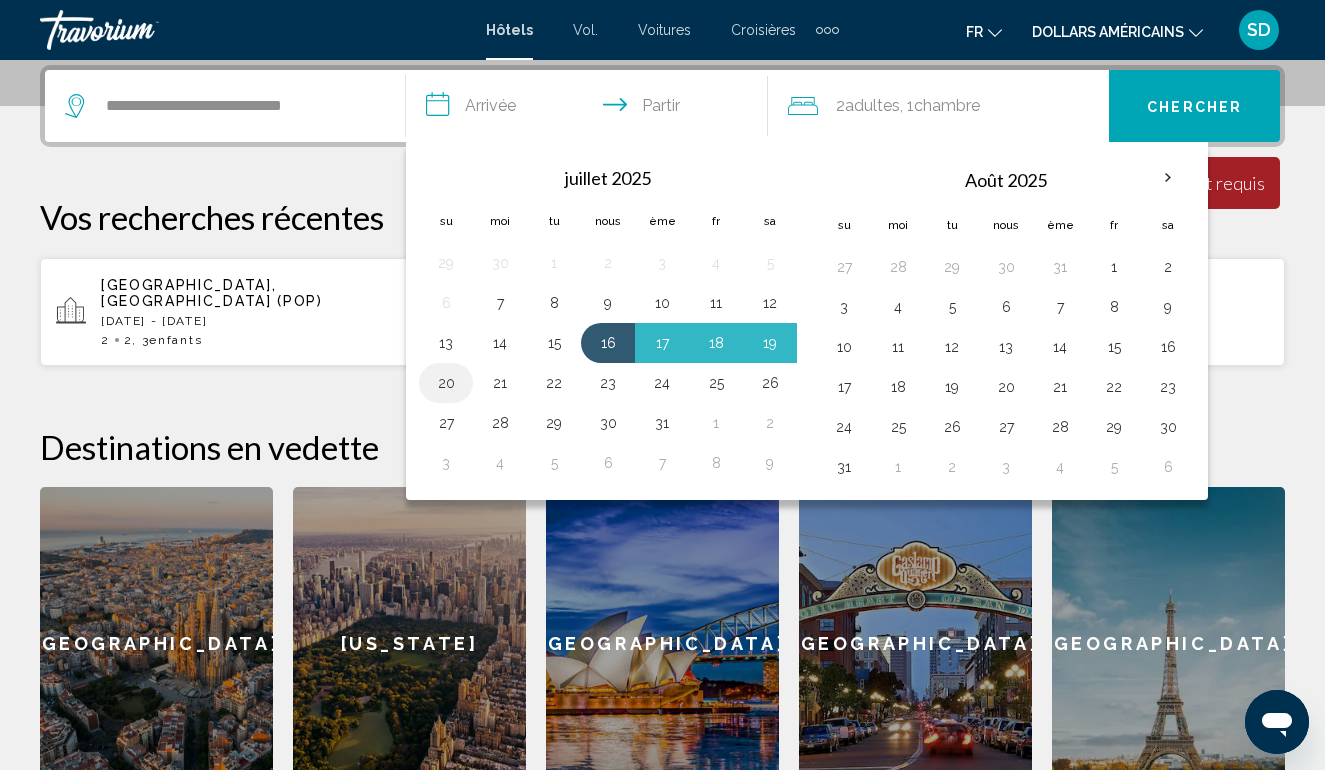 click on "20" at bounding box center [446, 383] 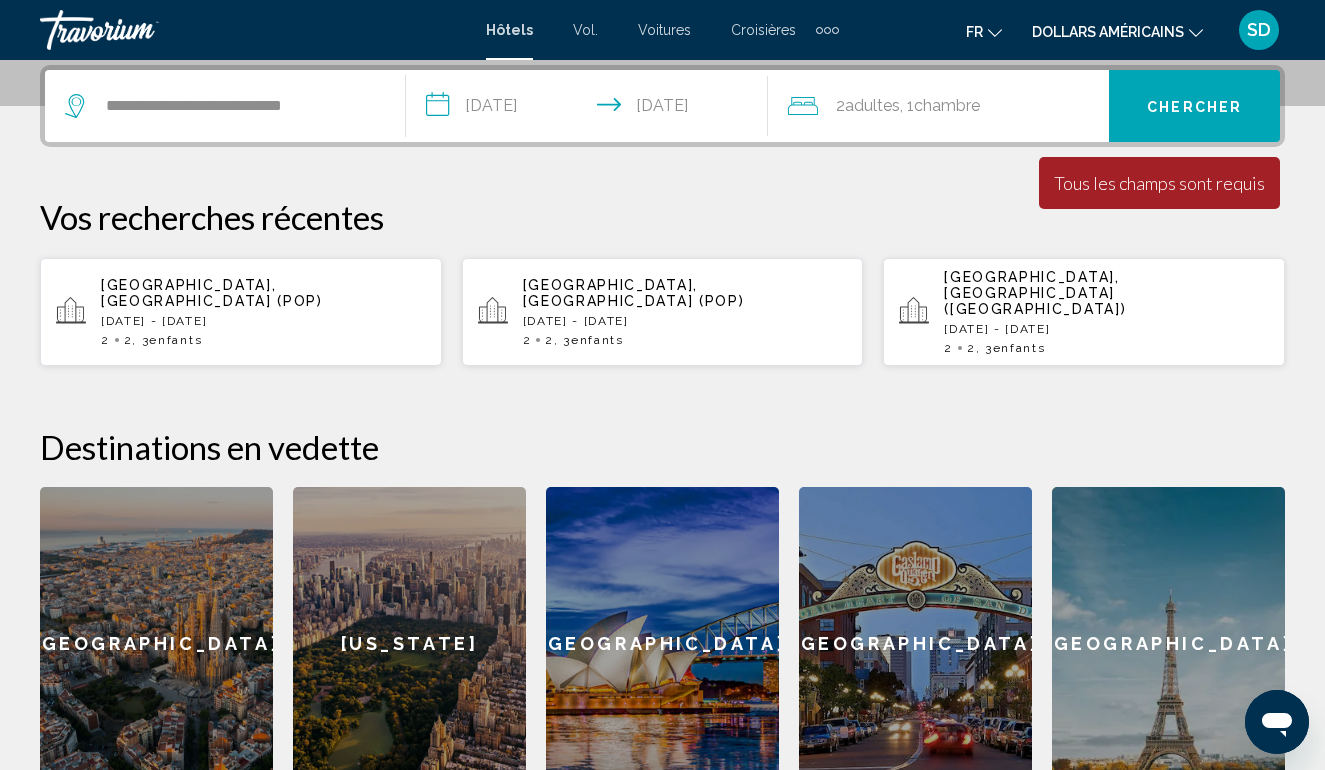 click 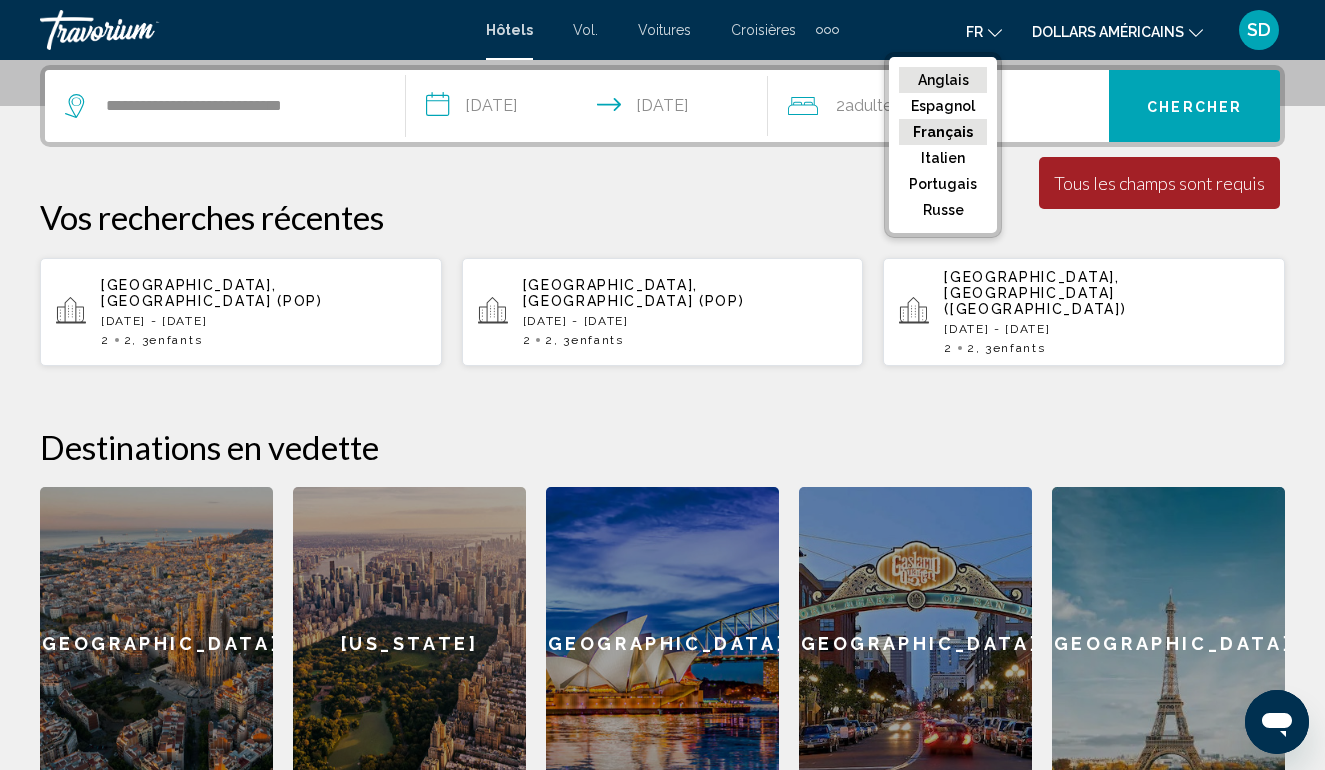 click on "Anglais" 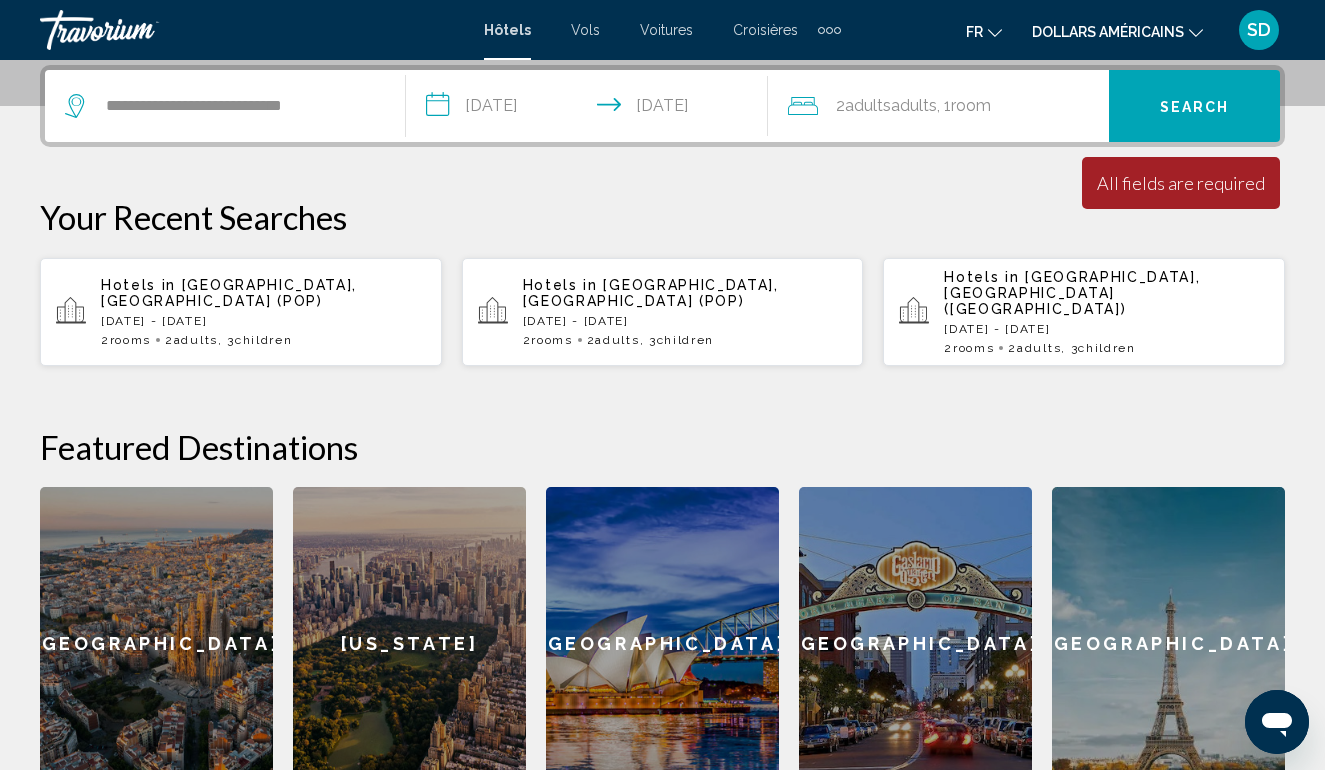 click on ", 1  Room rooms" 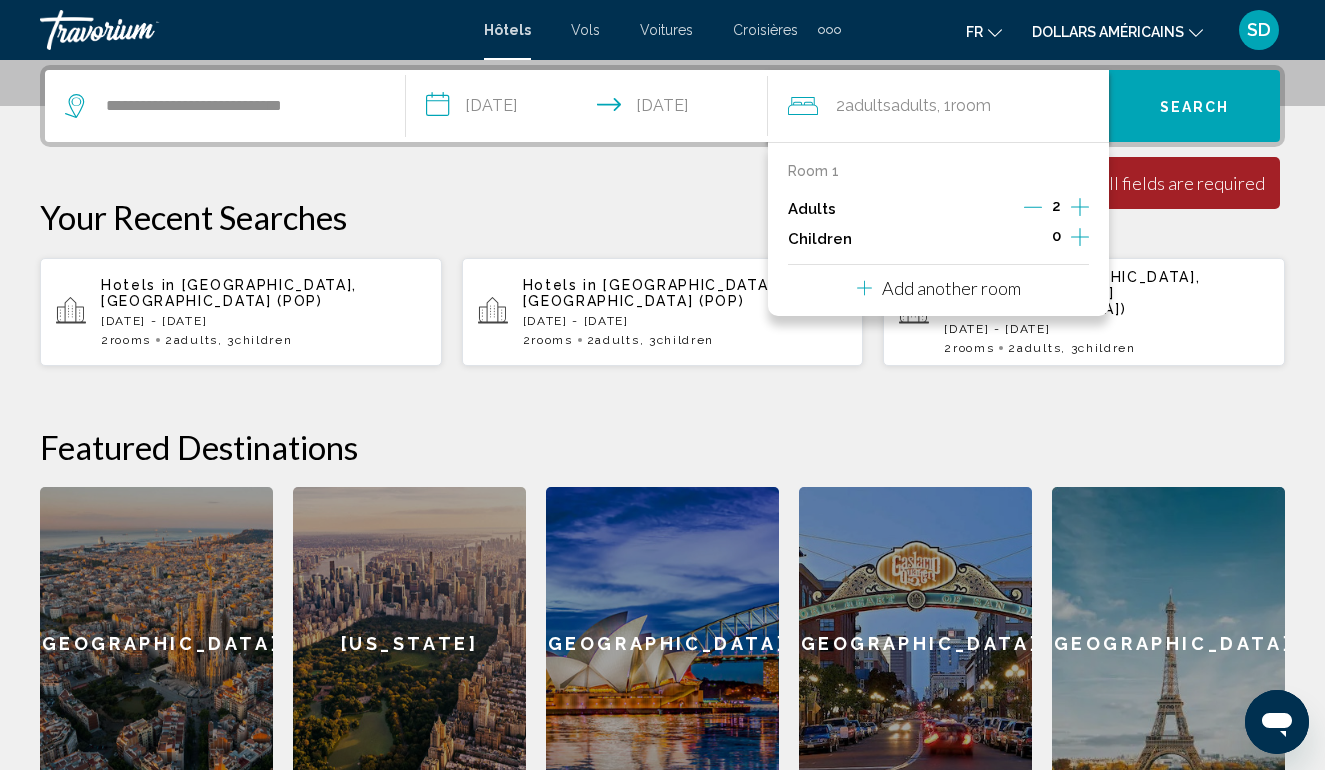 click 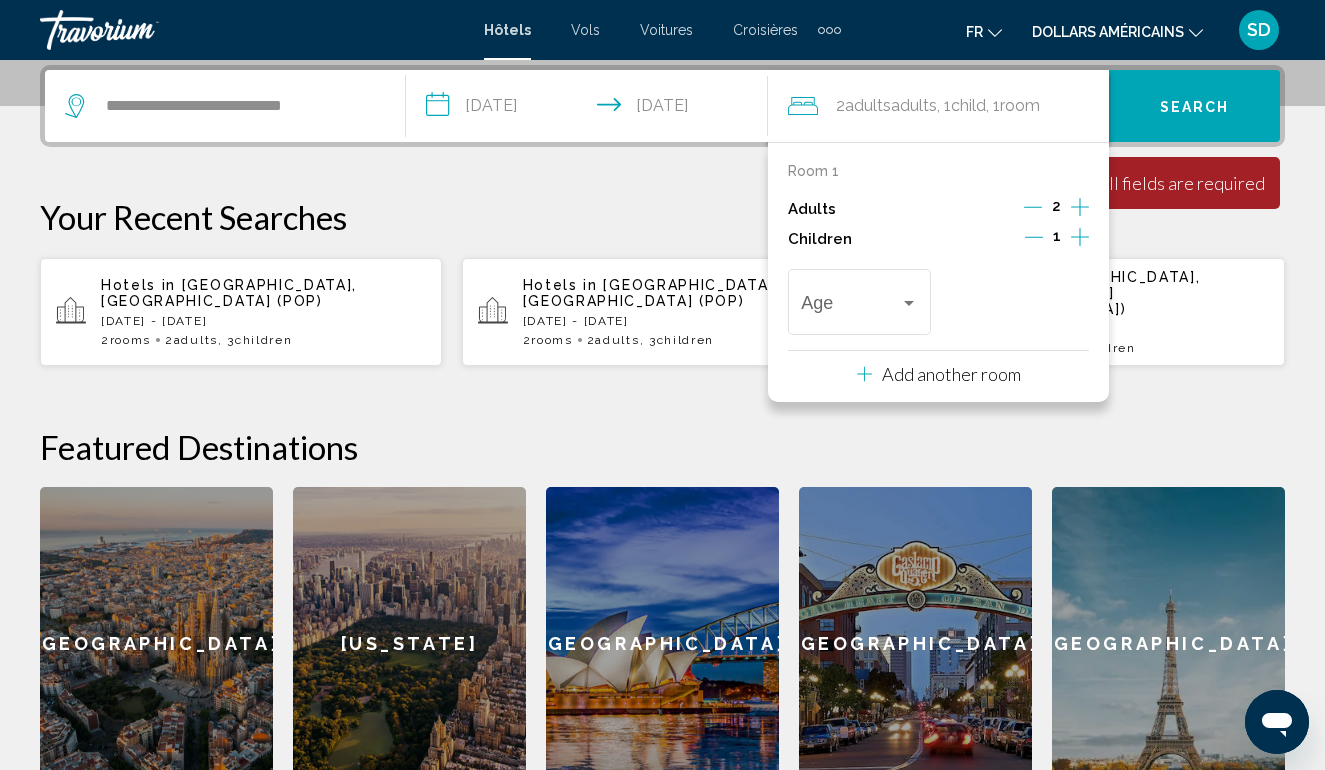 click 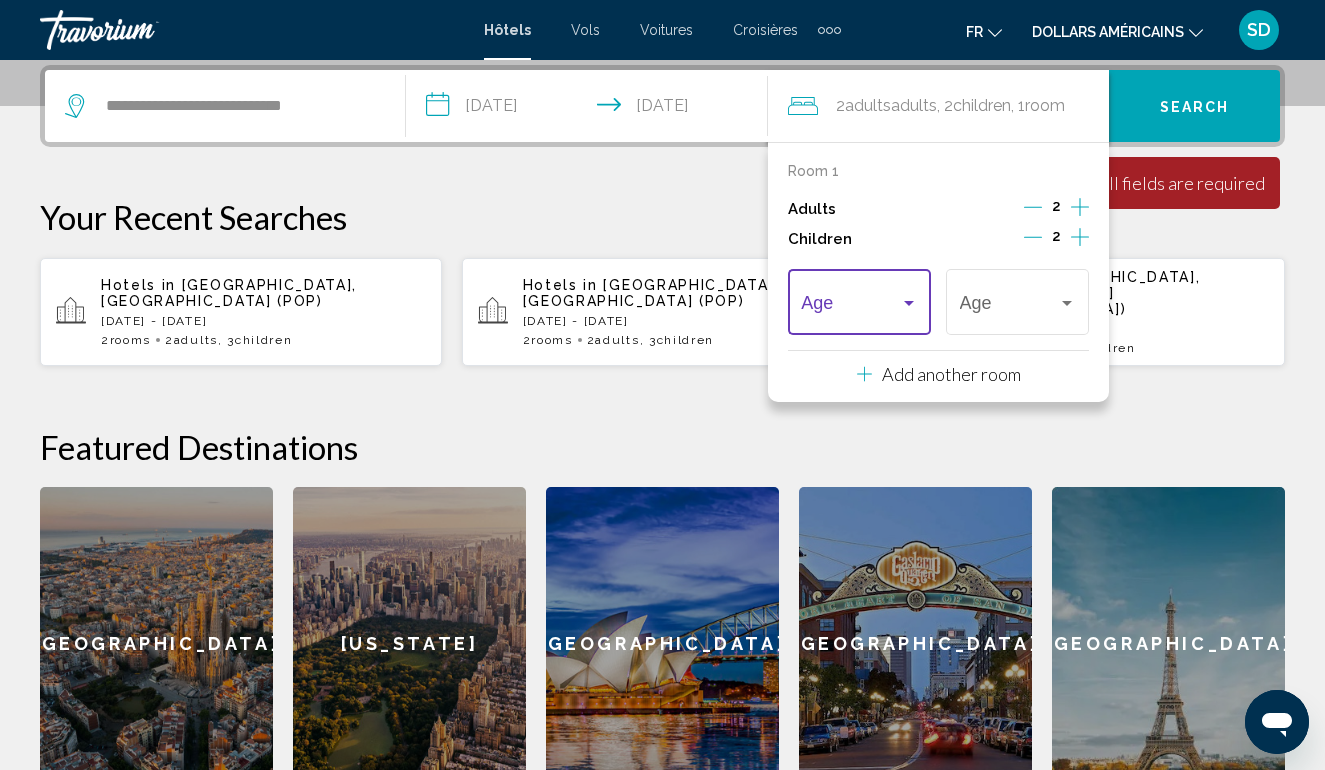 click at bounding box center (909, 303) 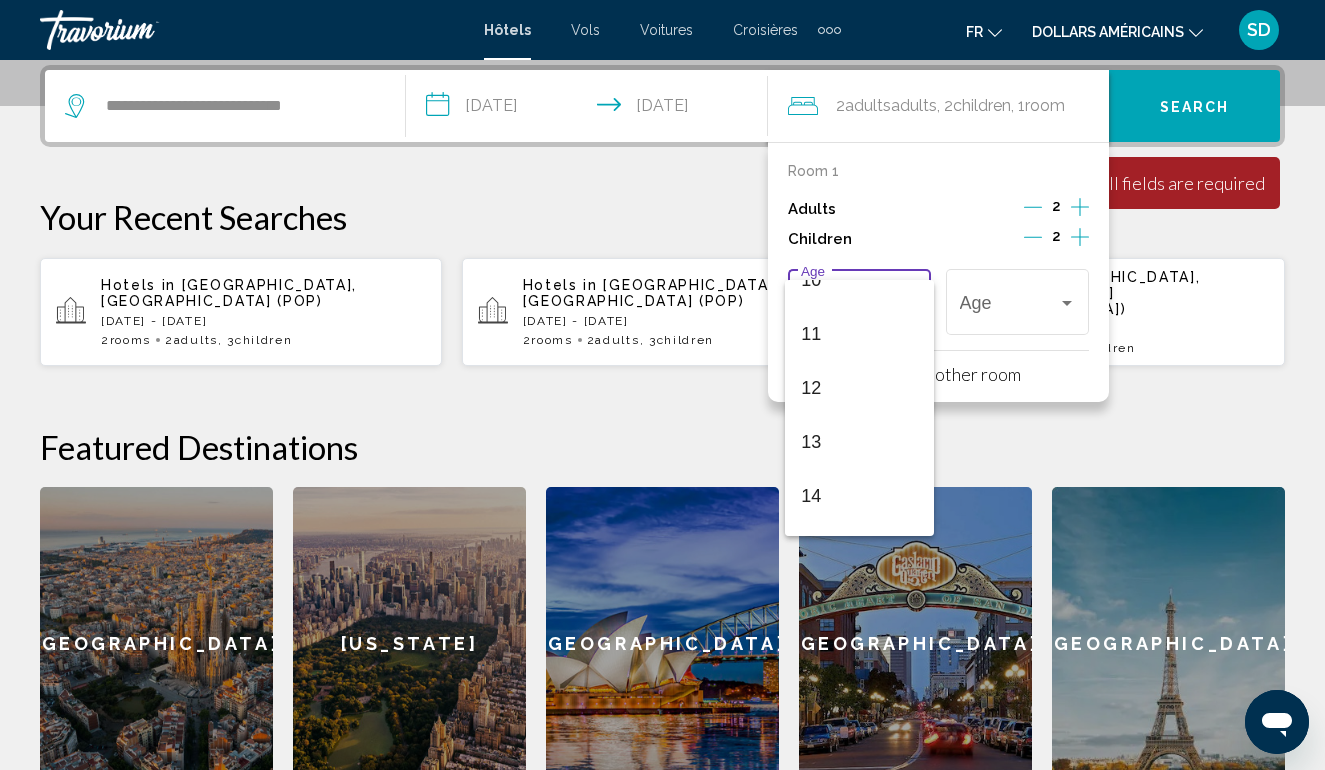 scroll, scrollTop: 568, scrollLeft: 0, axis: vertical 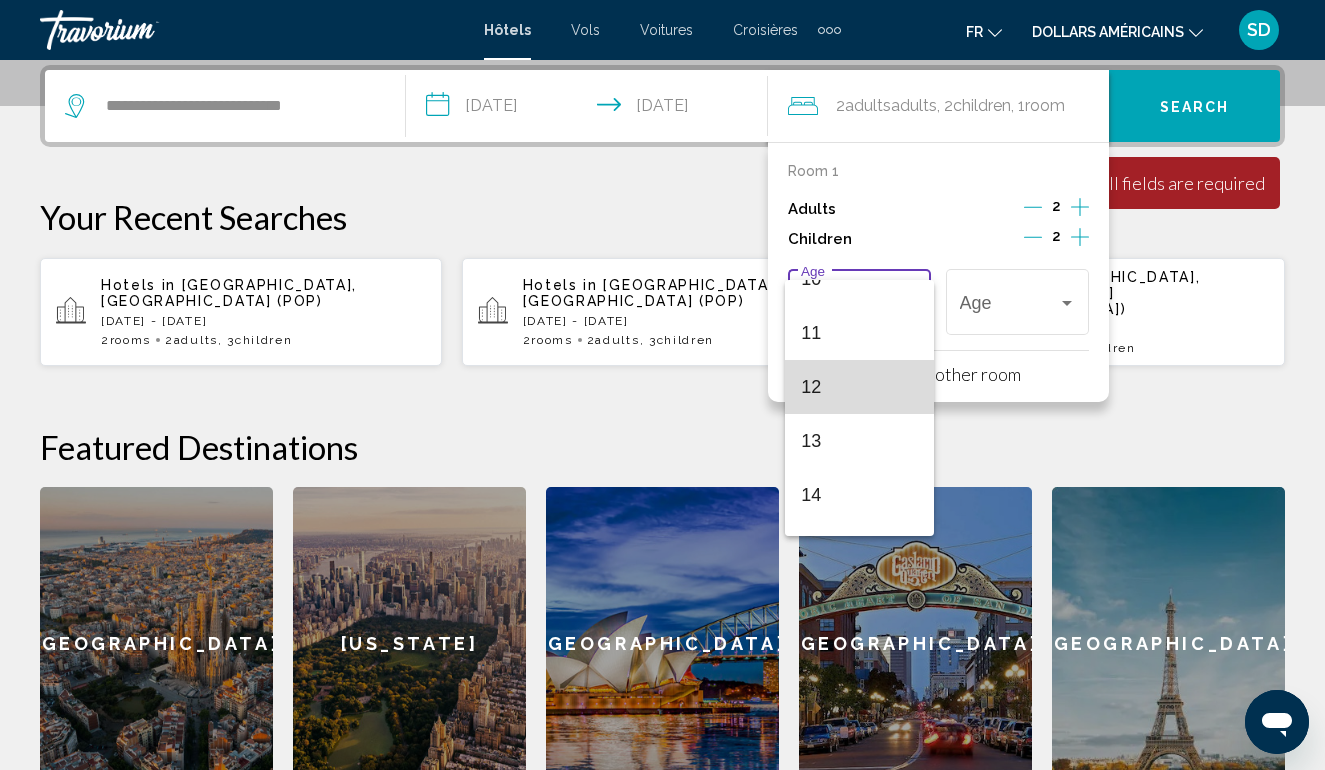 click on "12" at bounding box center (859, 387) 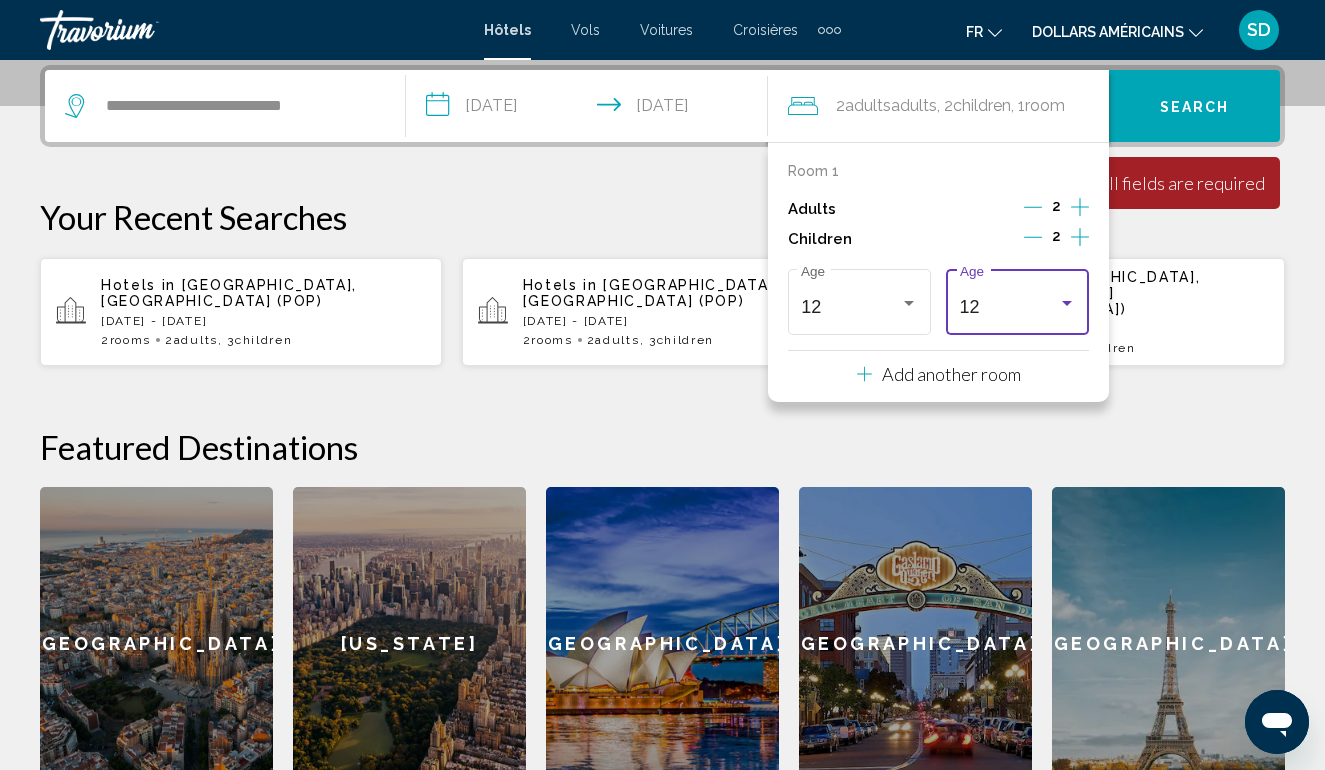 click at bounding box center (1067, 303) 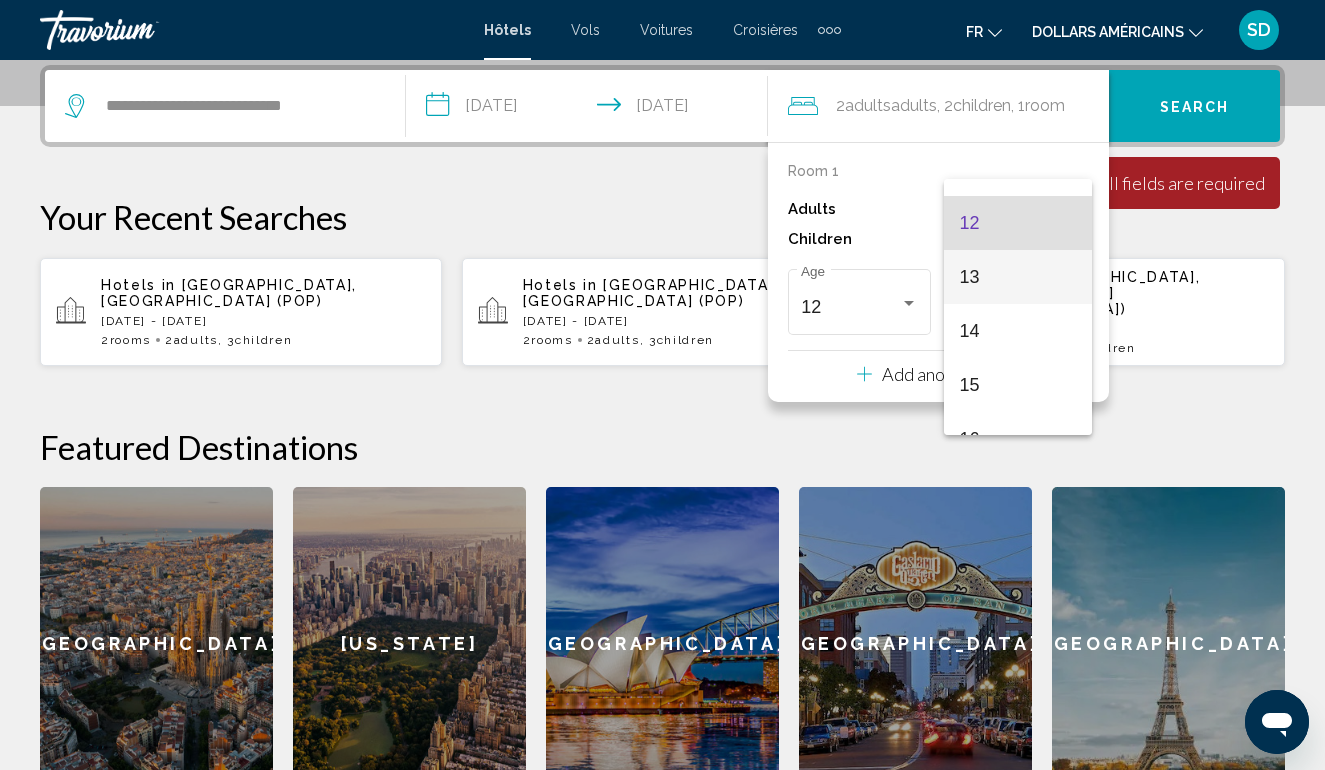 scroll, scrollTop: 643, scrollLeft: 0, axis: vertical 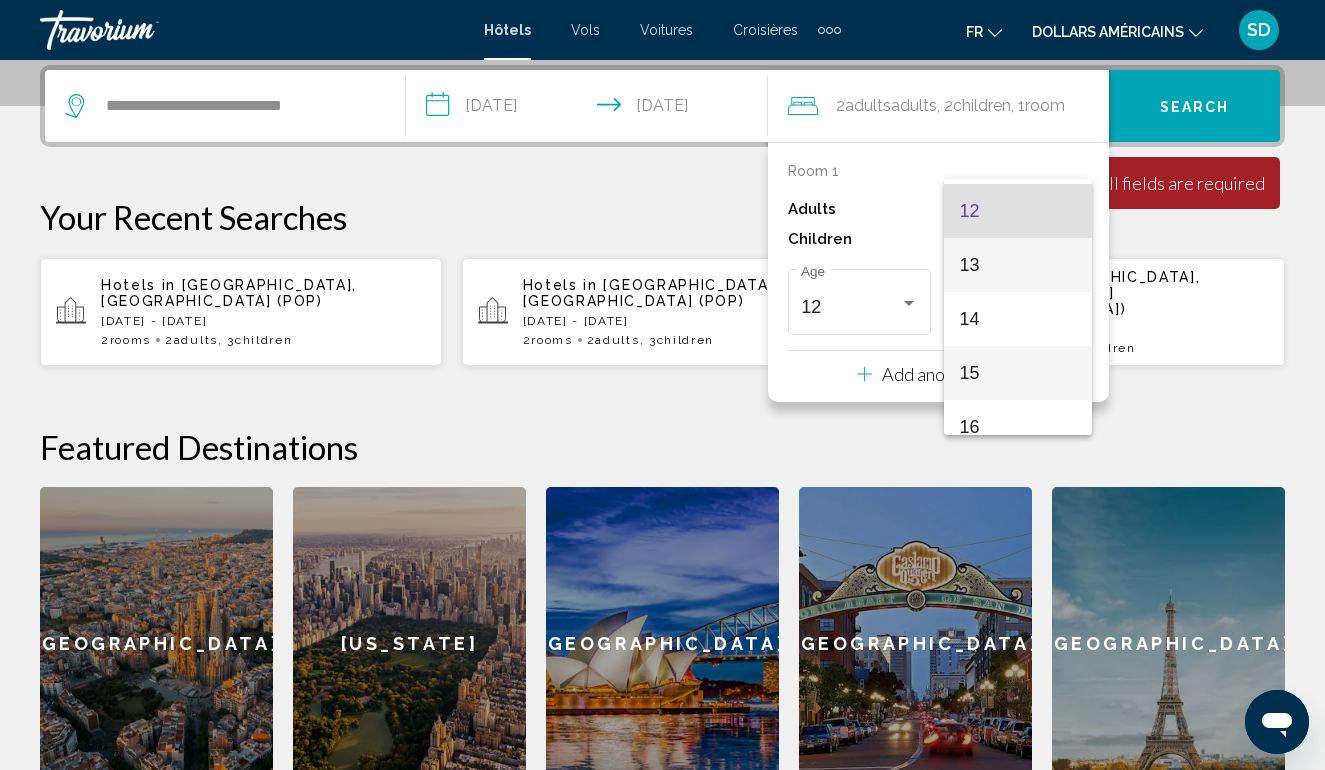 click on "15" at bounding box center [1018, 373] 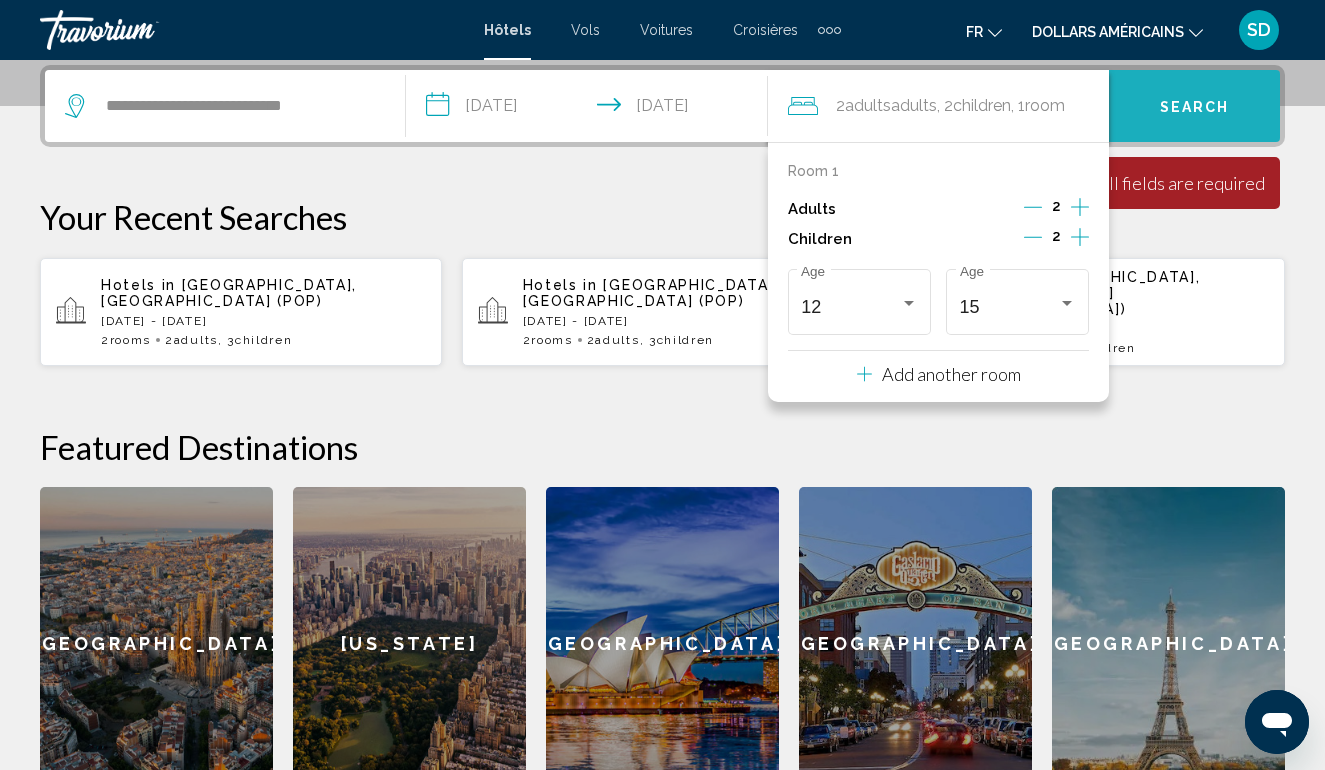 click on "Search" at bounding box center [1194, 106] 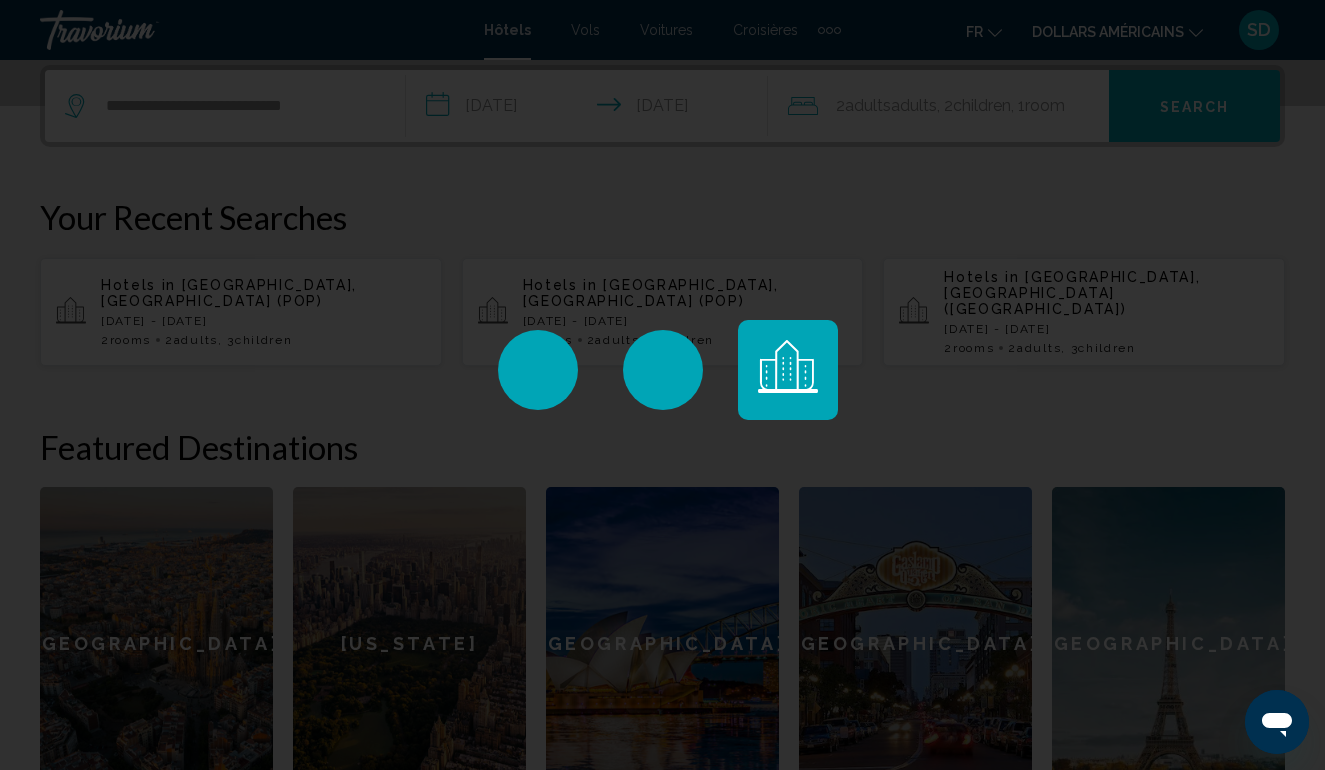 click 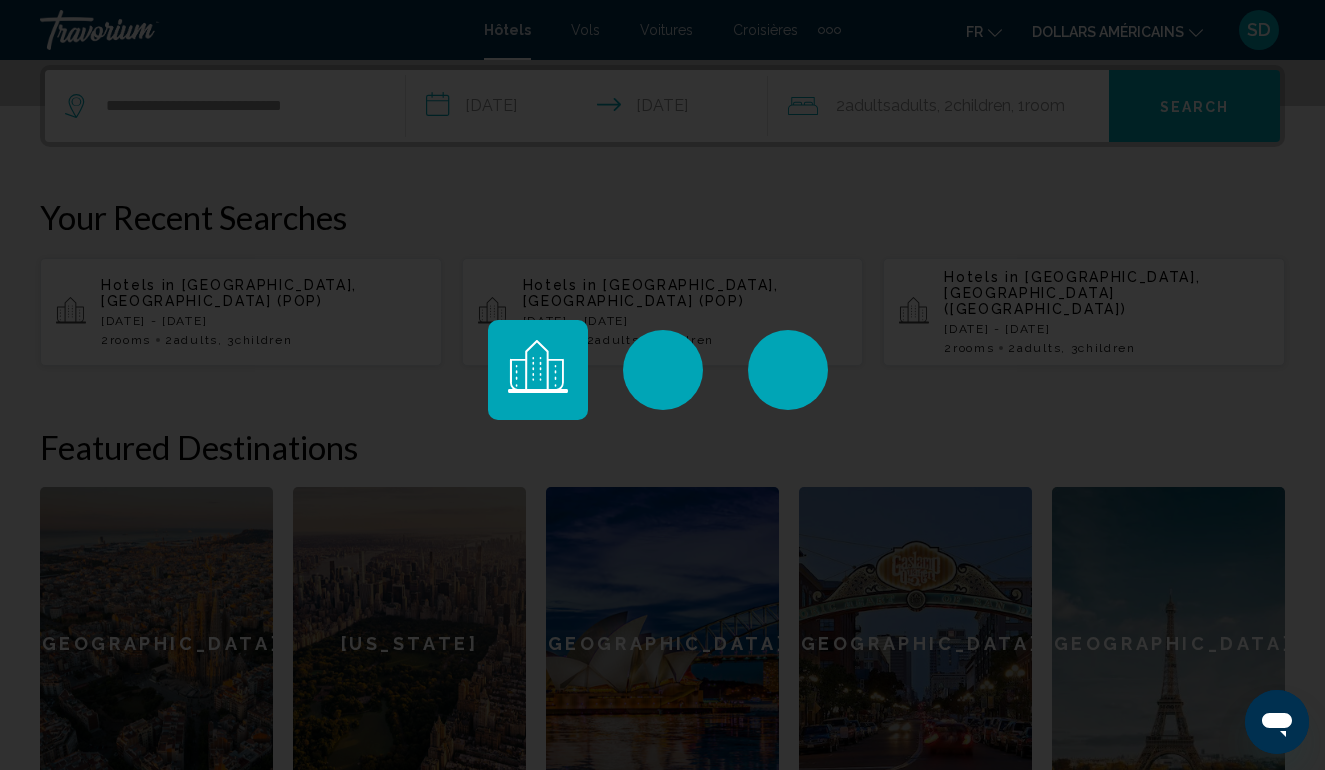 scroll, scrollTop: 0, scrollLeft: 0, axis: both 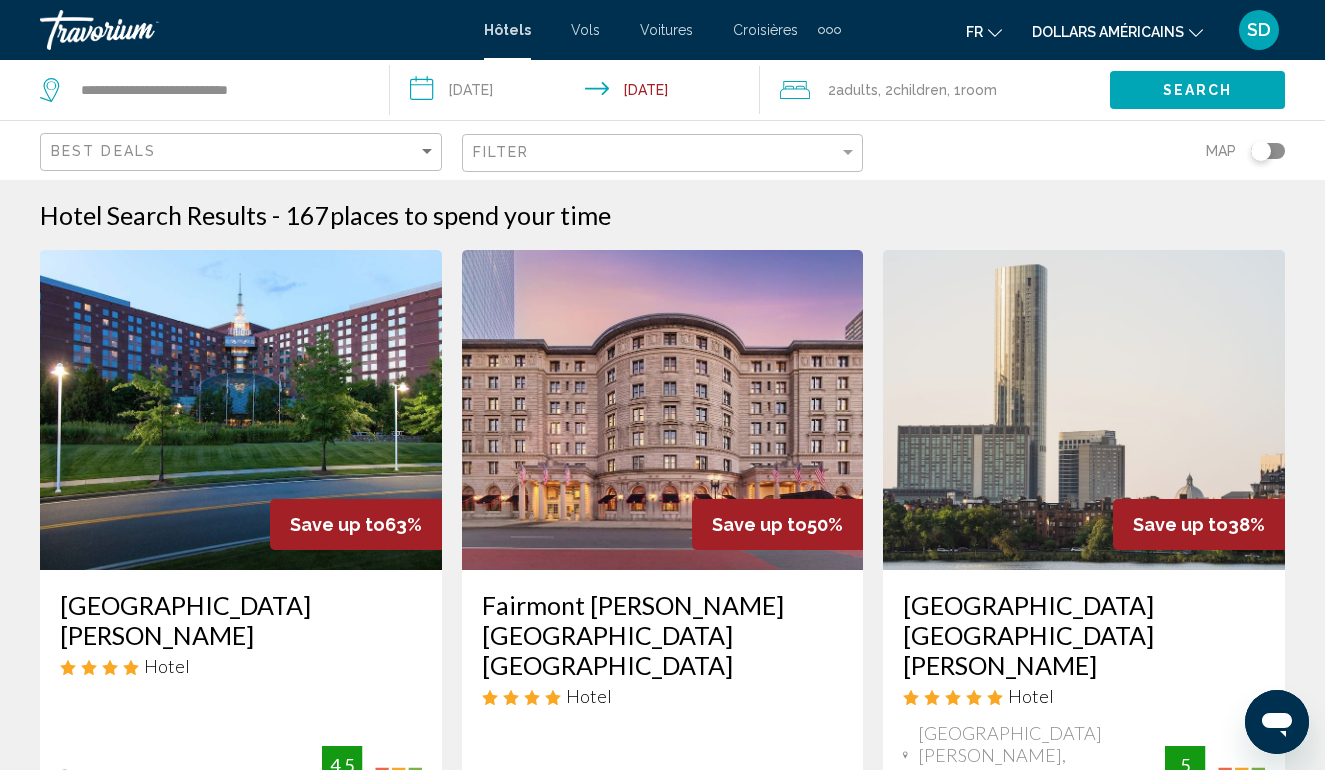 click on "dollars américains
USD ($) MXN (Mex$) CAD (Can$) GBP (£) EUR (€) AUD (A$) NZD (NZ$) CNY (CN¥)" 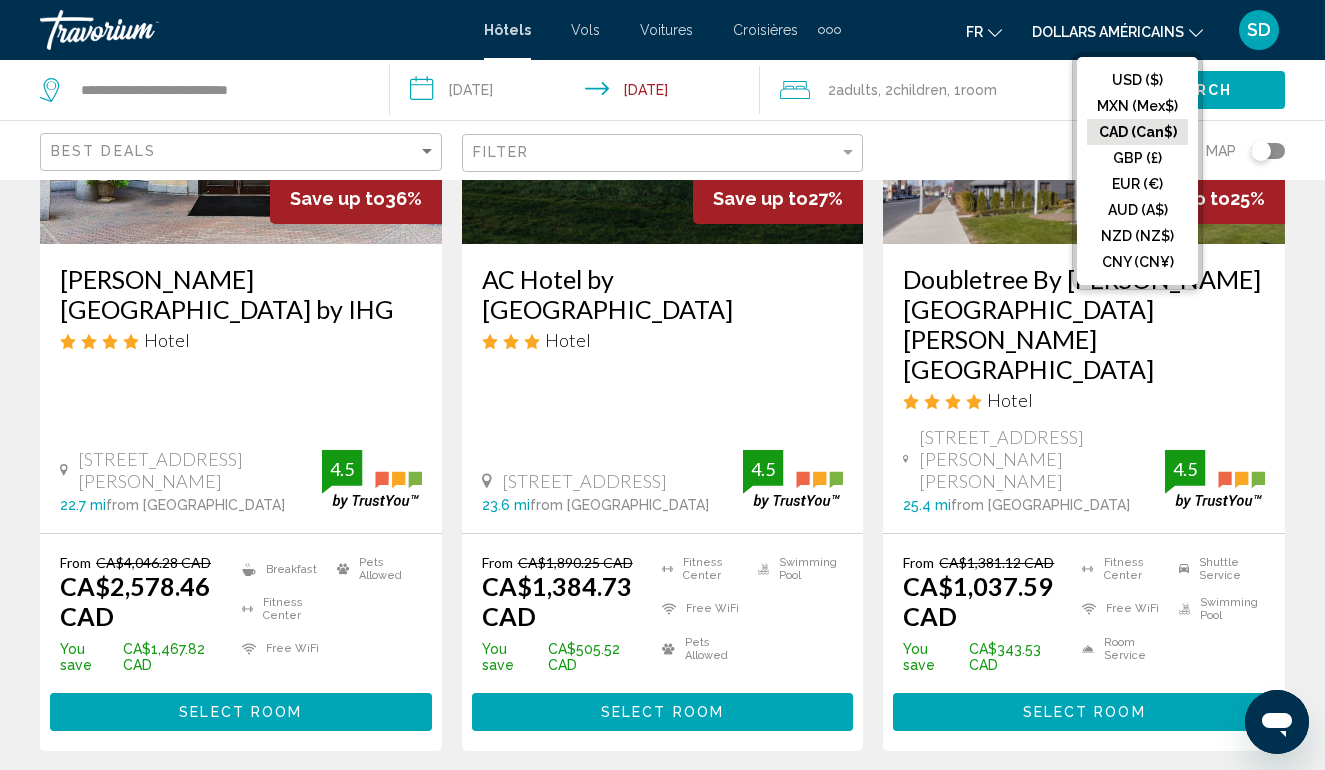 scroll, scrollTop: 1160, scrollLeft: 0, axis: vertical 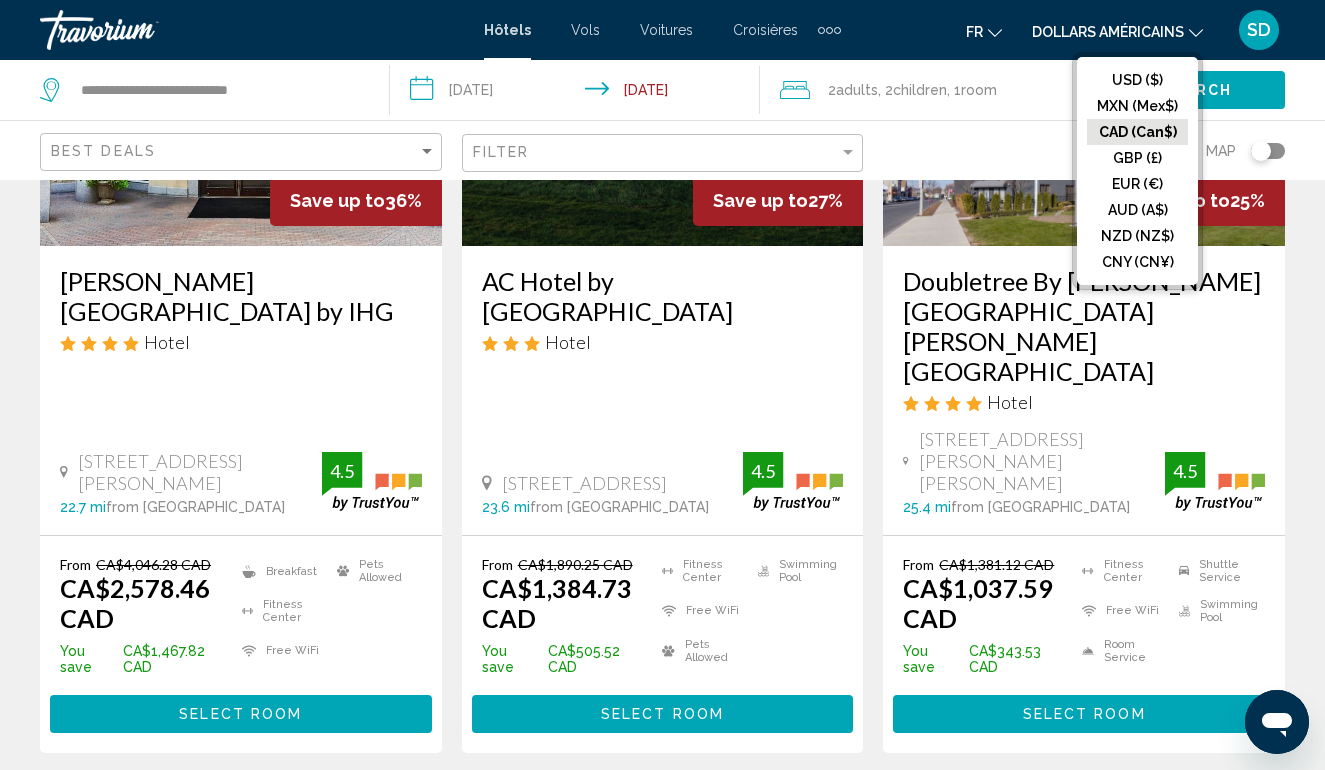 click on "Map" 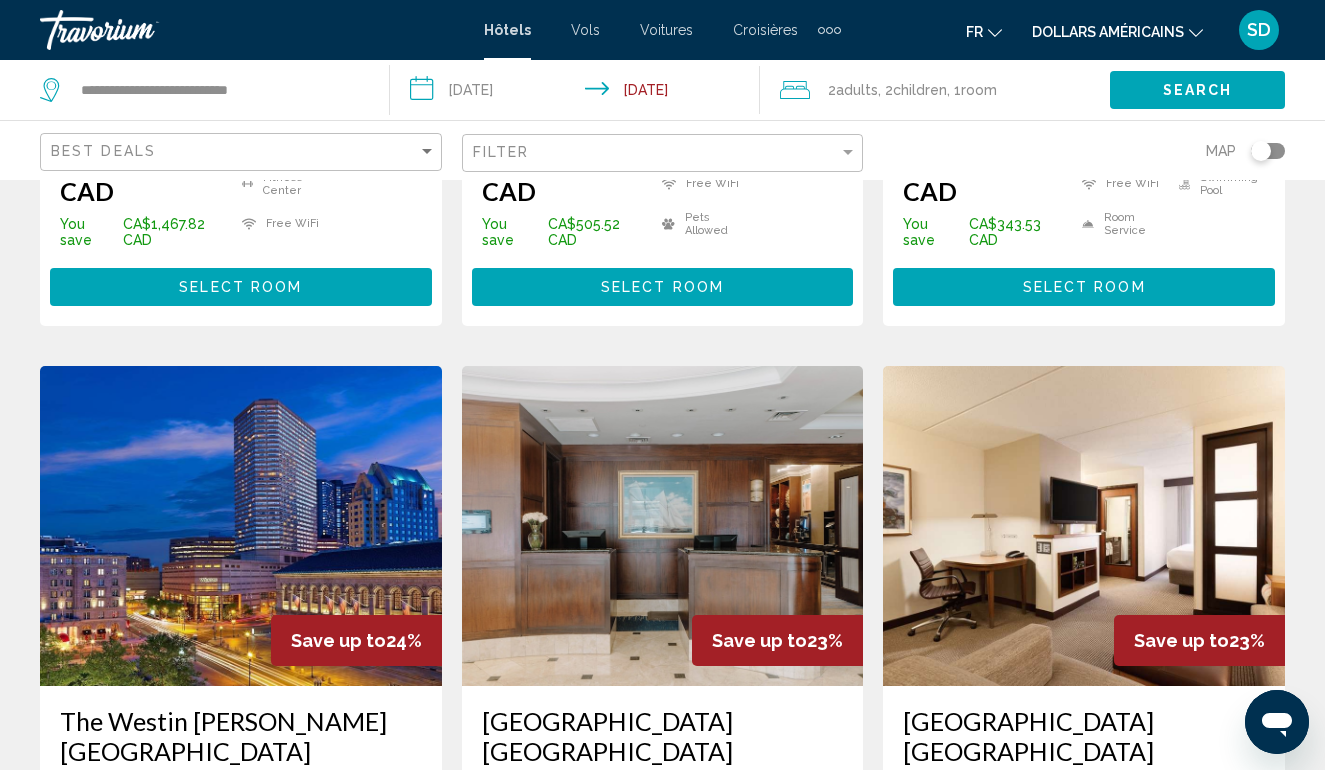 scroll, scrollTop: 1501, scrollLeft: 0, axis: vertical 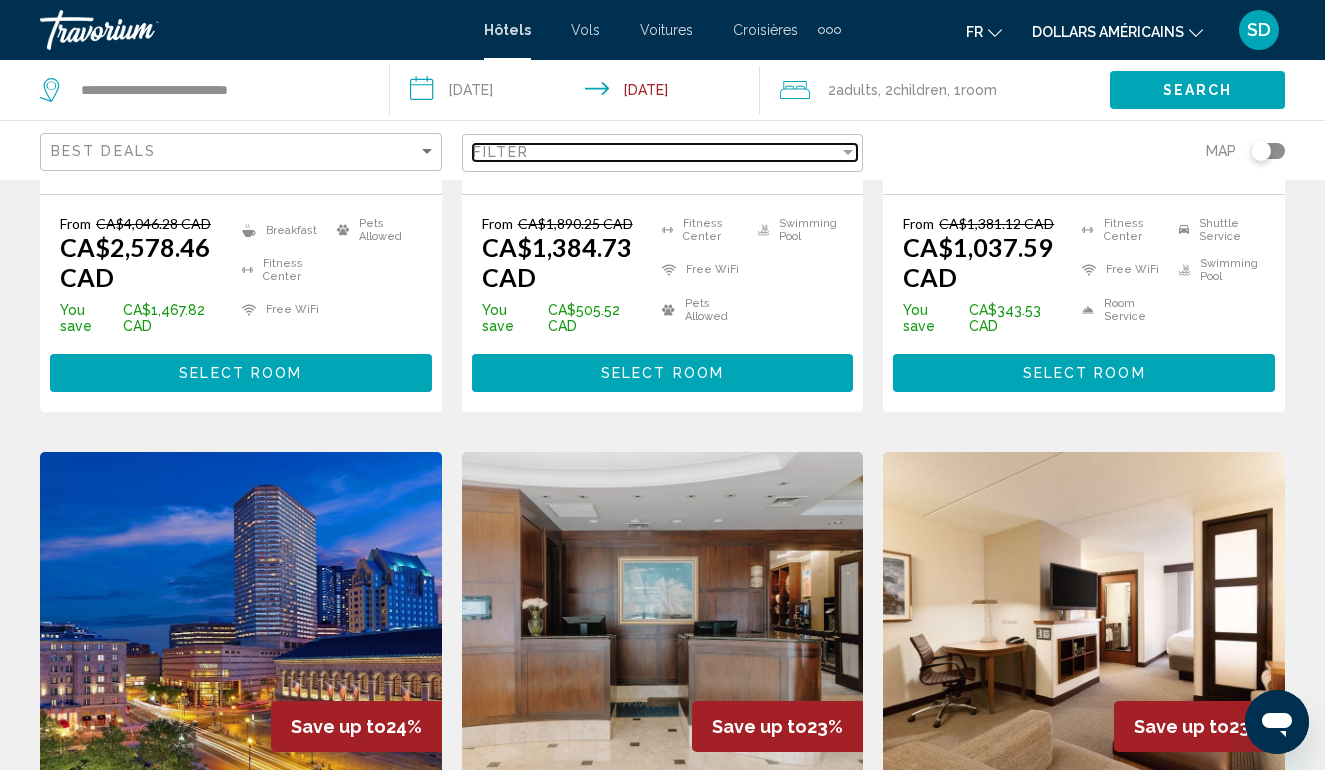 click at bounding box center (848, 152) 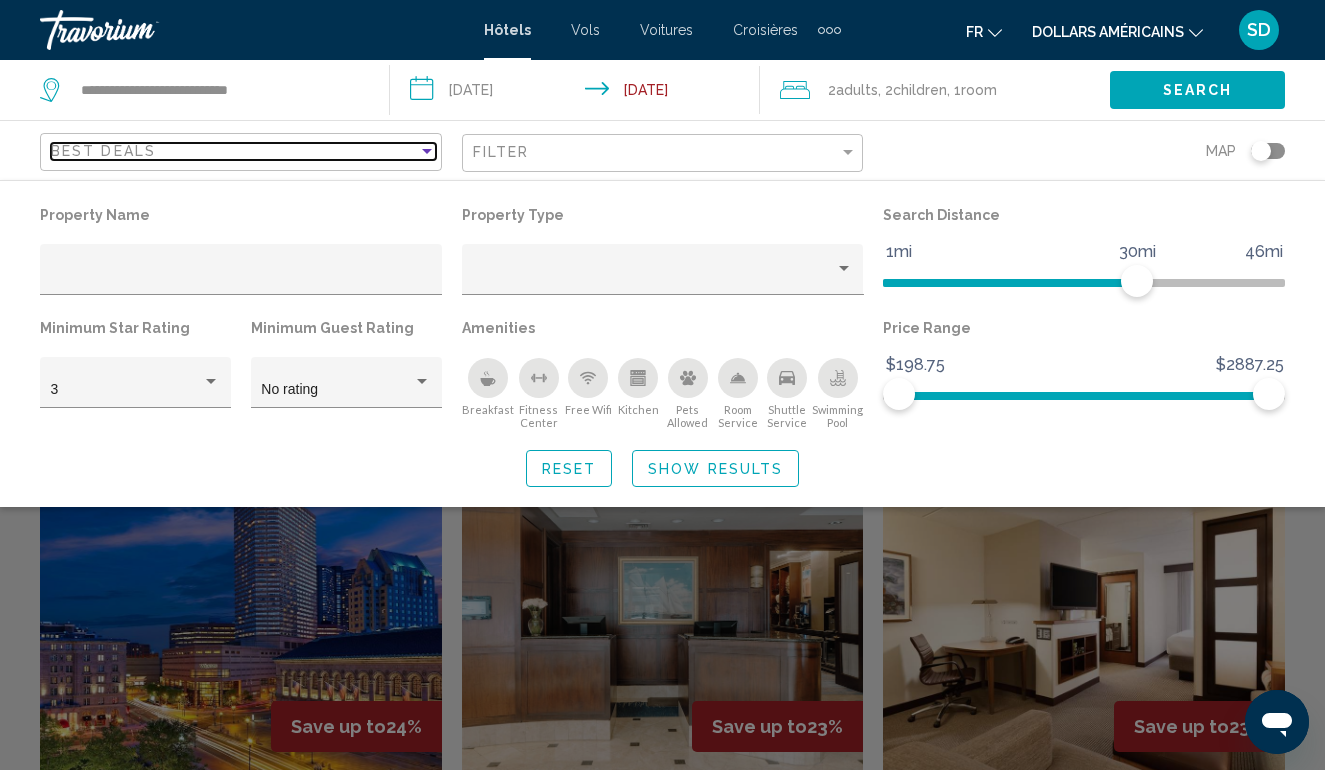 click at bounding box center [427, 151] 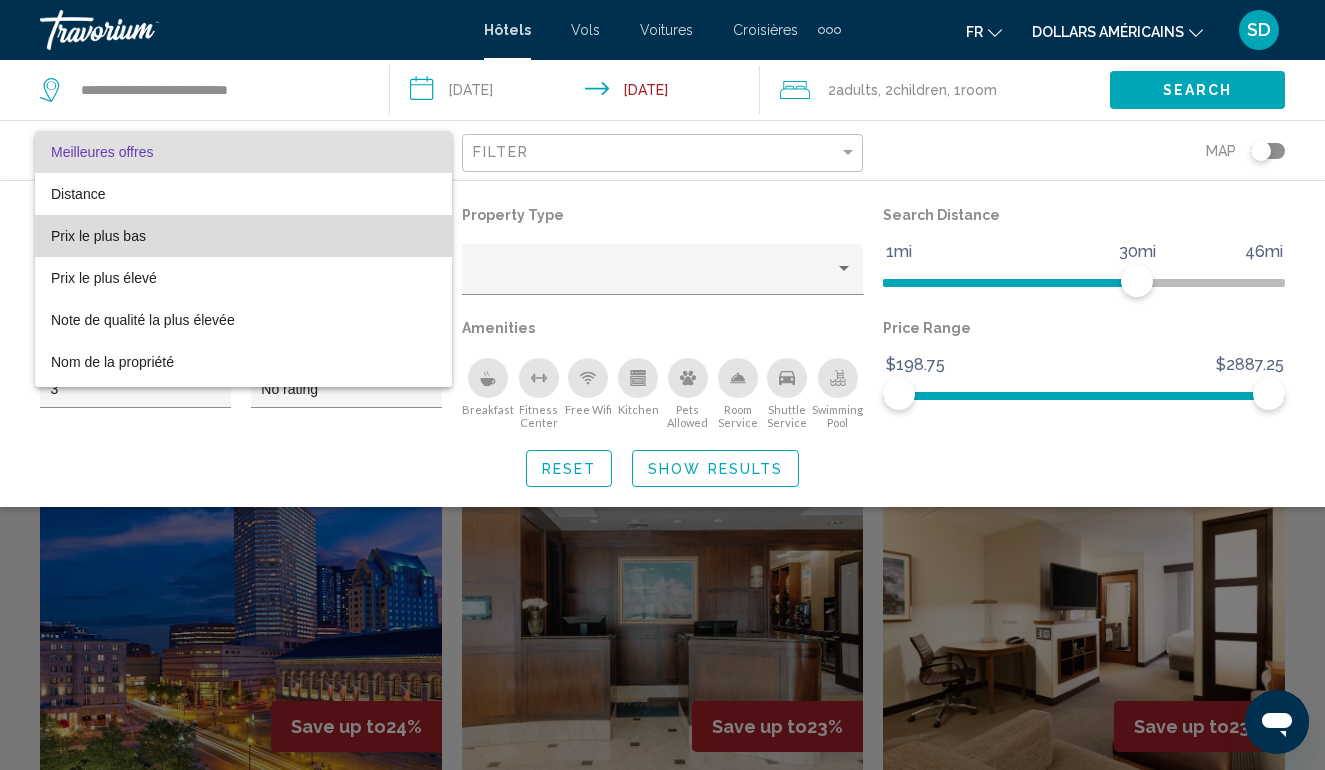 click on "Prix ​​le plus bas" at bounding box center (243, 236) 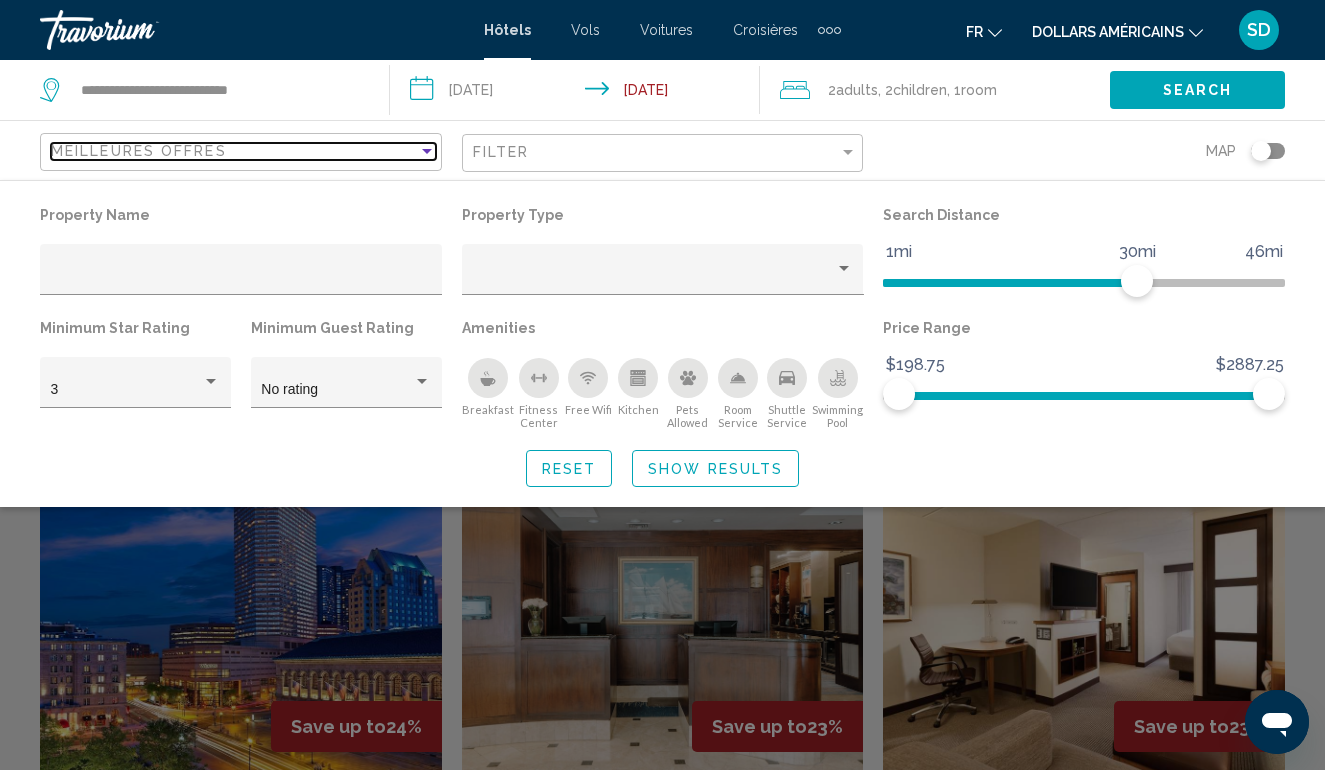 scroll, scrollTop: 2289, scrollLeft: 0, axis: vertical 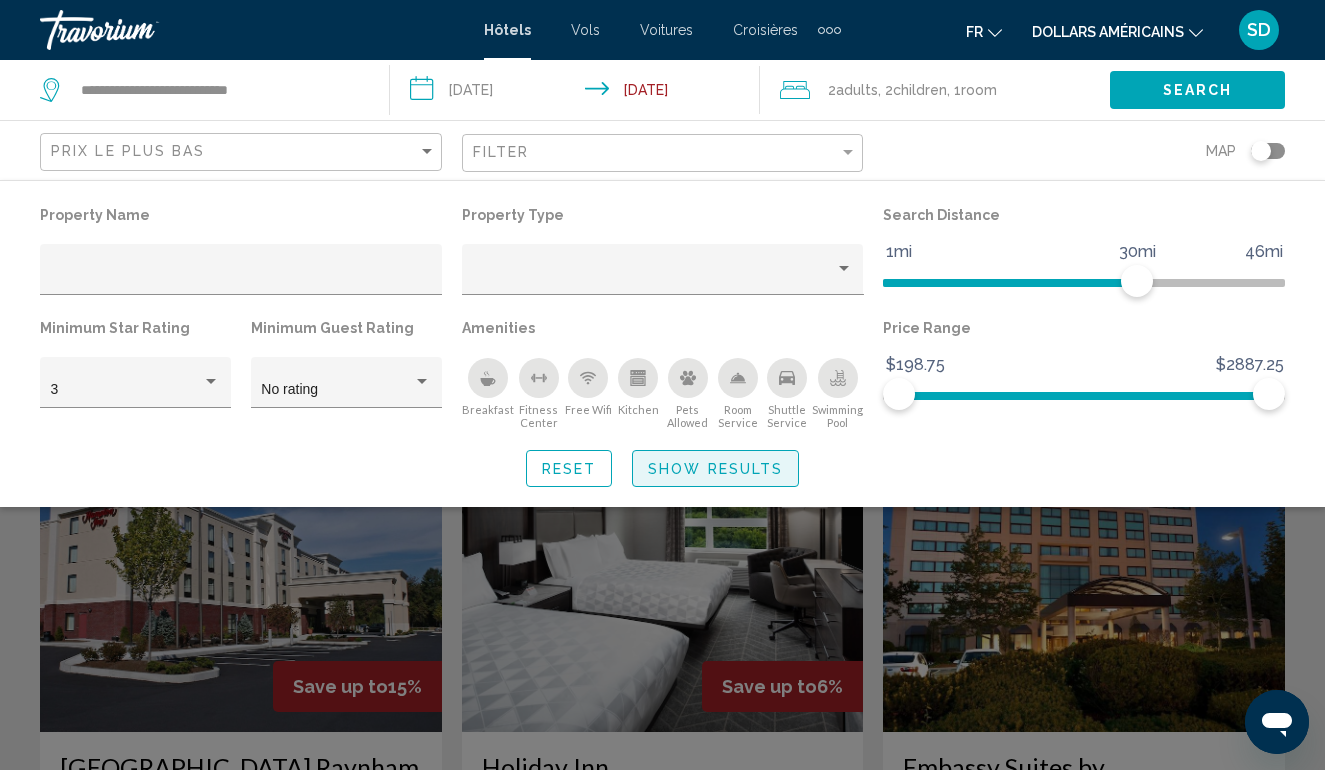 click on "Show Results" 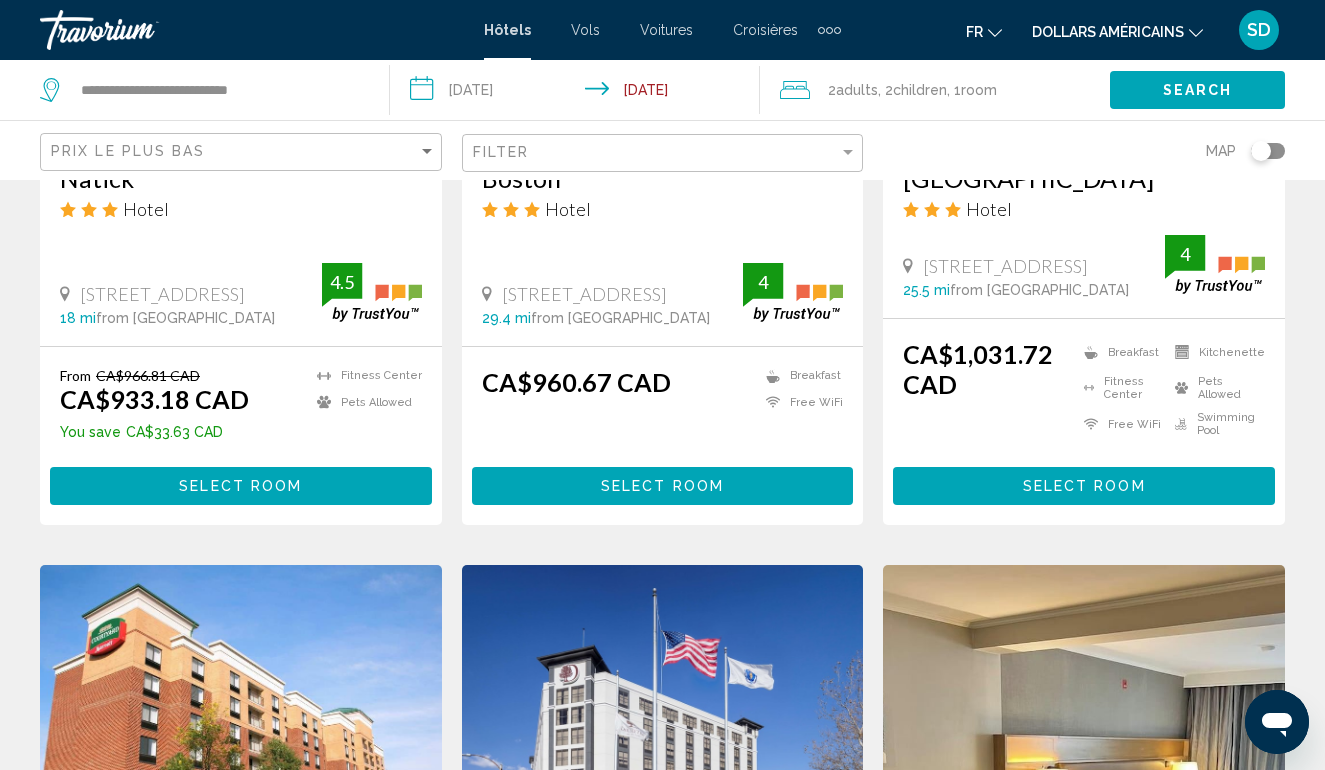 scroll, scrollTop: 1149, scrollLeft: 0, axis: vertical 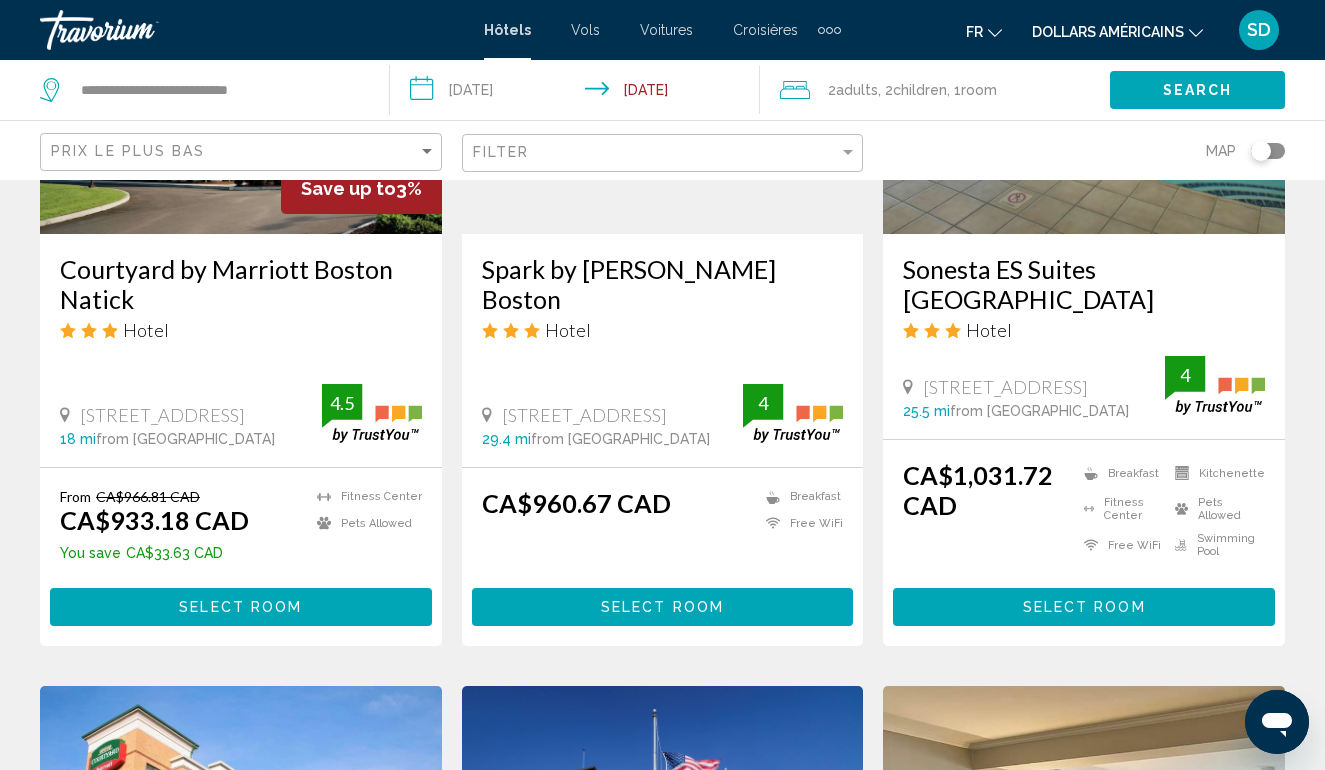 click on "**********" at bounding box center [579, 93] 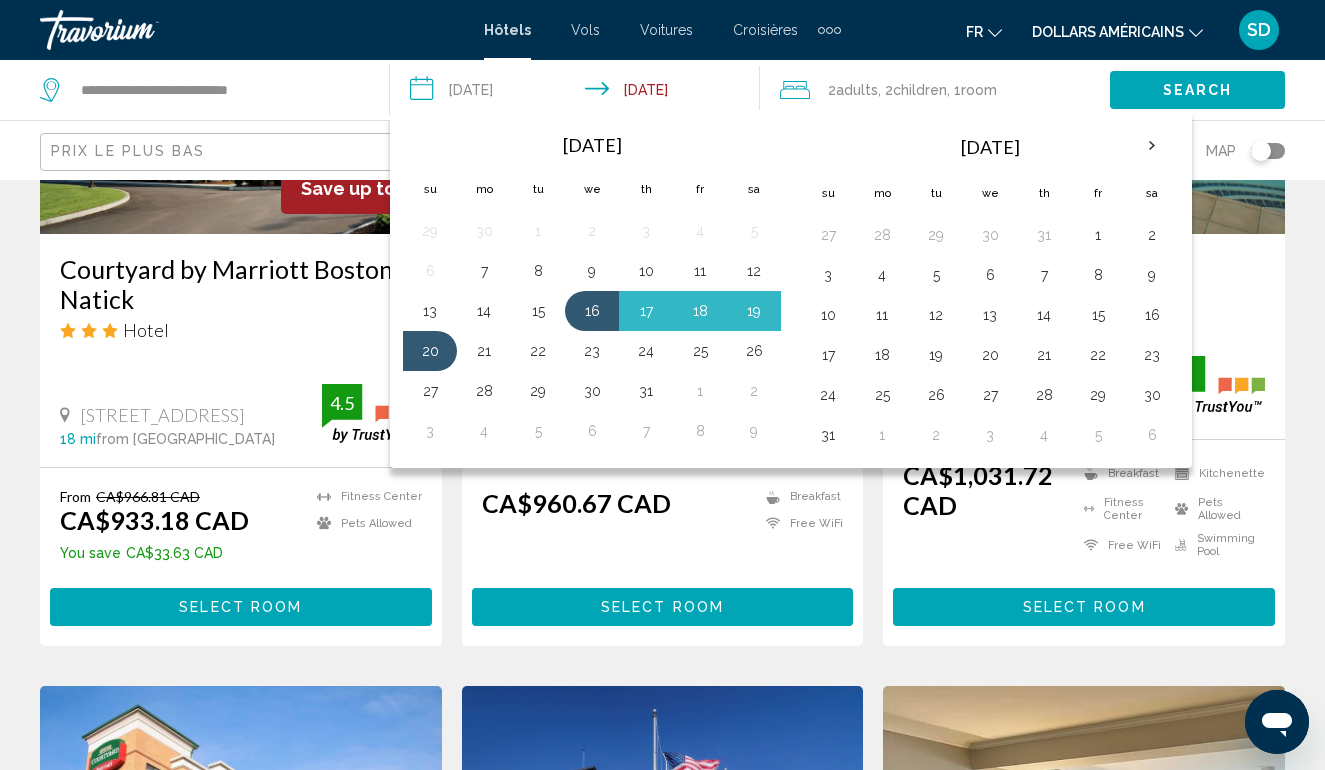 click on "Hotel Search Results  -   167  places to spend your time Save up to  12%   Ramada by Wyndham Seekonk Providence Area
Hotel
213 Taunton Ave, Seekonk 17.3 mi  from Foxborough city center from hotel 3 From CA$907.74 CAD CA$795.49 CAD  You save  CA$112.25 CAD
Fitness Center
Free WiFi
Pets Allowed  3 Select Room Save up to  3%   La Quinta Inn & Suites by Wyndham Warwick Providence Airport
Hotel
36 Jefferson Blvd, Warwick 23.7 mi  from Foxborough city center from hotel 3.5 From CA$916.88 CAD CA$886.24 CAD  You save  CA$30.64 CAD
Breakfast
3.5  5%" at bounding box center (662, 737) 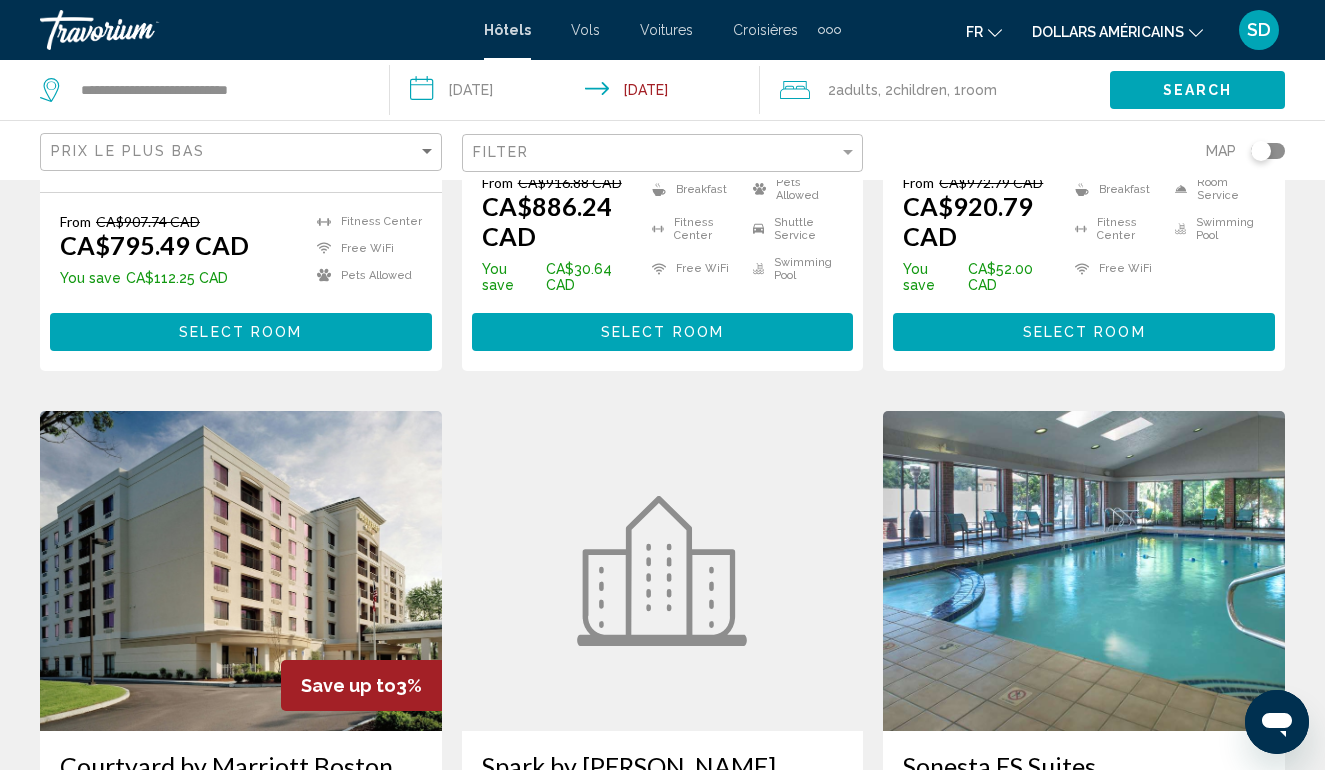 scroll, scrollTop: 646, scrollLeft: 0, axis: vertical 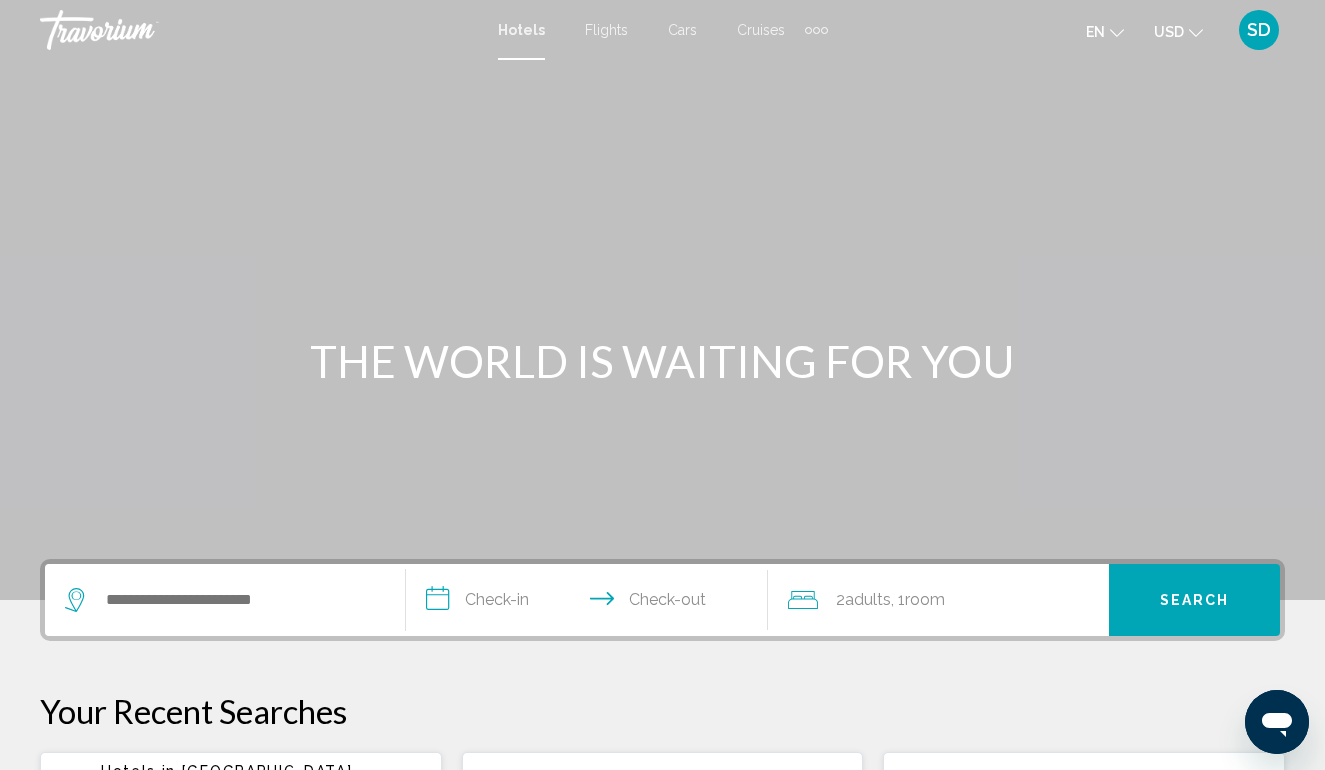click 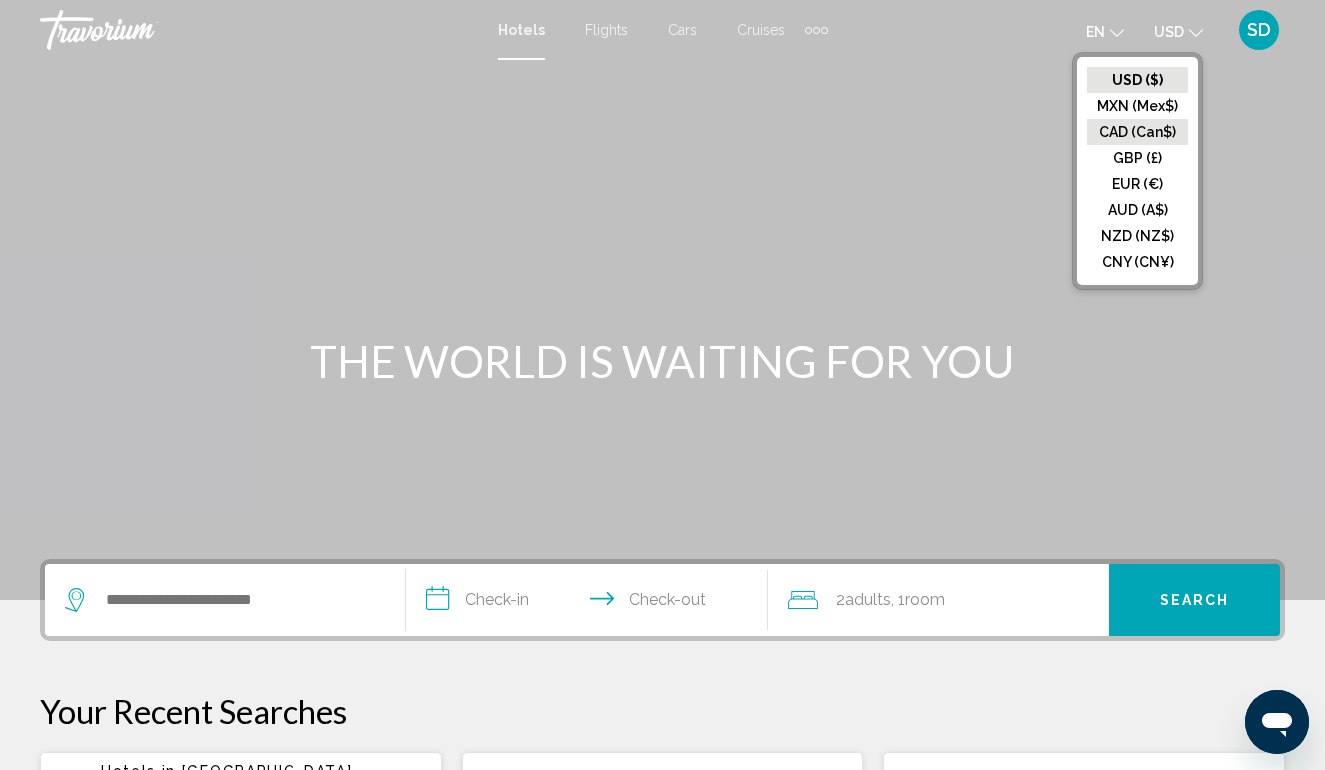 click on "CAD (Can$)" 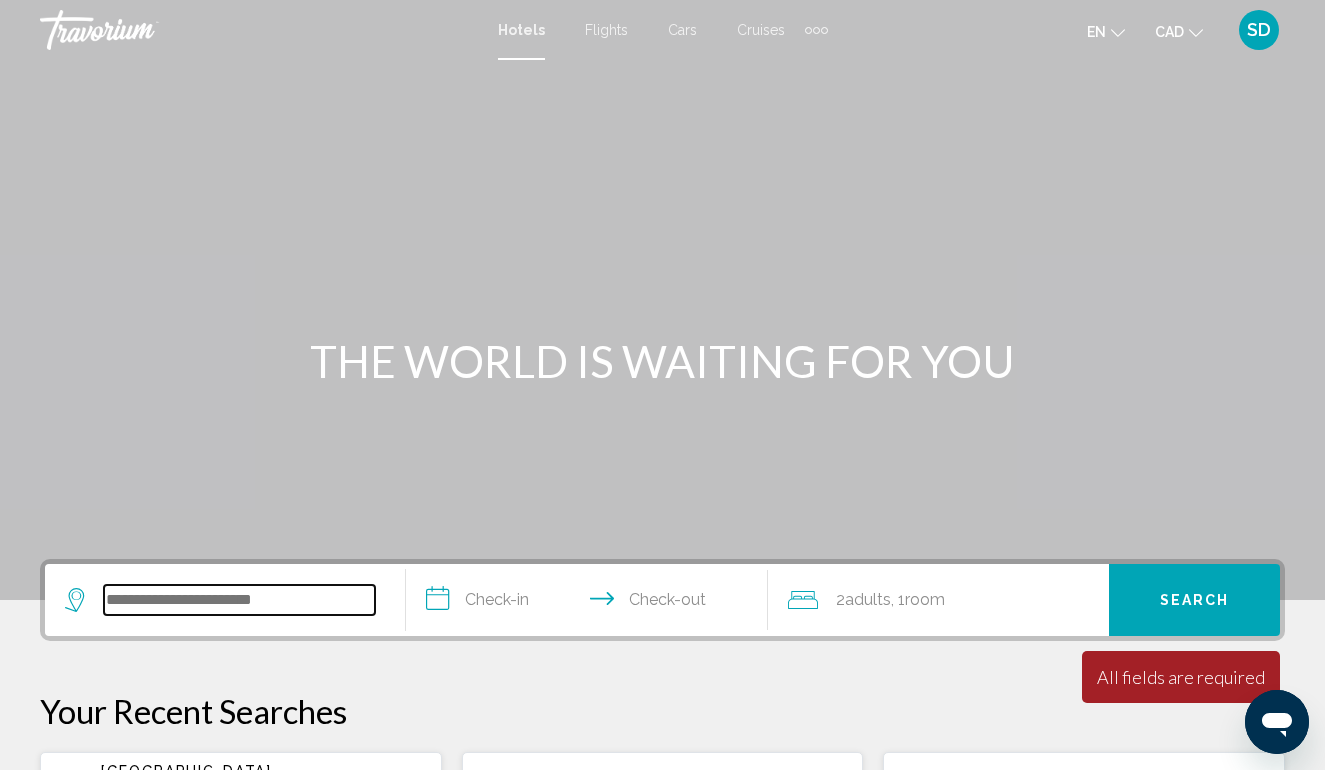 click at bounding box center (239, 600) 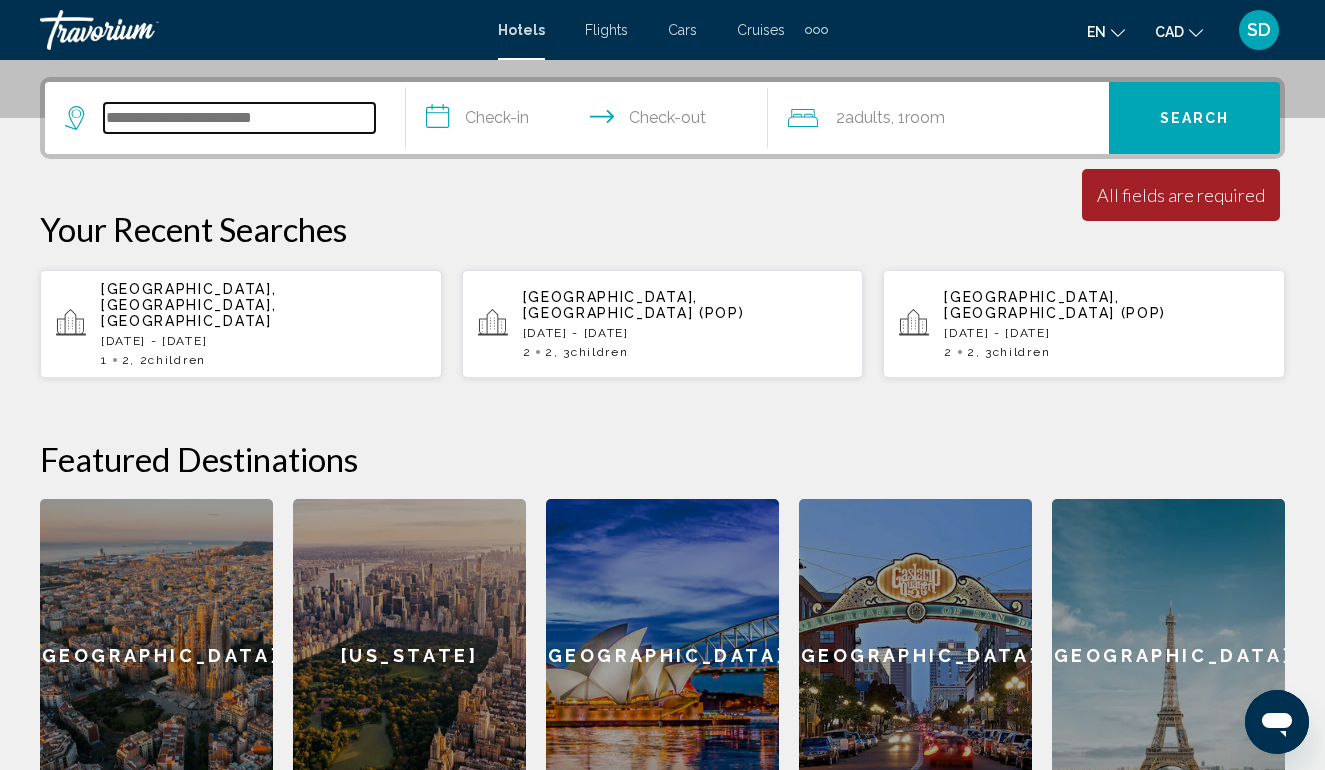 scroll, scrollTop: 494, scrollLeft: 0, axis: vertical 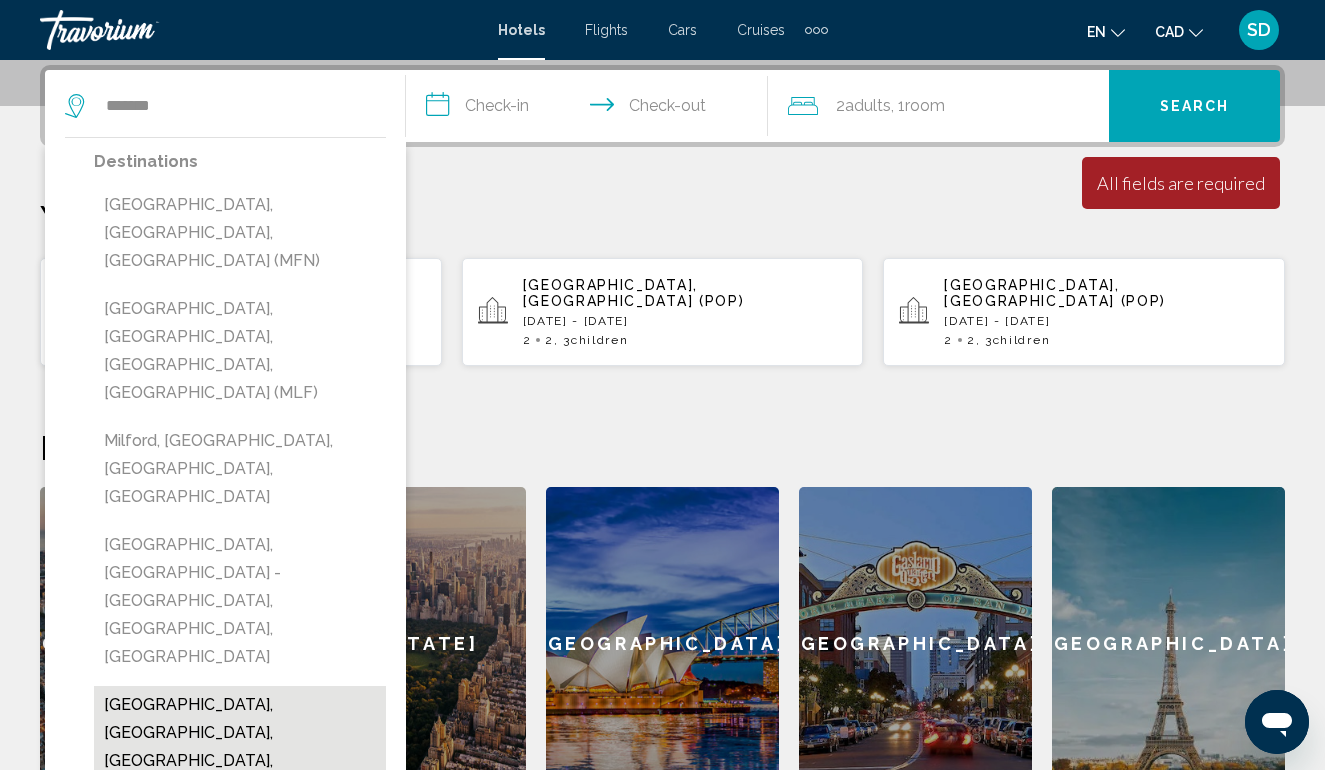 click on "[GEOGRAPHIC_DATA], [GEOGRAPHIC_DATA], [GEOGRAPHIC_DATA], [GEOGRAPHIC_DATA]" at bounding box center [240, 747] 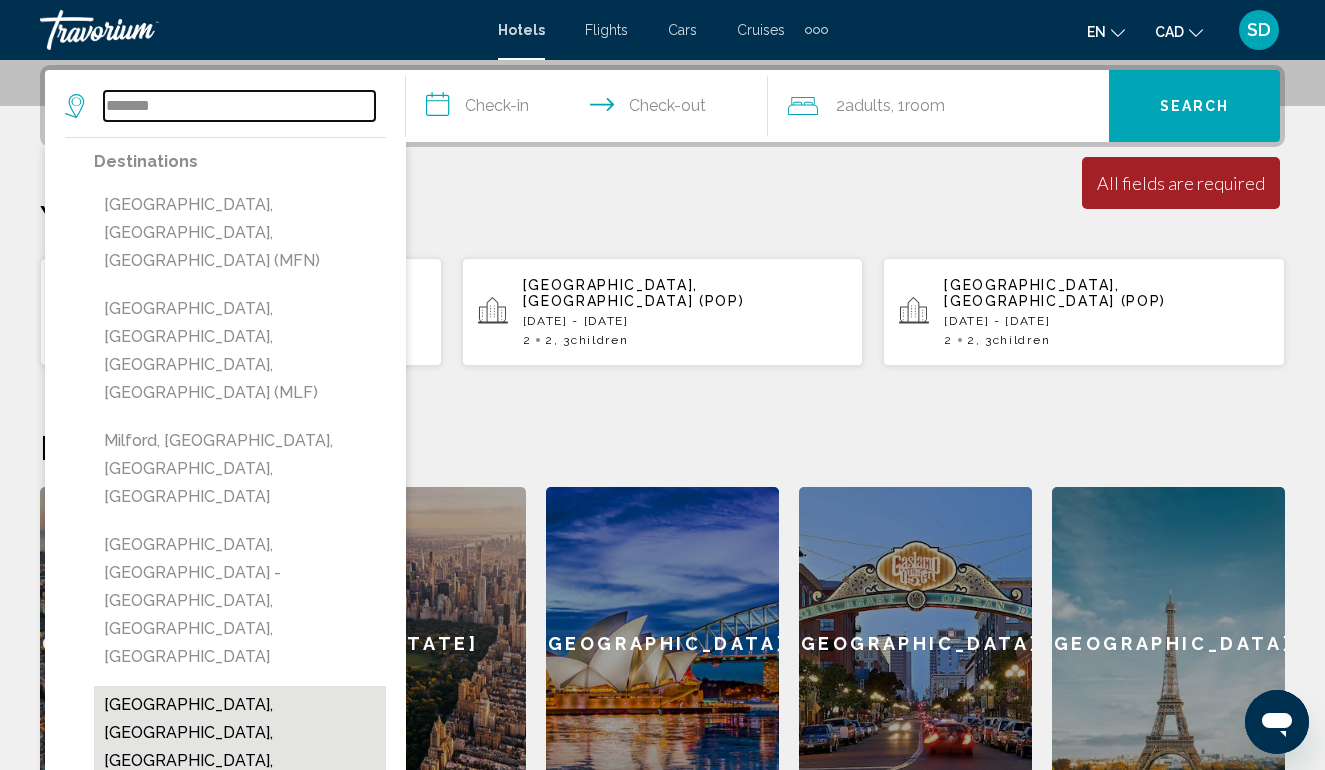type on "**********" 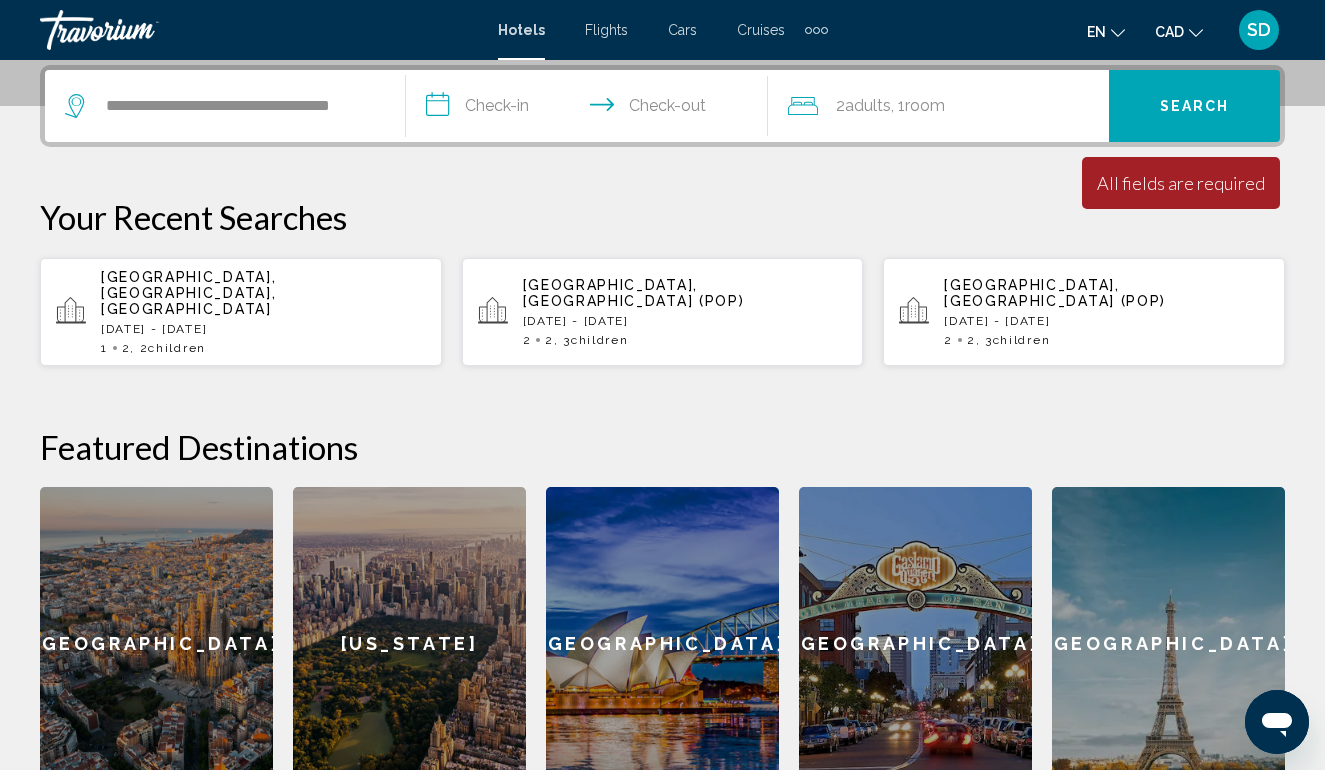 click on "**********" at bounding box center [590, 109] 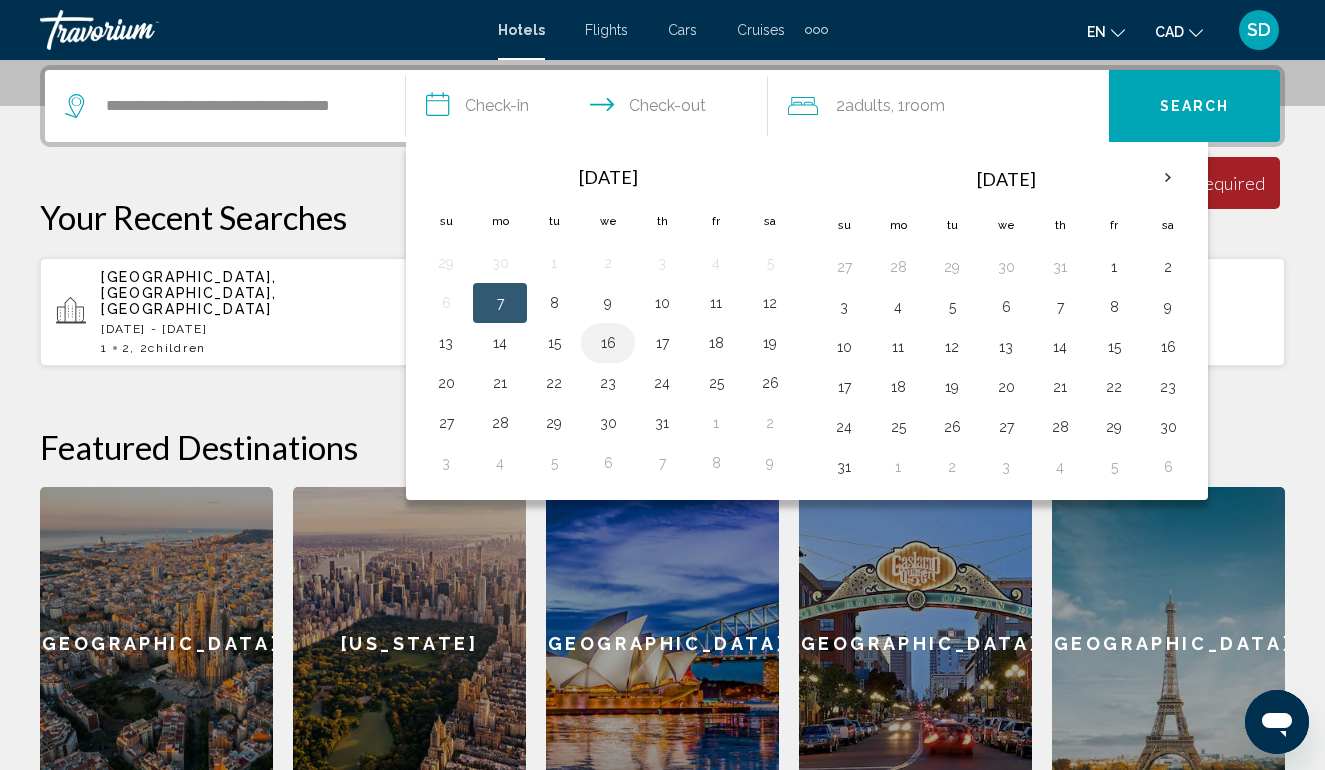 click on "16" at bounding box center [608, 343] 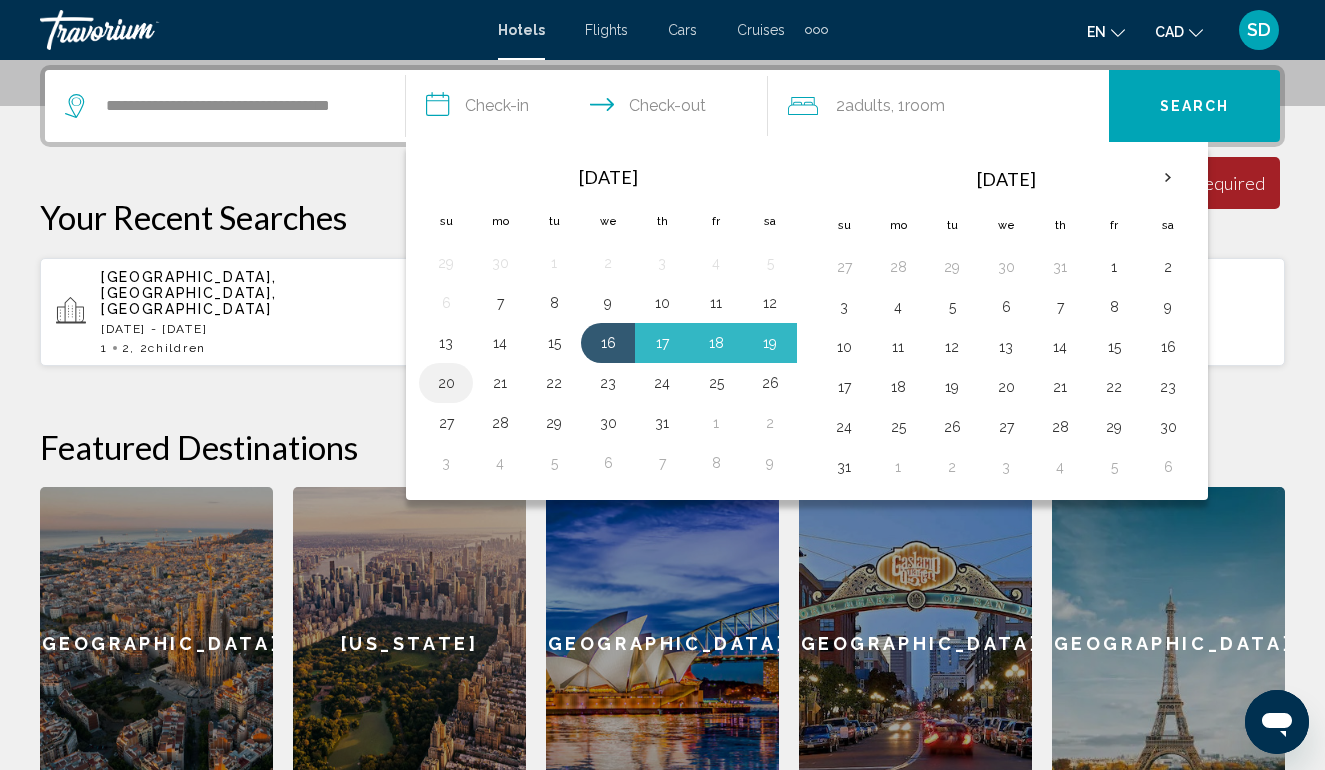 click on "20" at bounding box center [446, 383] 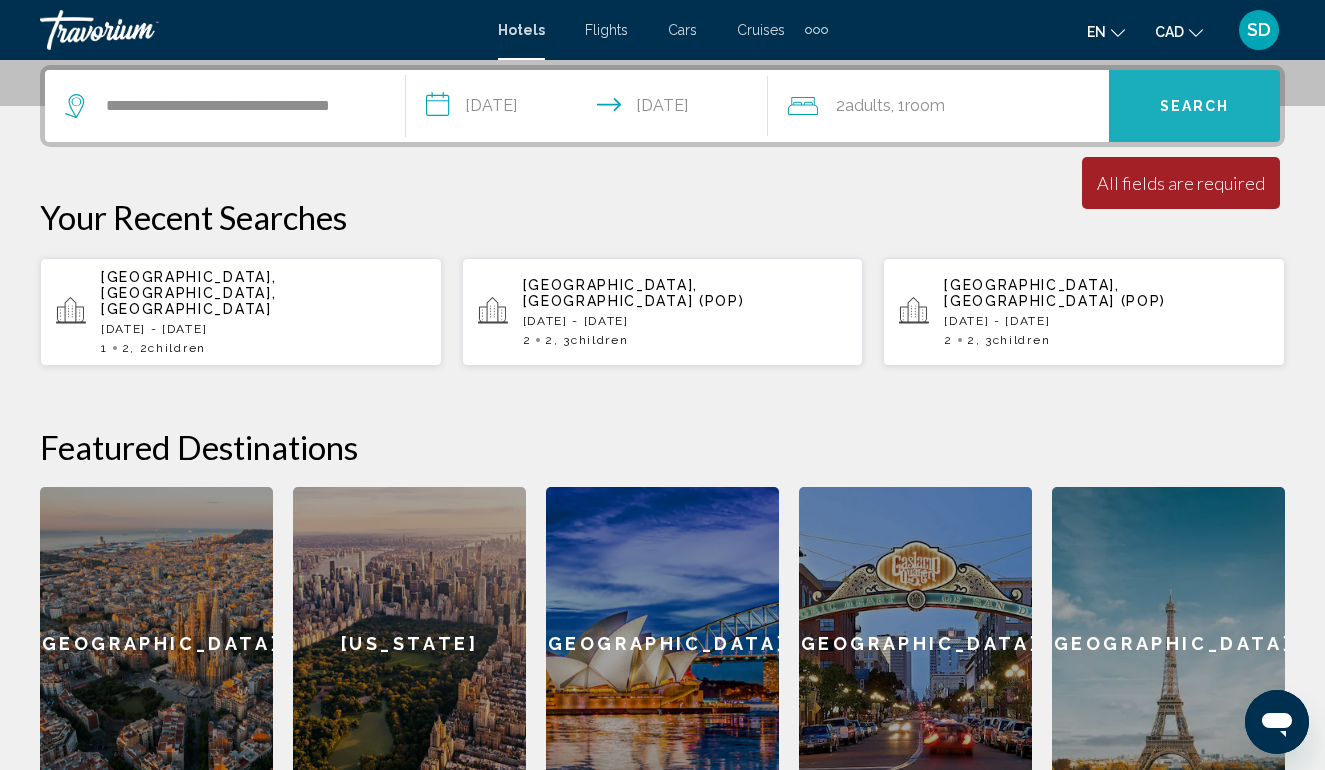 click on "Search" at bounding box center (1195, 107) 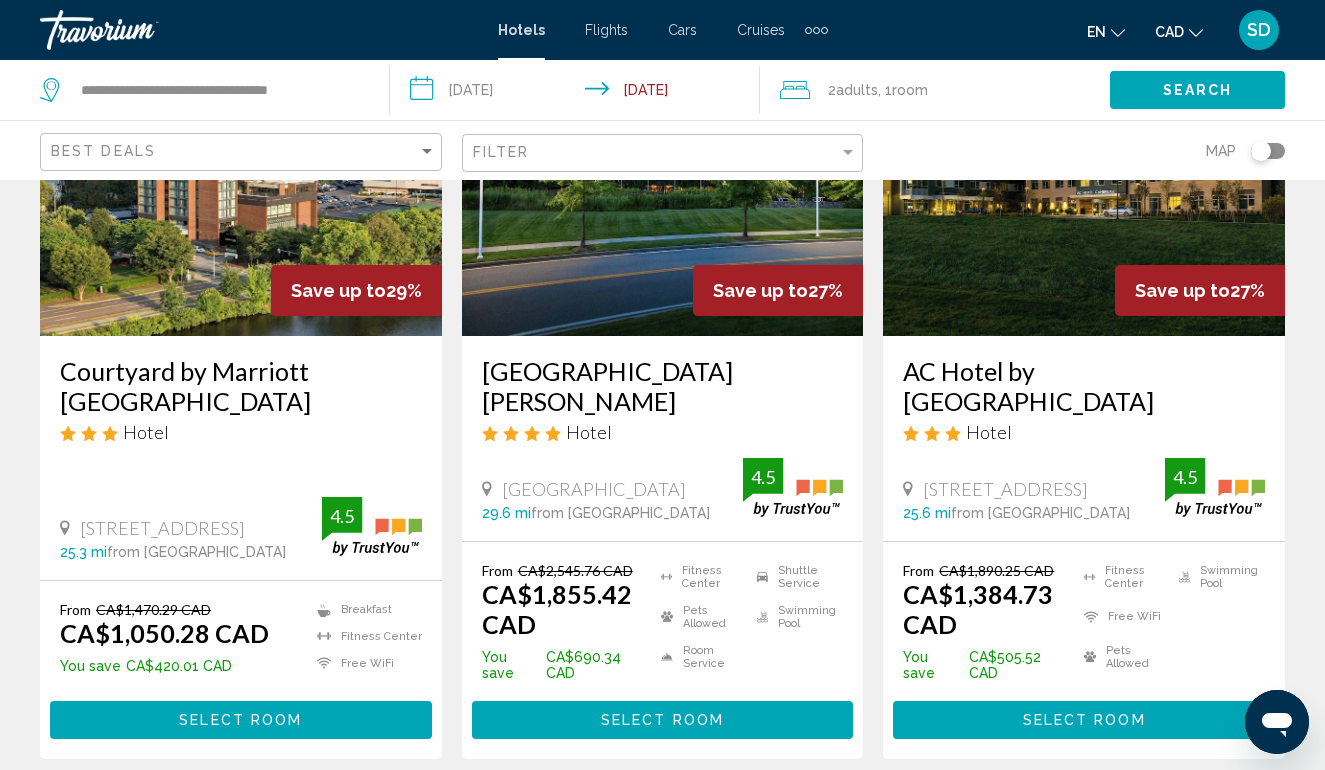 scroll, scrollTop: 240, scrollLeft: 0, axis: vertical 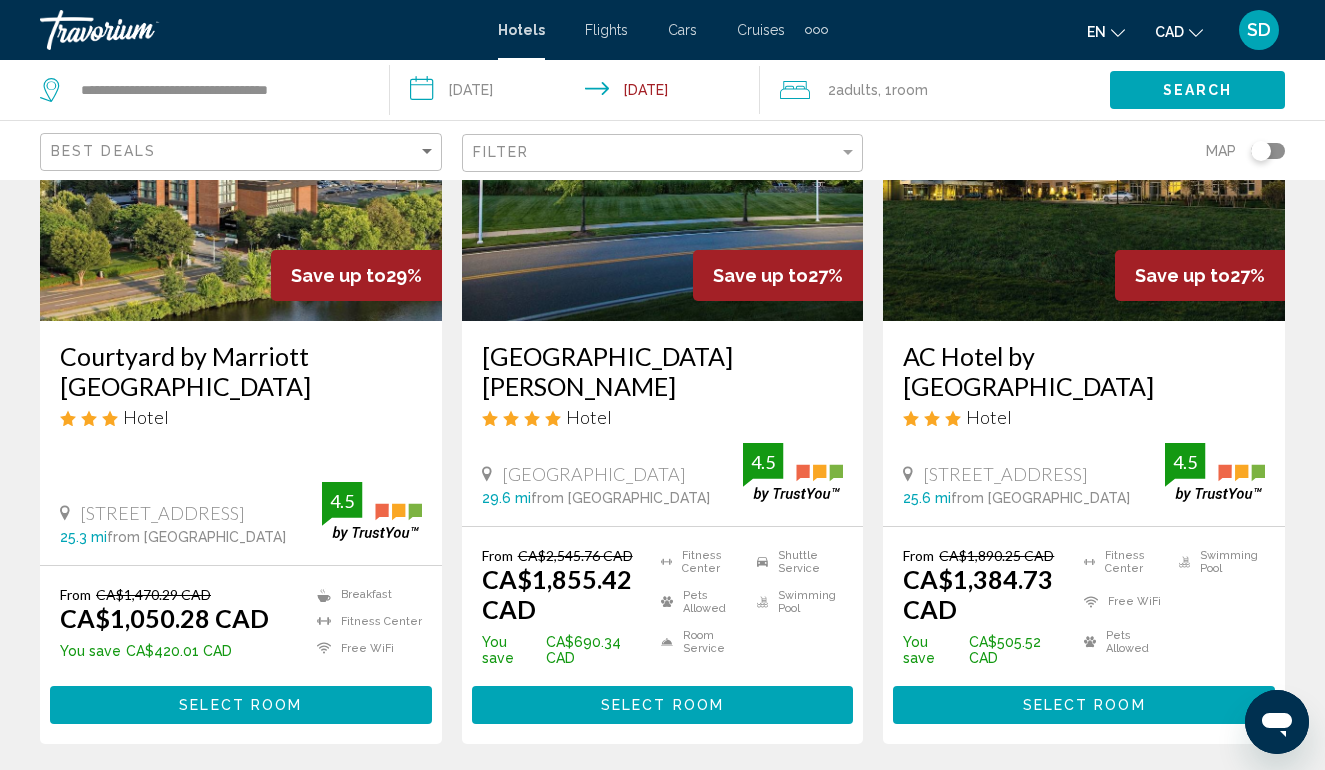 drag, startPoint x: 77, startPoint y: 498, endPoint x: 300, endPoint y: 505, distance: 223.10983 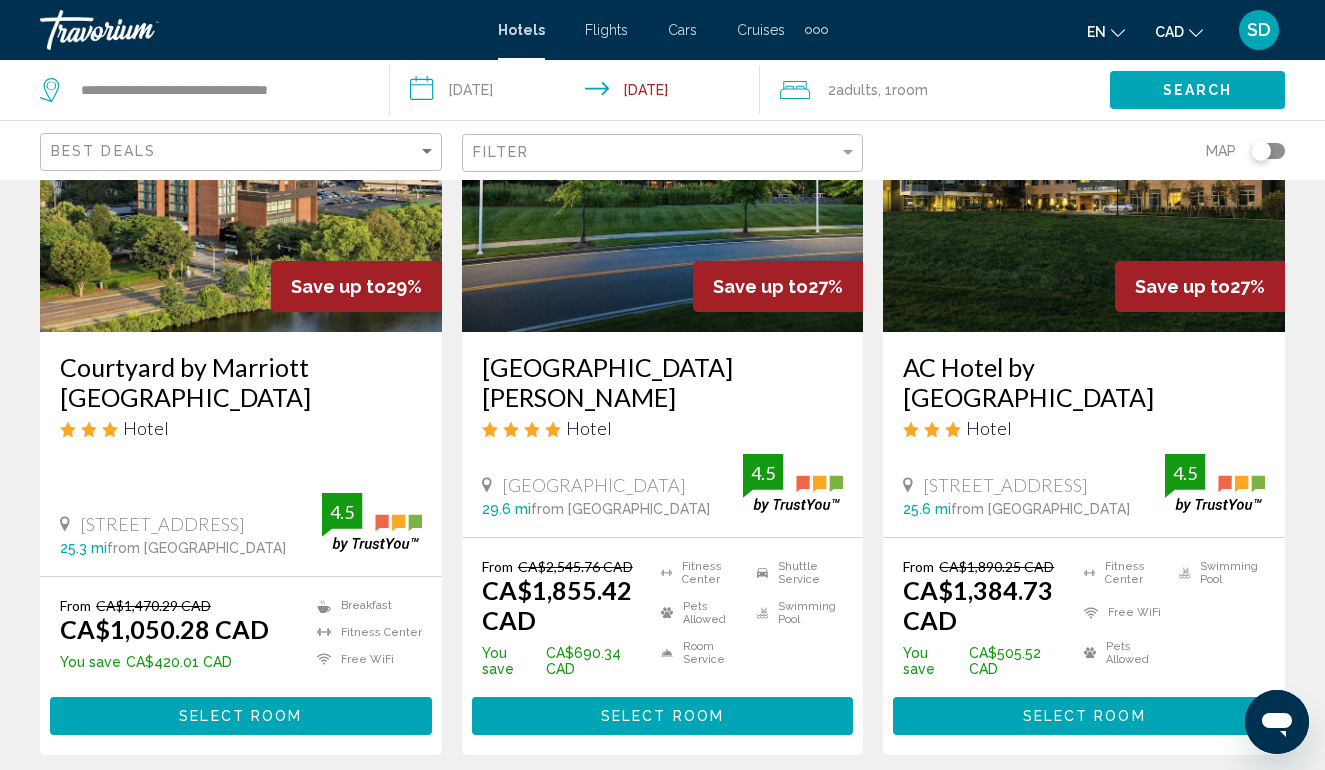 scroll, scrollTop: 240, scrollLeft: 0, axis: vertical 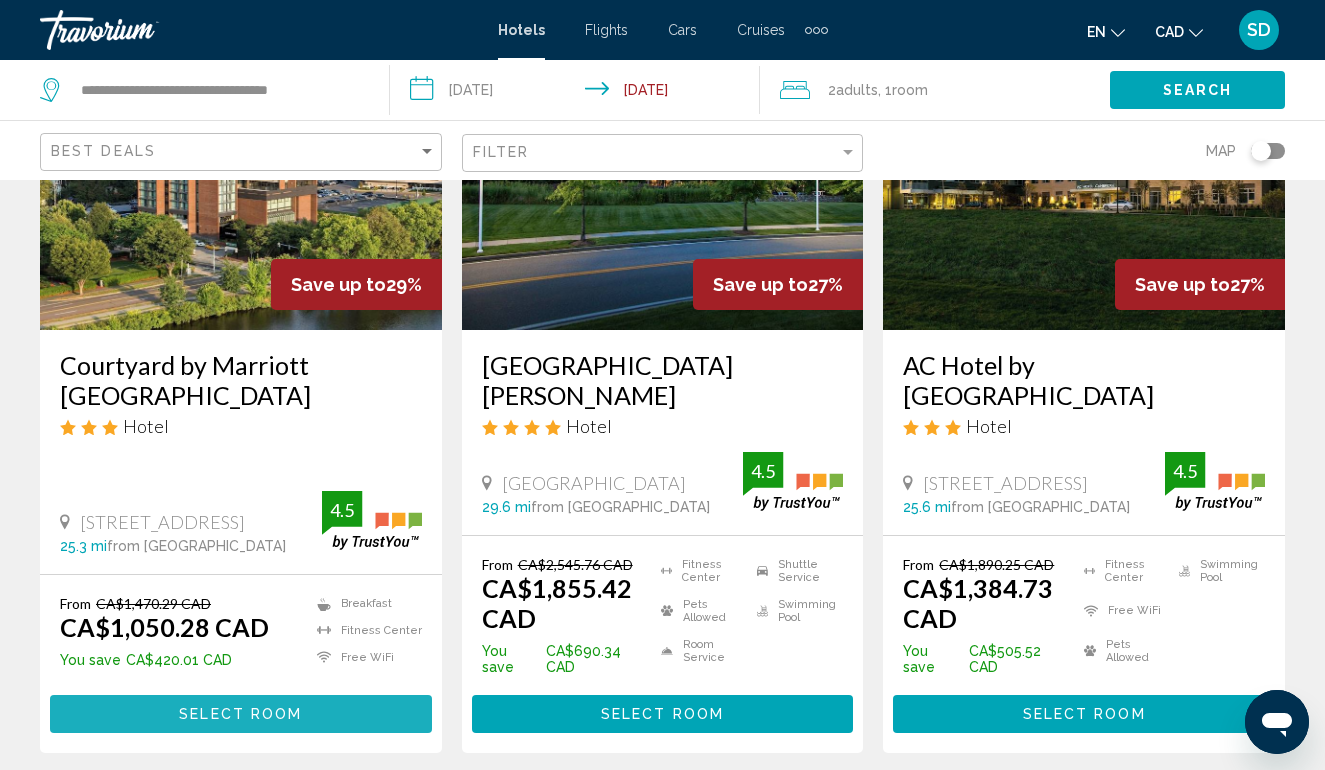 click on "Select Room" at bounding box center [240, 715] 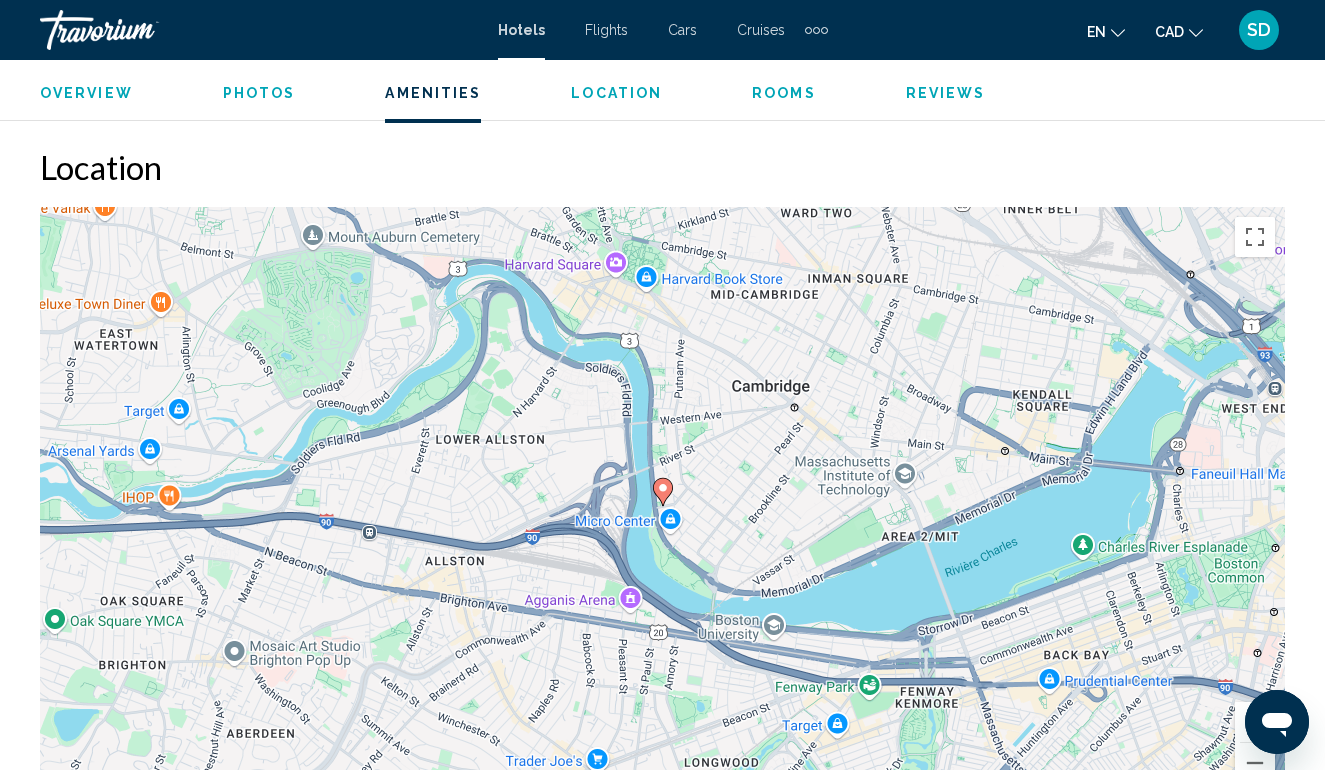 scroll, scrollTop: 2127, scrollLeft: 0, axis: vertical 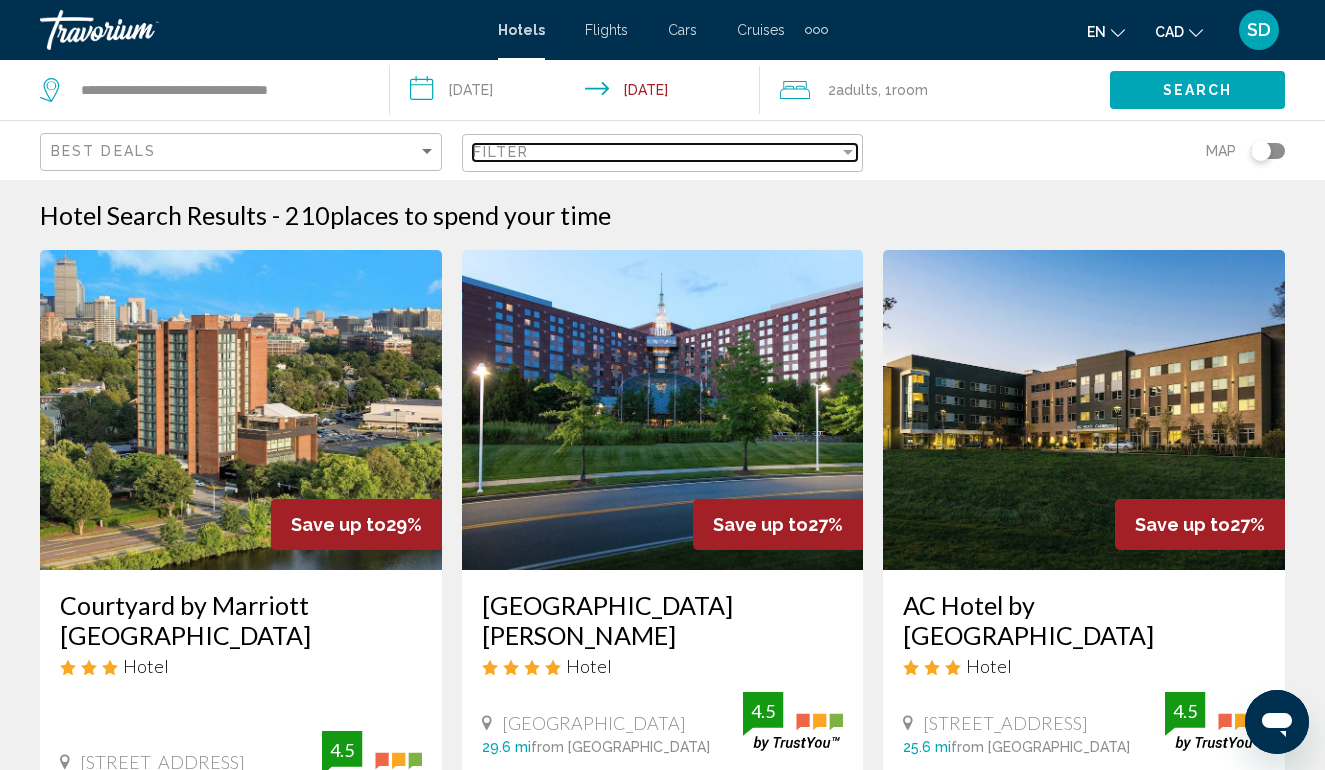 click at bounding box center (848, 152) 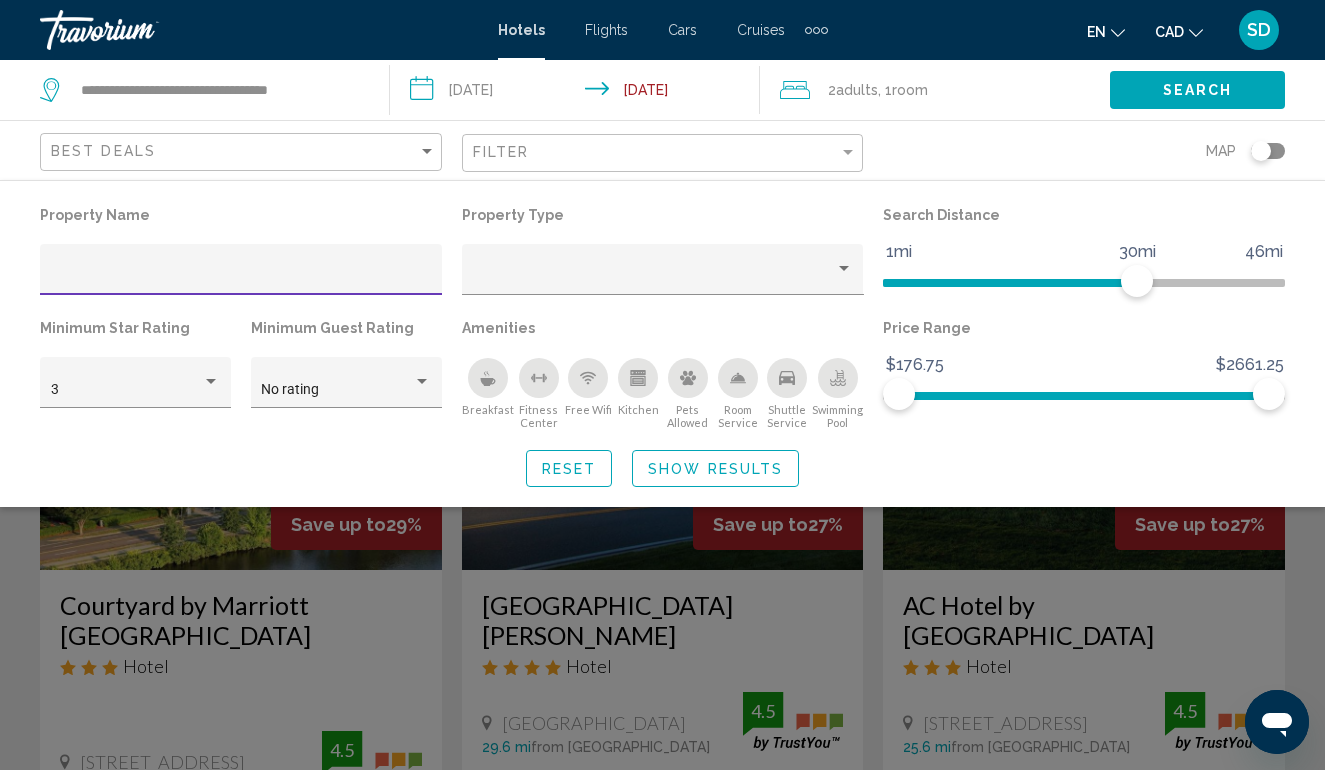 click 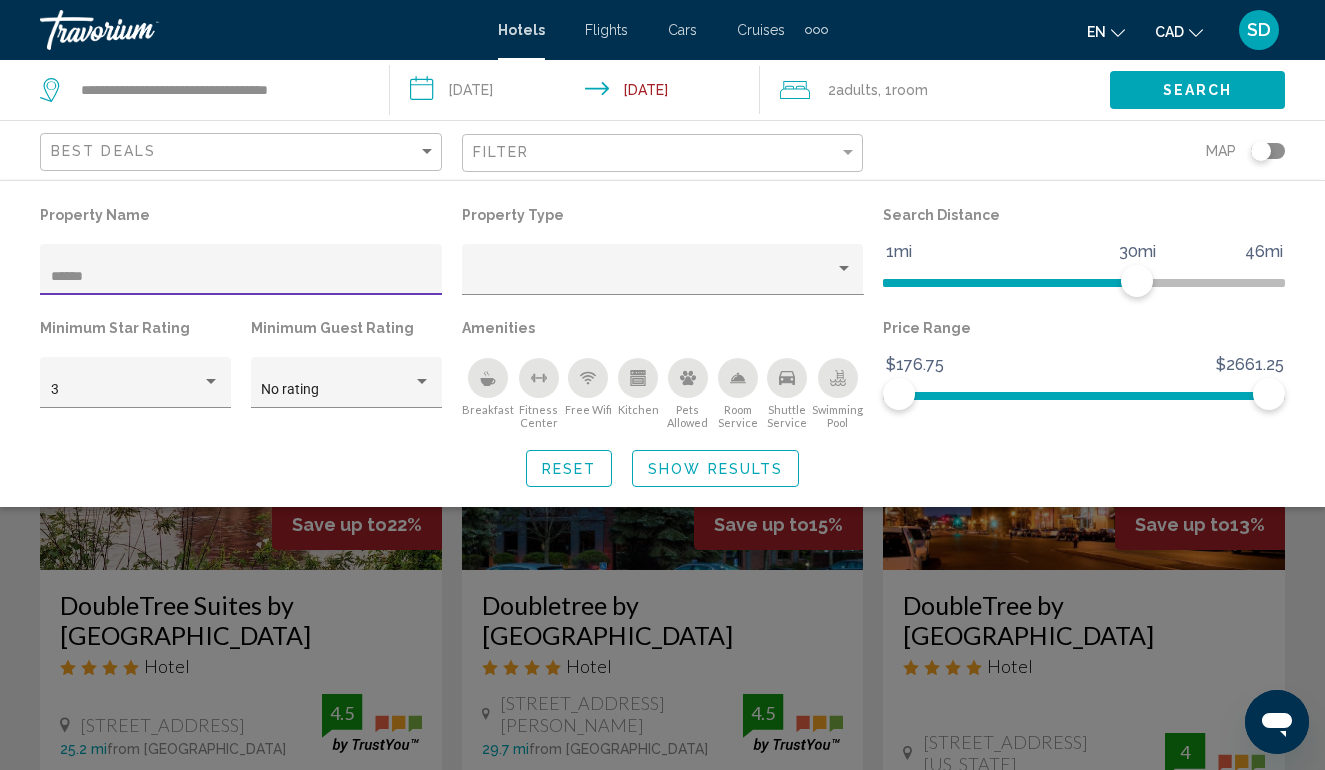 type on "******" 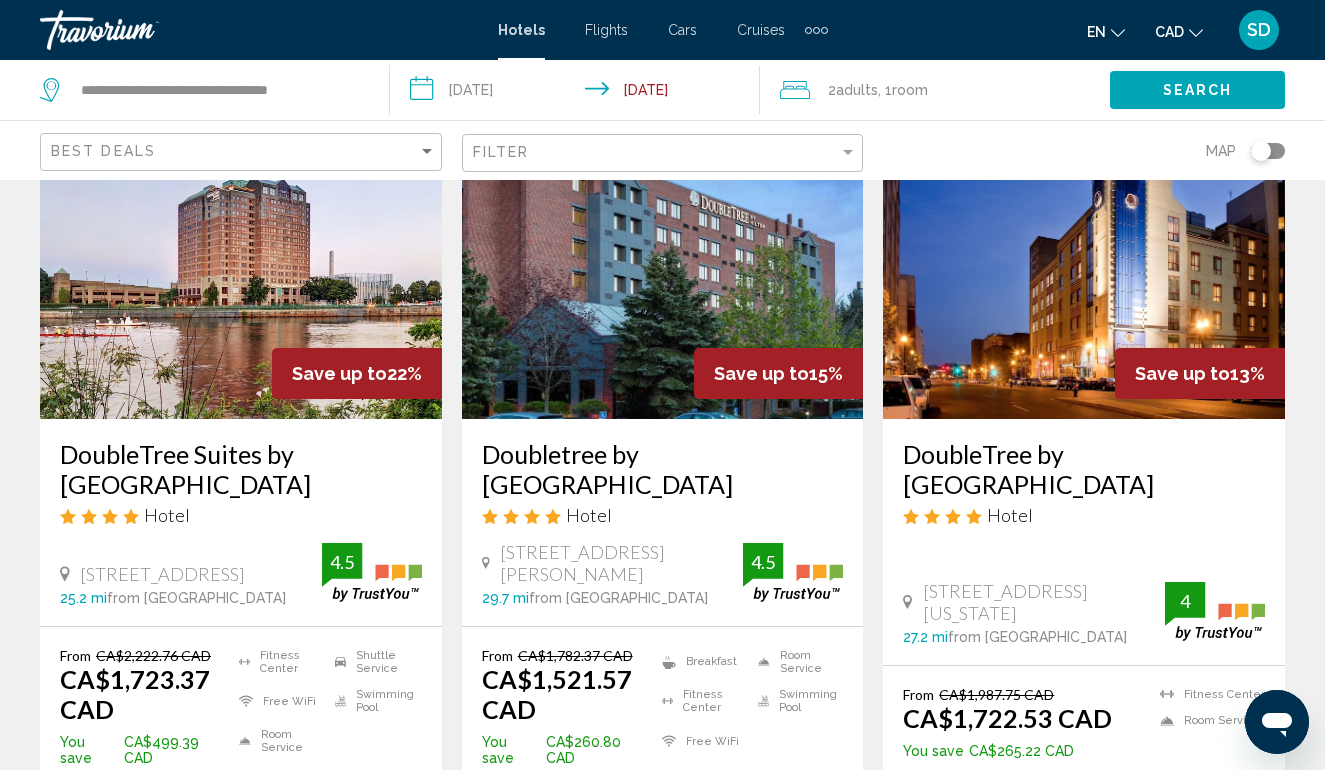 scroll, scrollTop: 0, scrollLeft: 0, axis: both 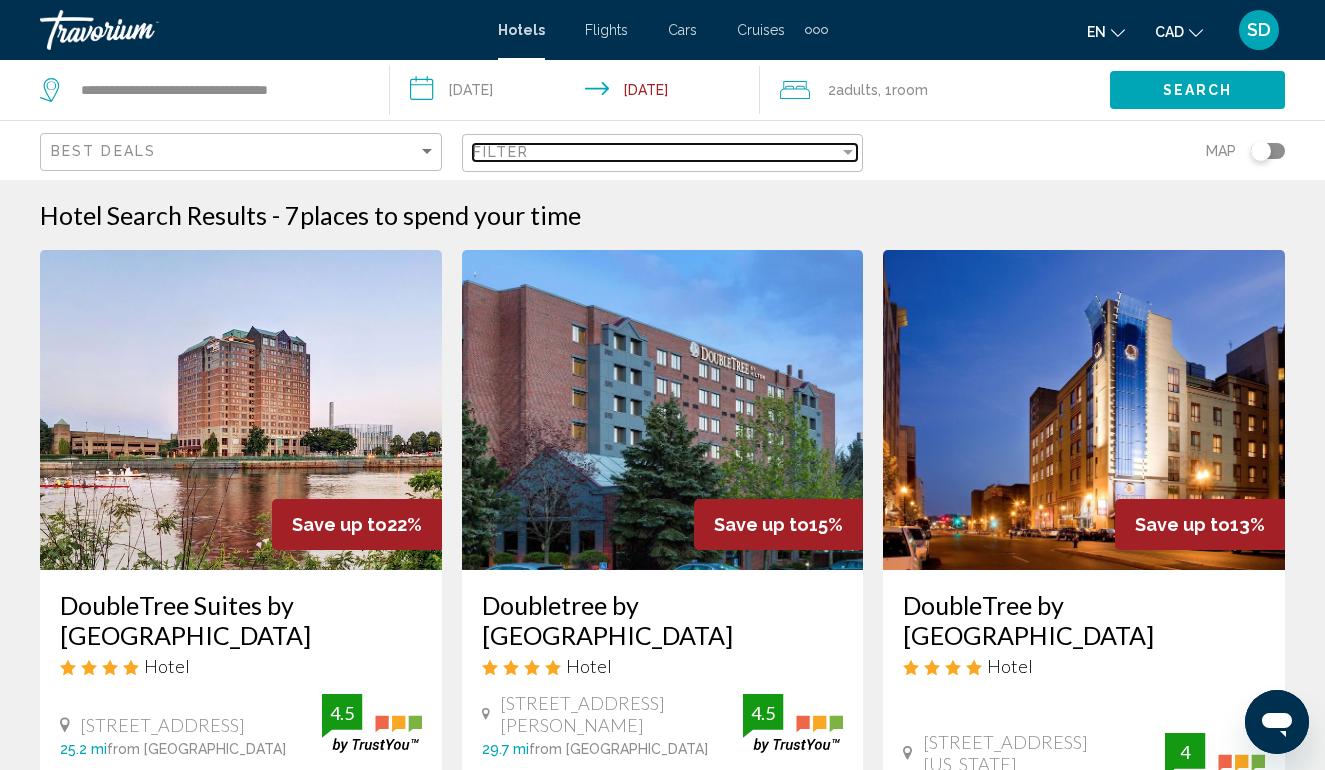 click at bounding box center (848, 152) 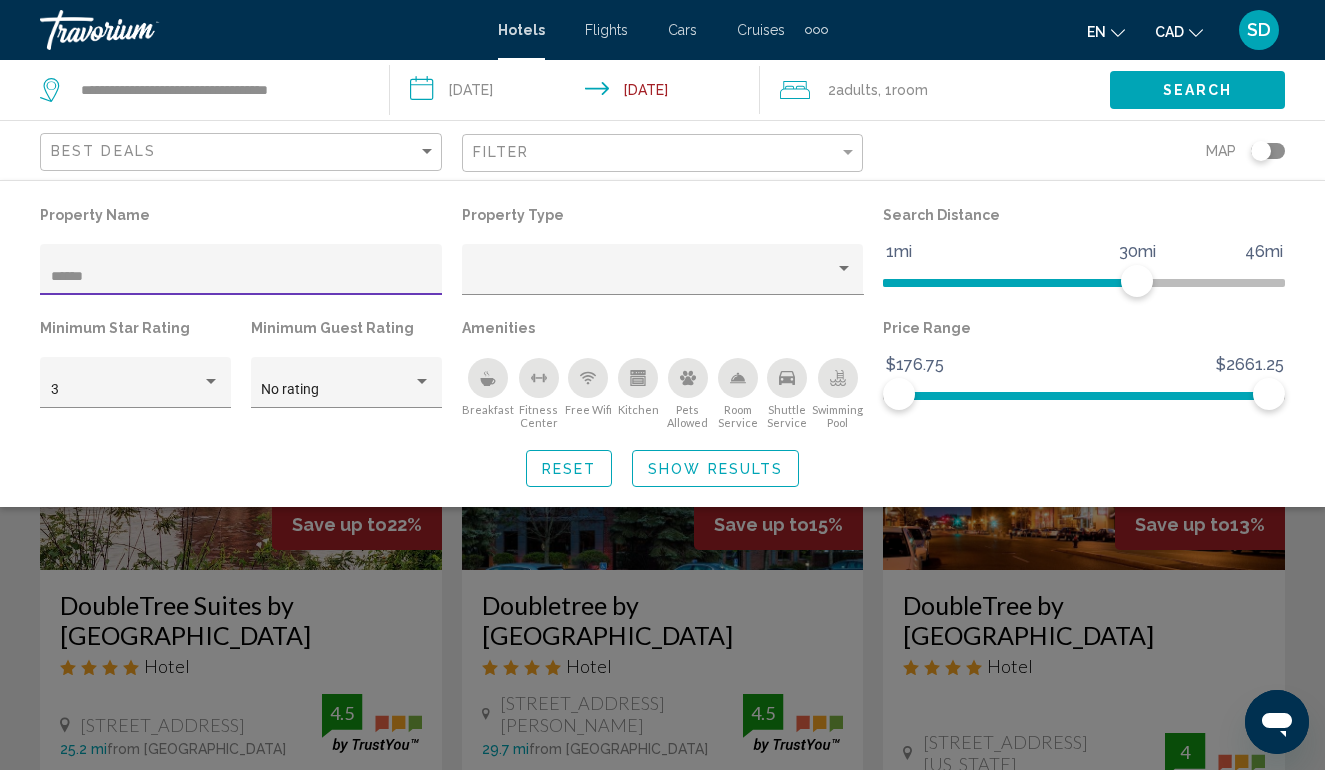 click 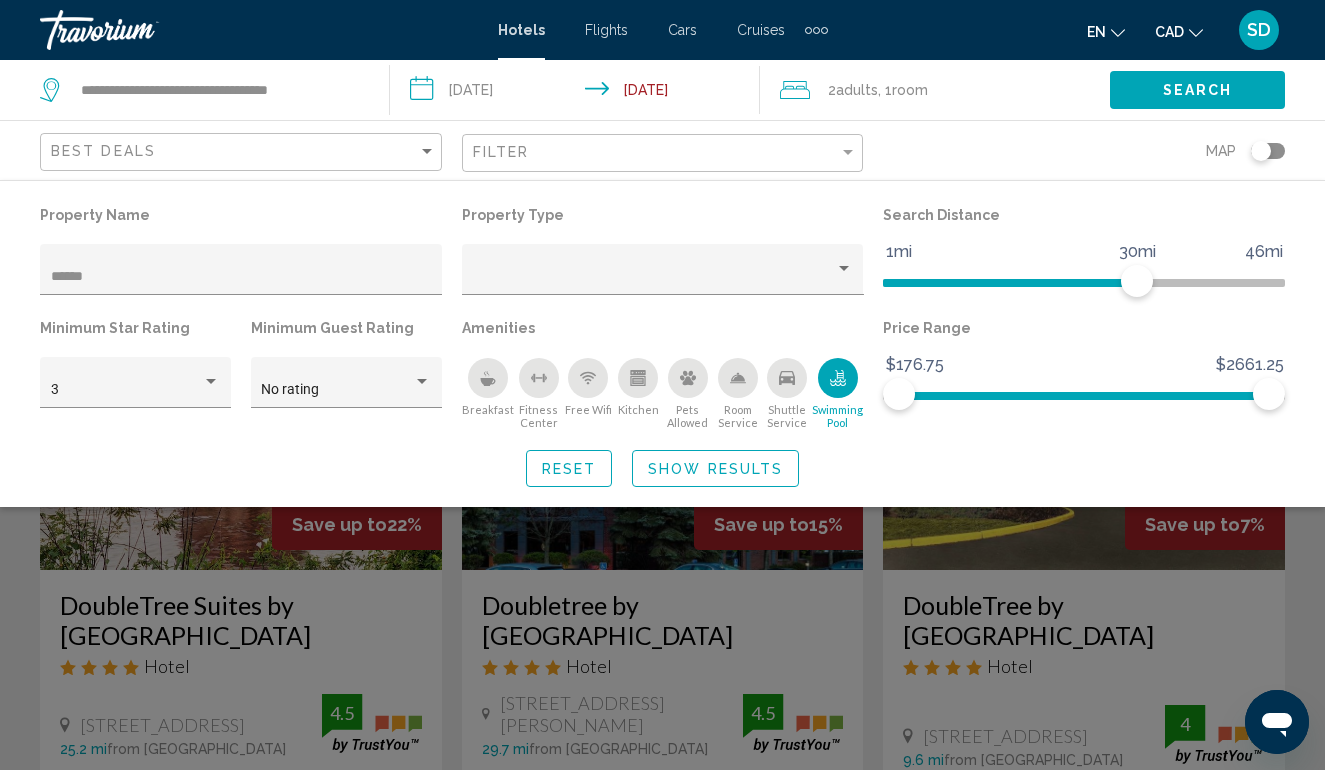 click on "Show Results" 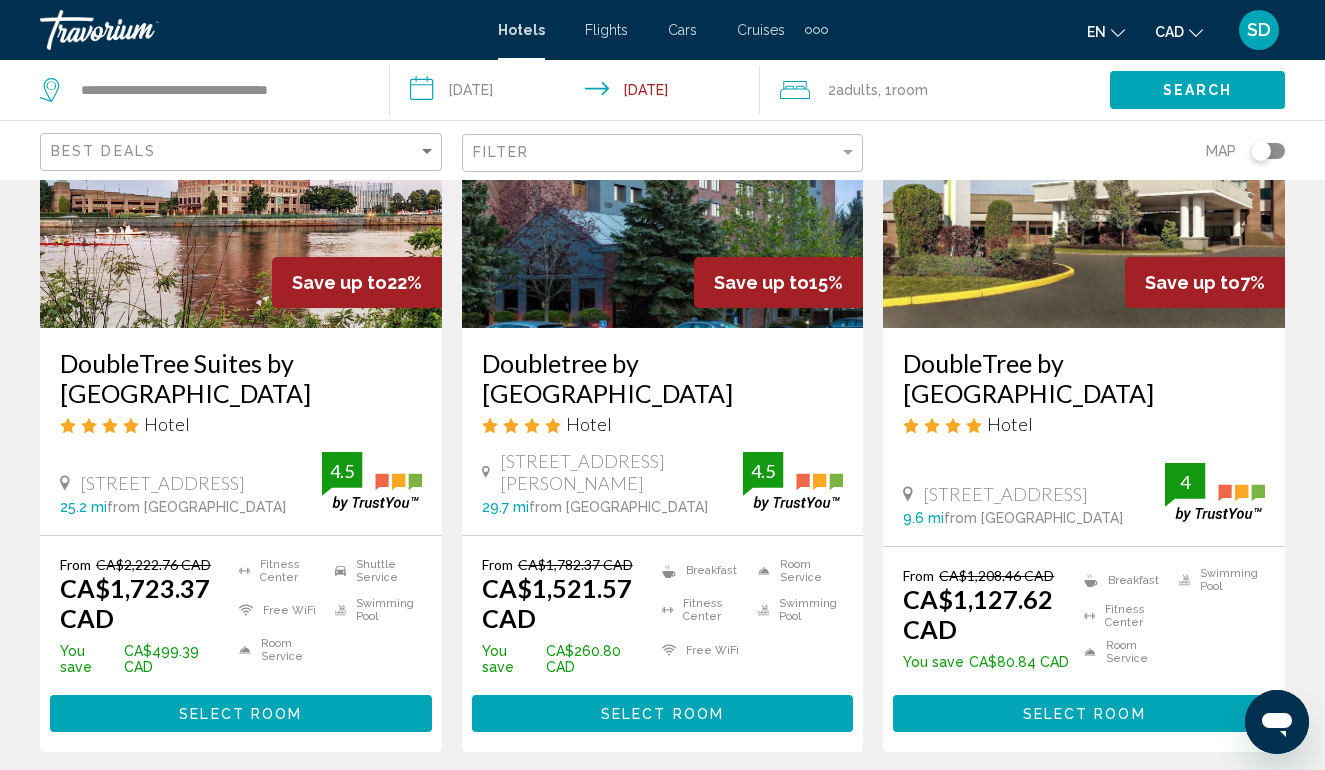scroll, scrollTop: 371, scrollLeft: 0, axis: vertical 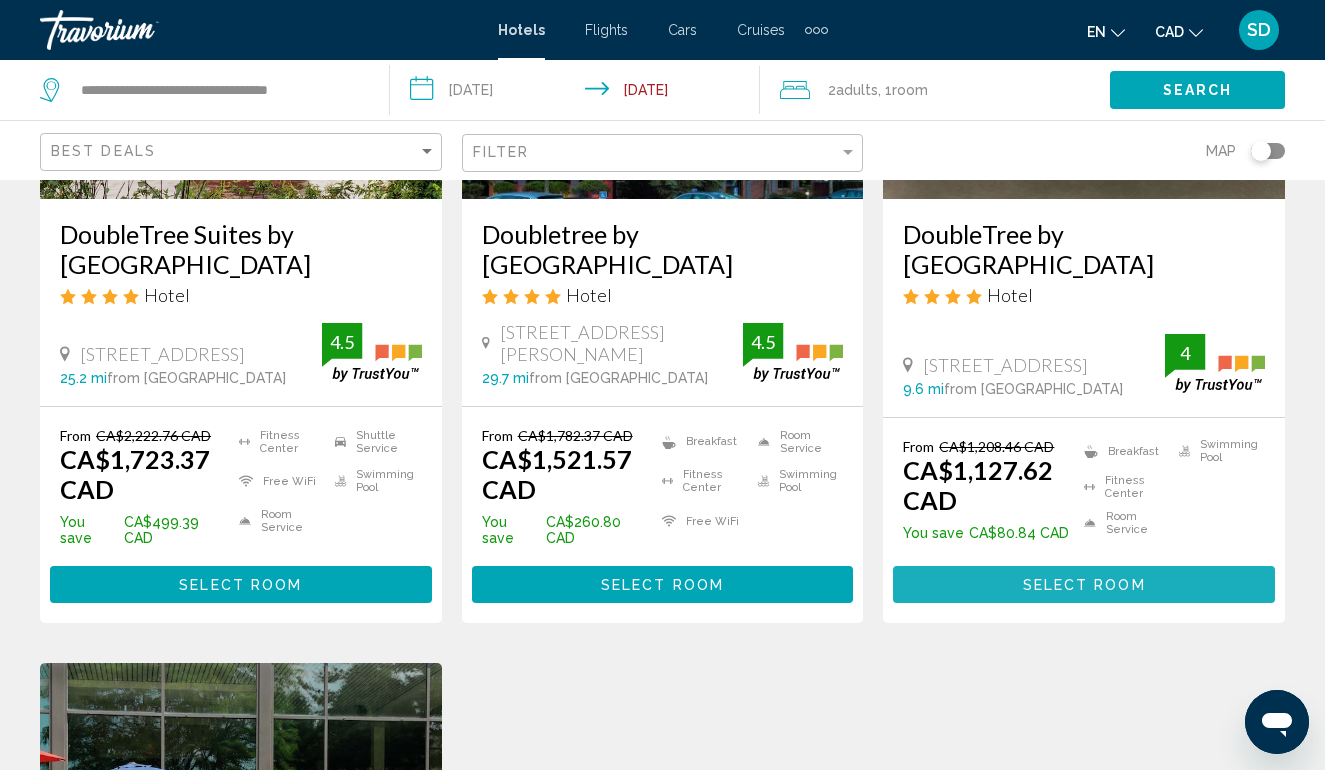 click on "Select Room" at bounding box center (1084, 585) 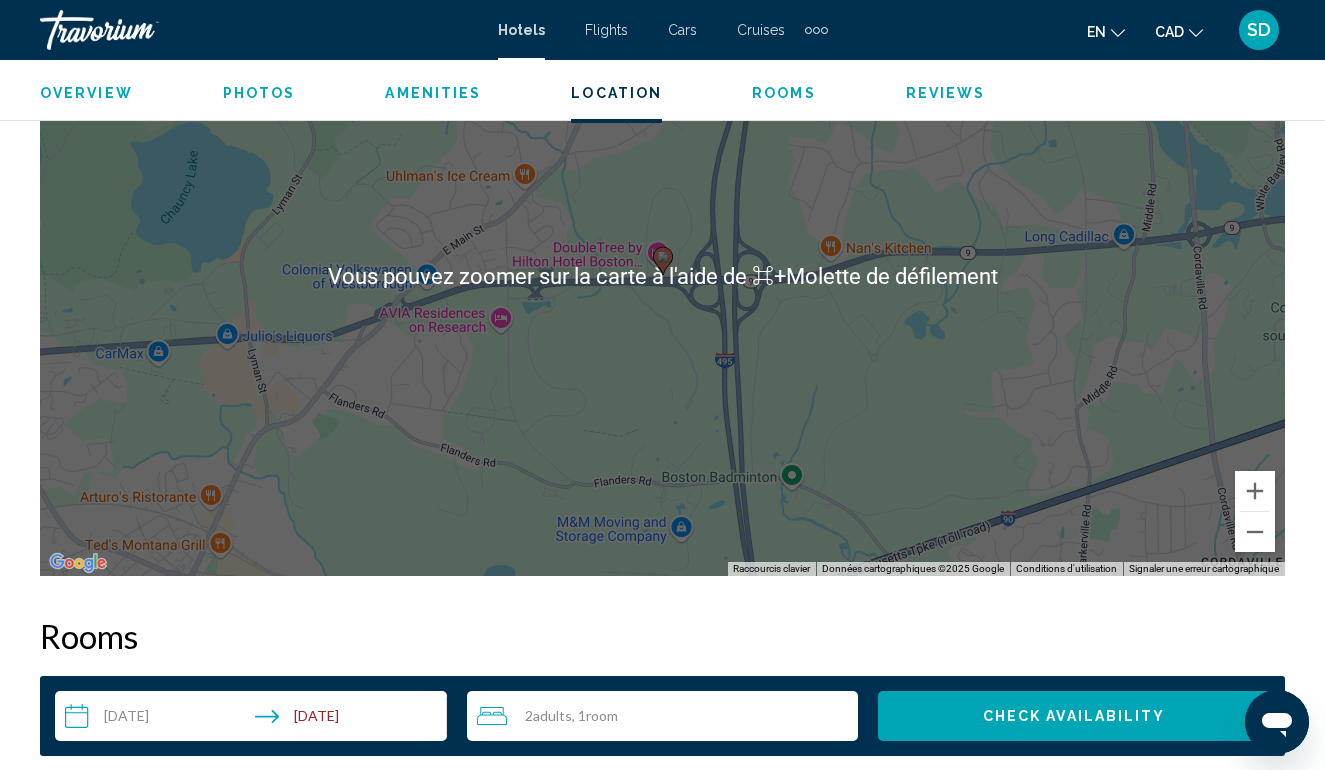 scroll, scrollTop: 2371, scrollLeft: 0, axis: vertical 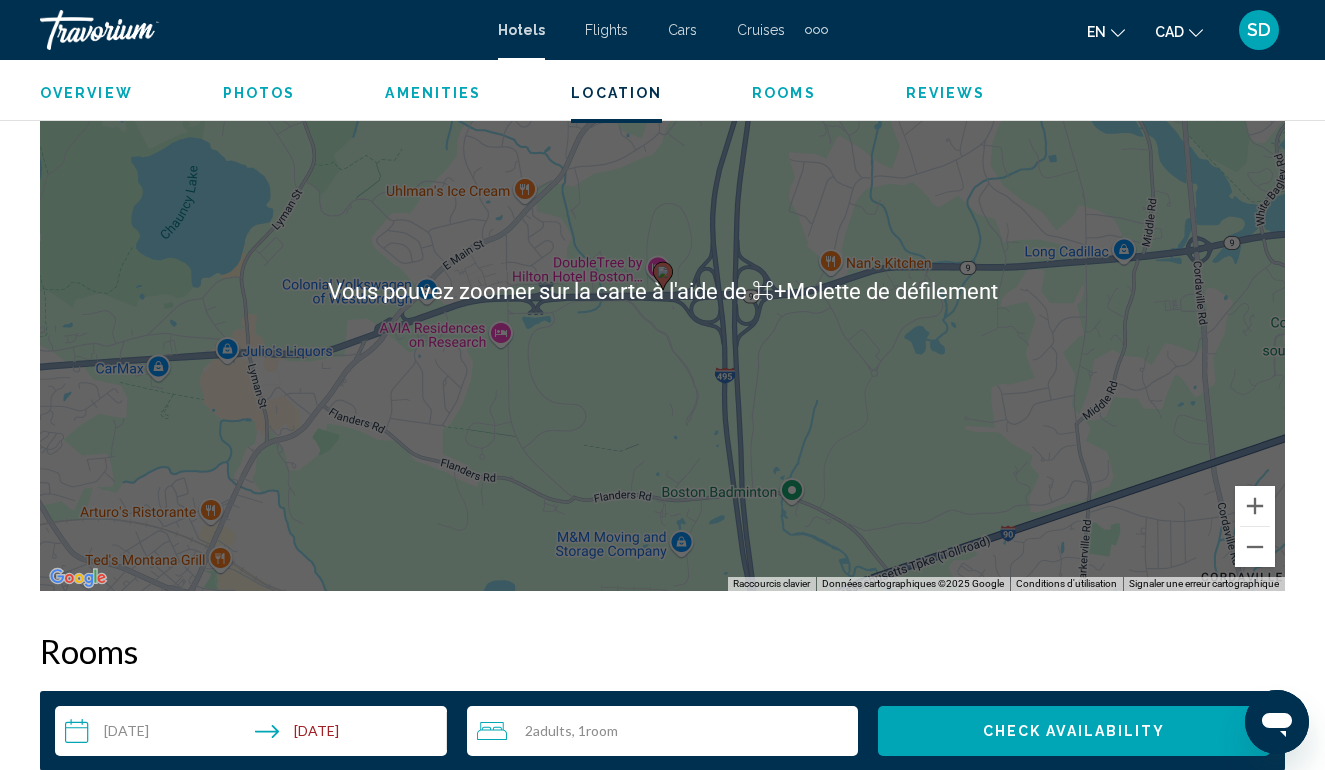 click on "Pour naviguer, appuyez sur les touches fléchées. Pour activer le glissement avec le clavier, appuyez sur Alt+Entrée. Une fois ce mode activé, utilisez les touches fléchées pour déplacer le repère. Pour valider le déplacement, appuyez sur Entrée. Pour annuler, appuyez sur Échap." at bounding box center [662, 291] 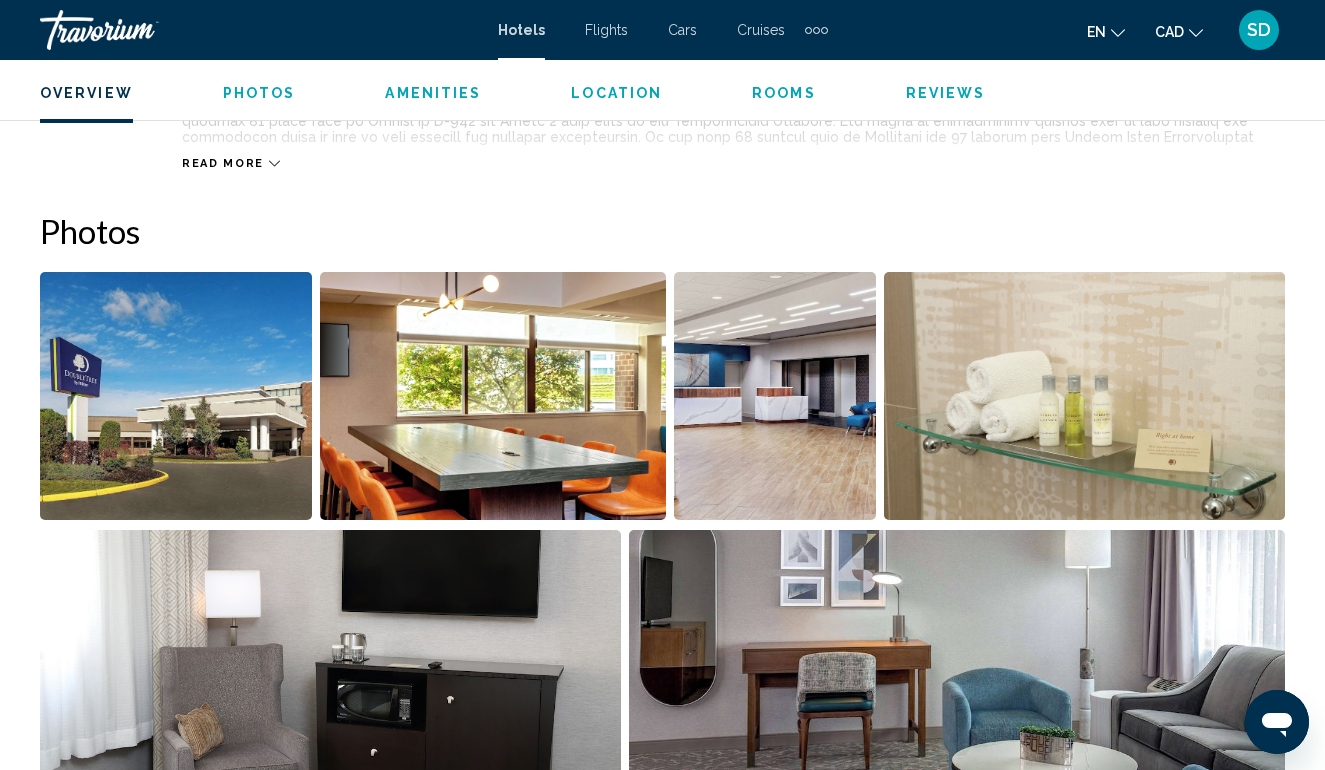 scroll, scrollTop: 1348, scrollLeft: 0, axis: vertical 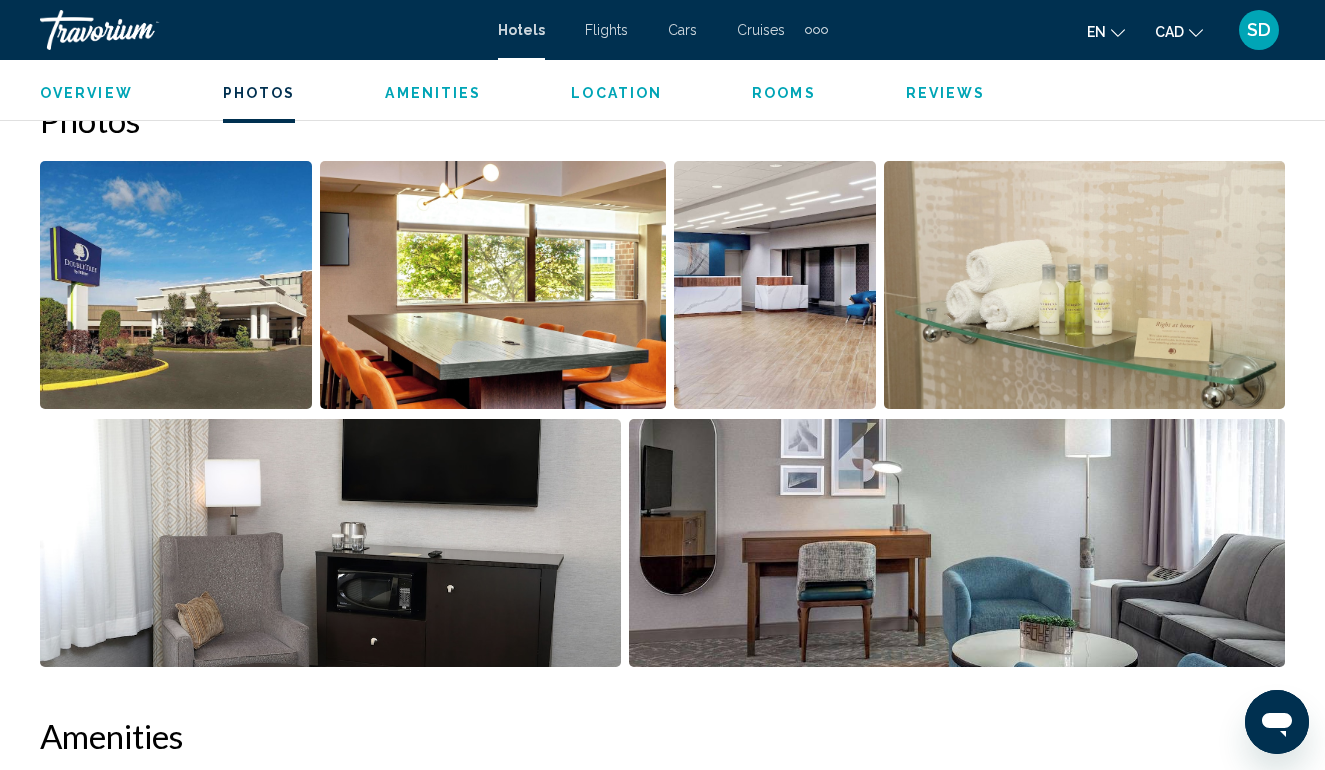 click at bounding box center [176, 285] 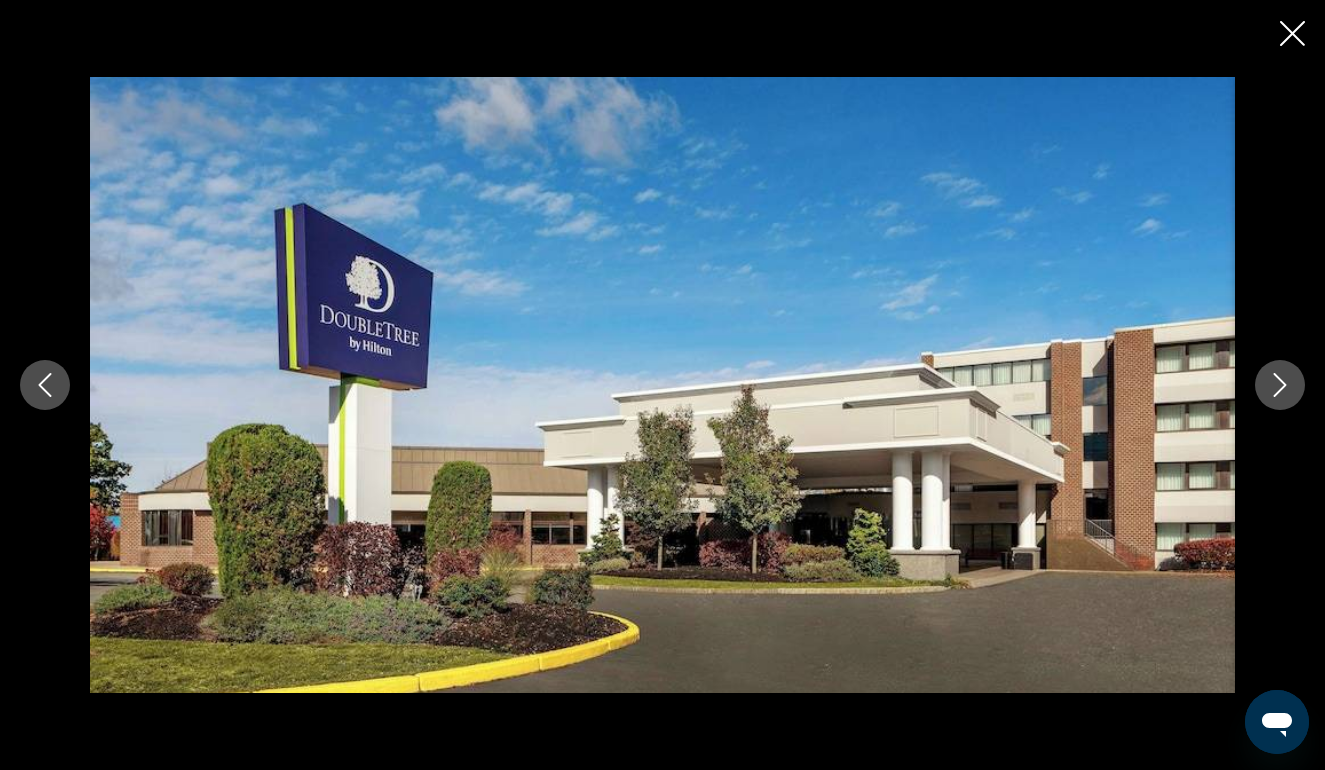 click 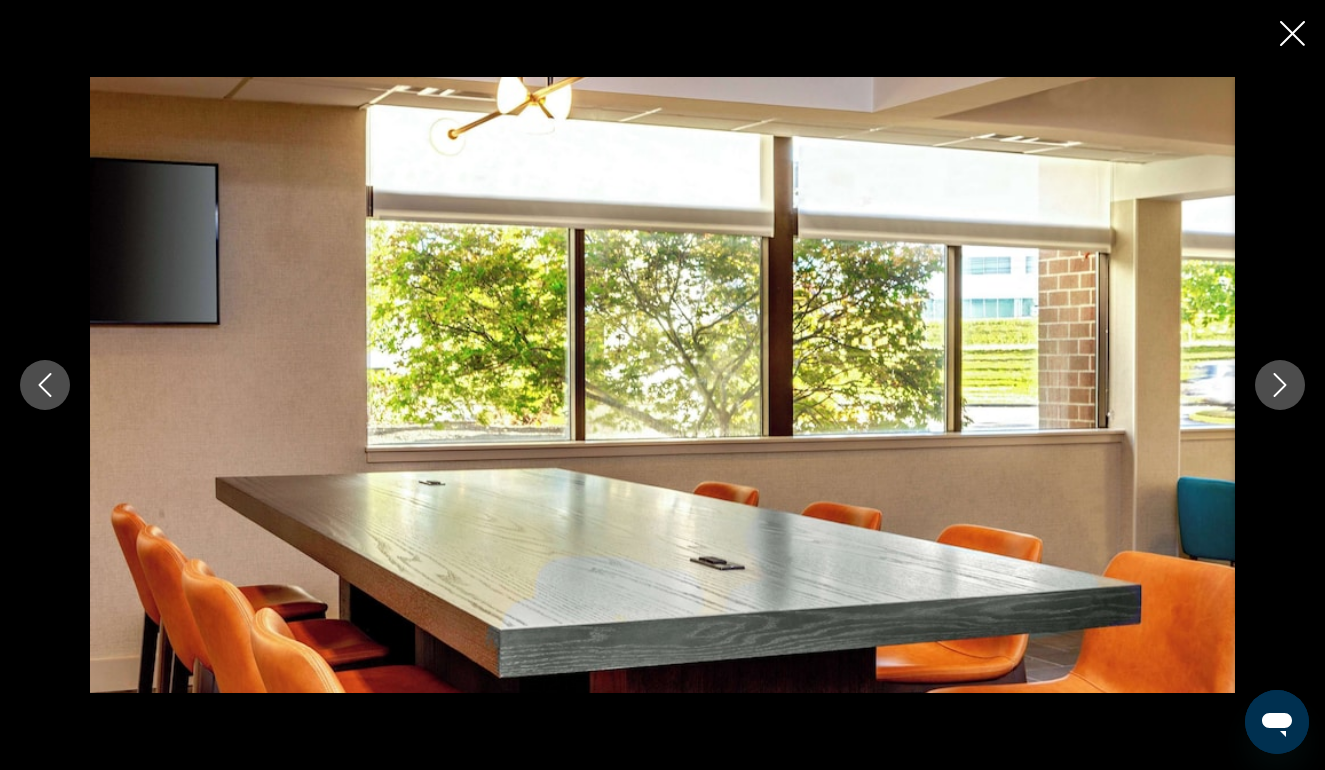 click 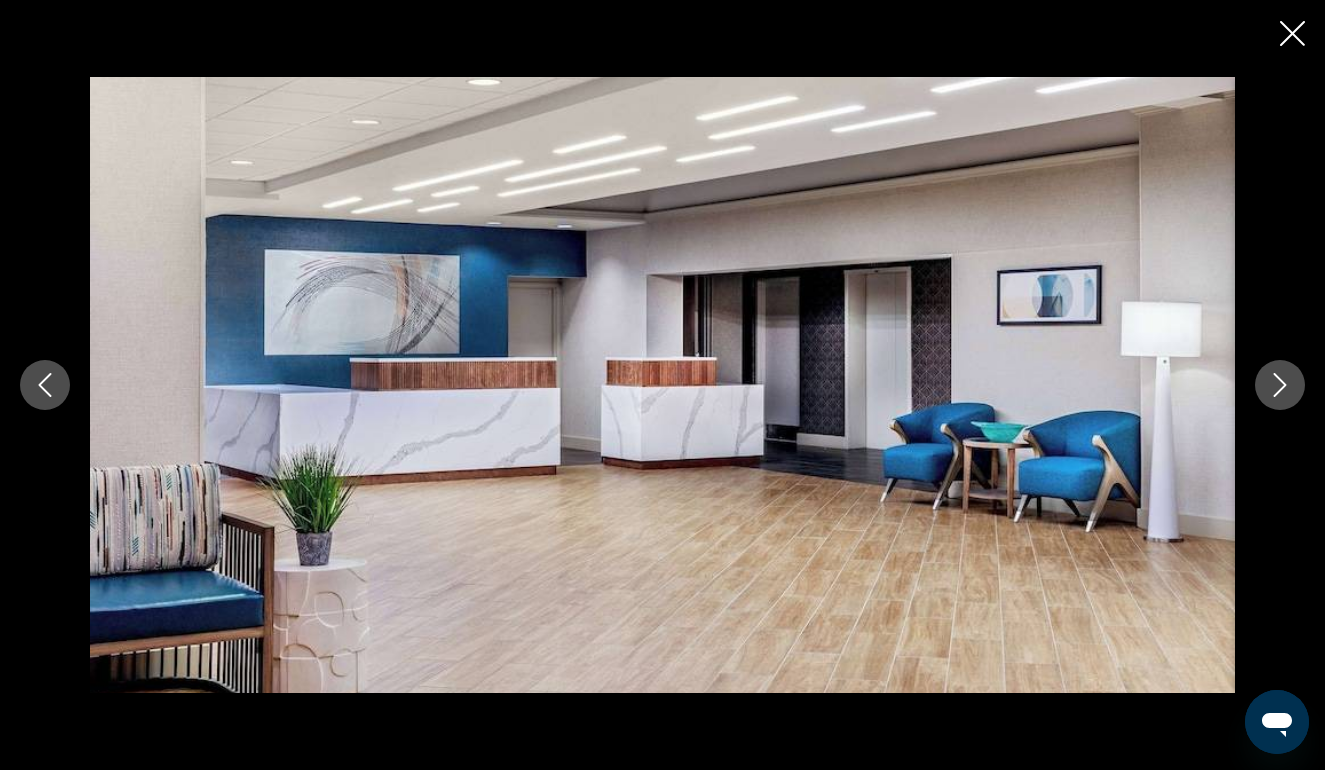 click 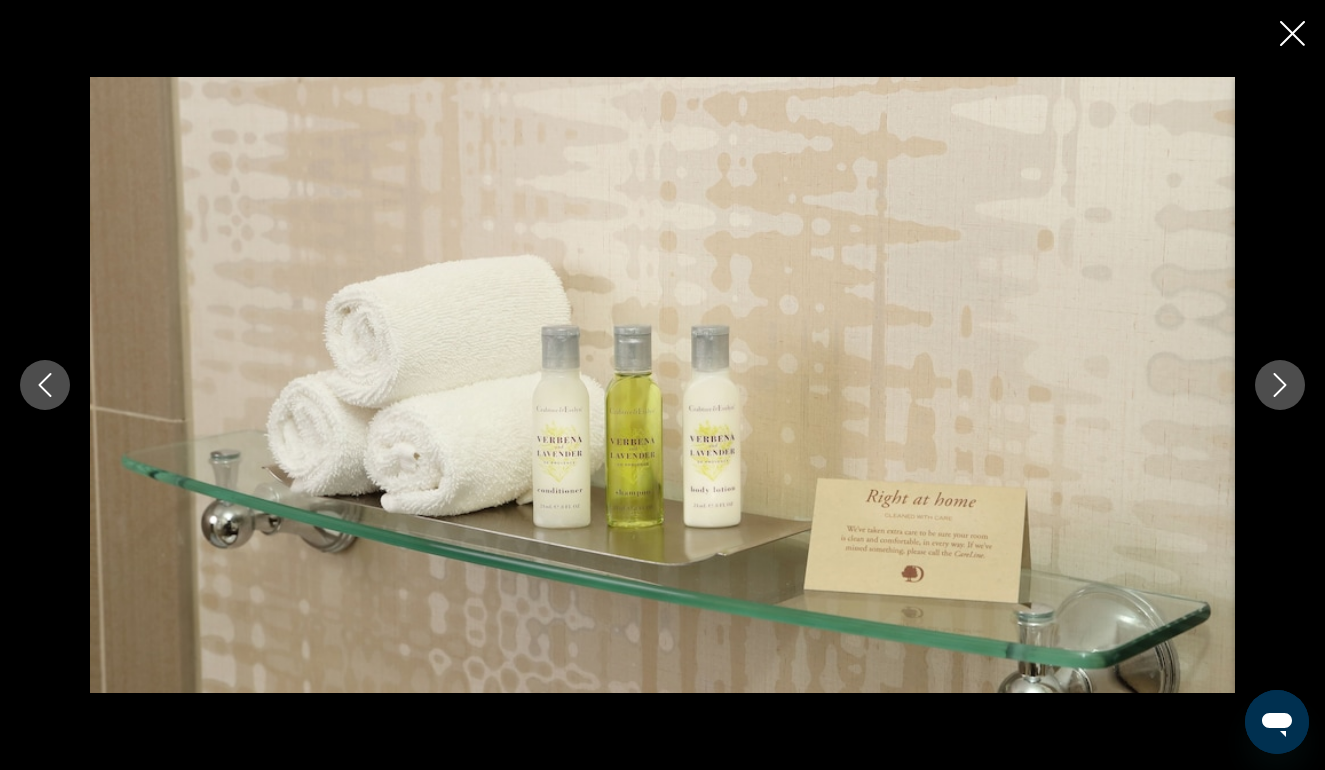click 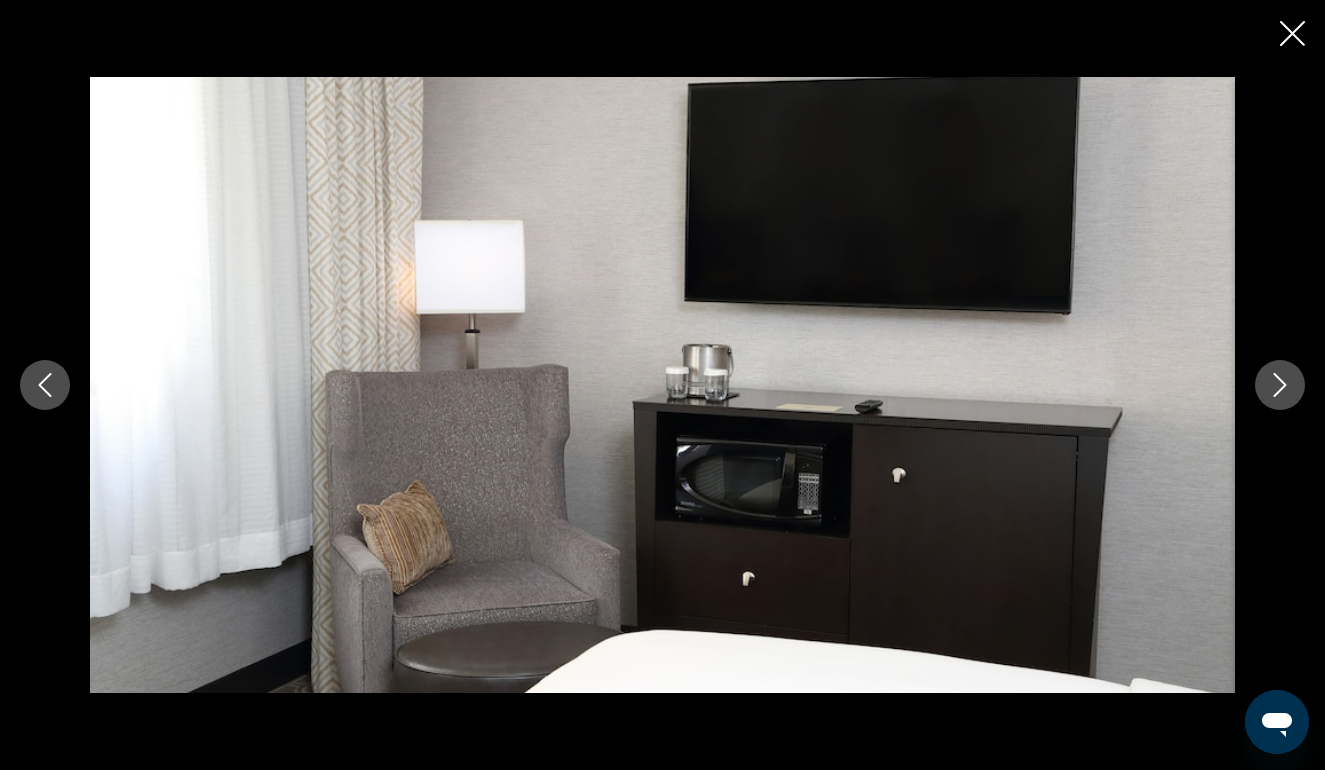 click 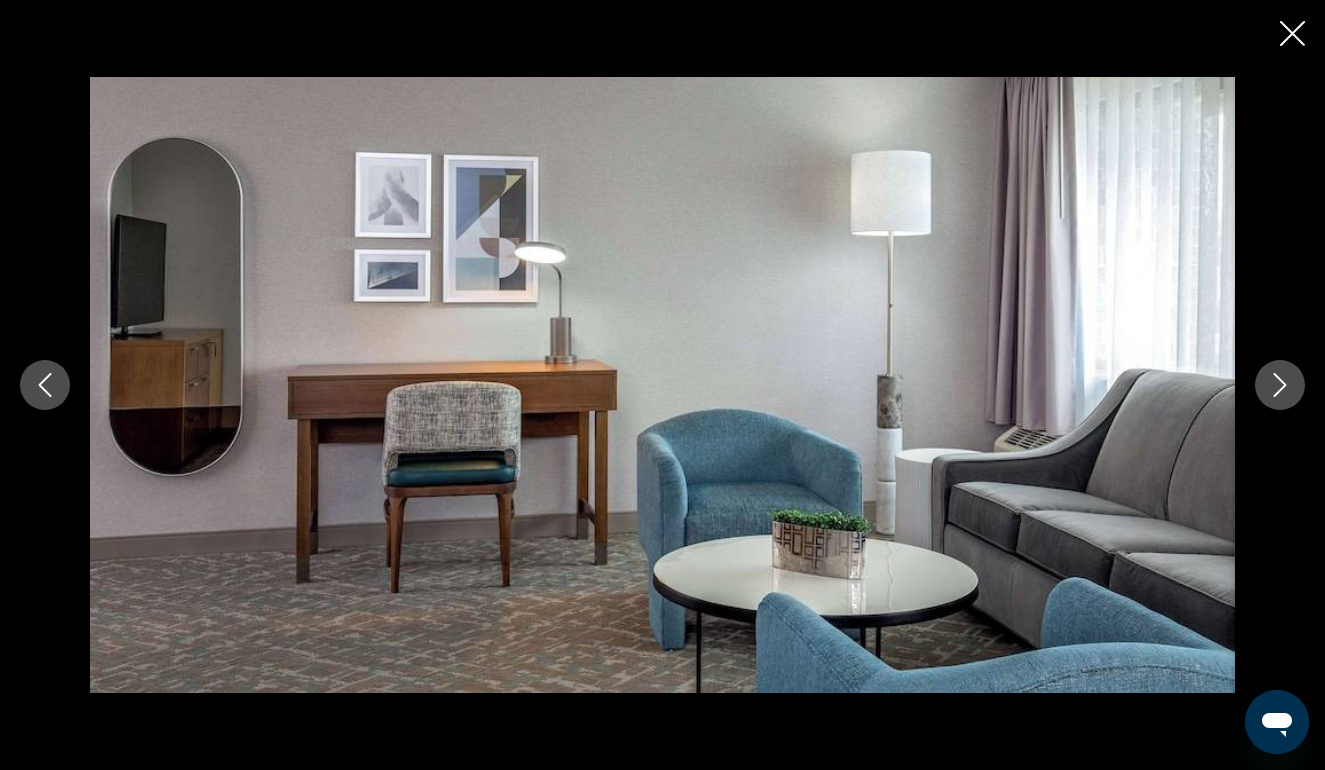 click 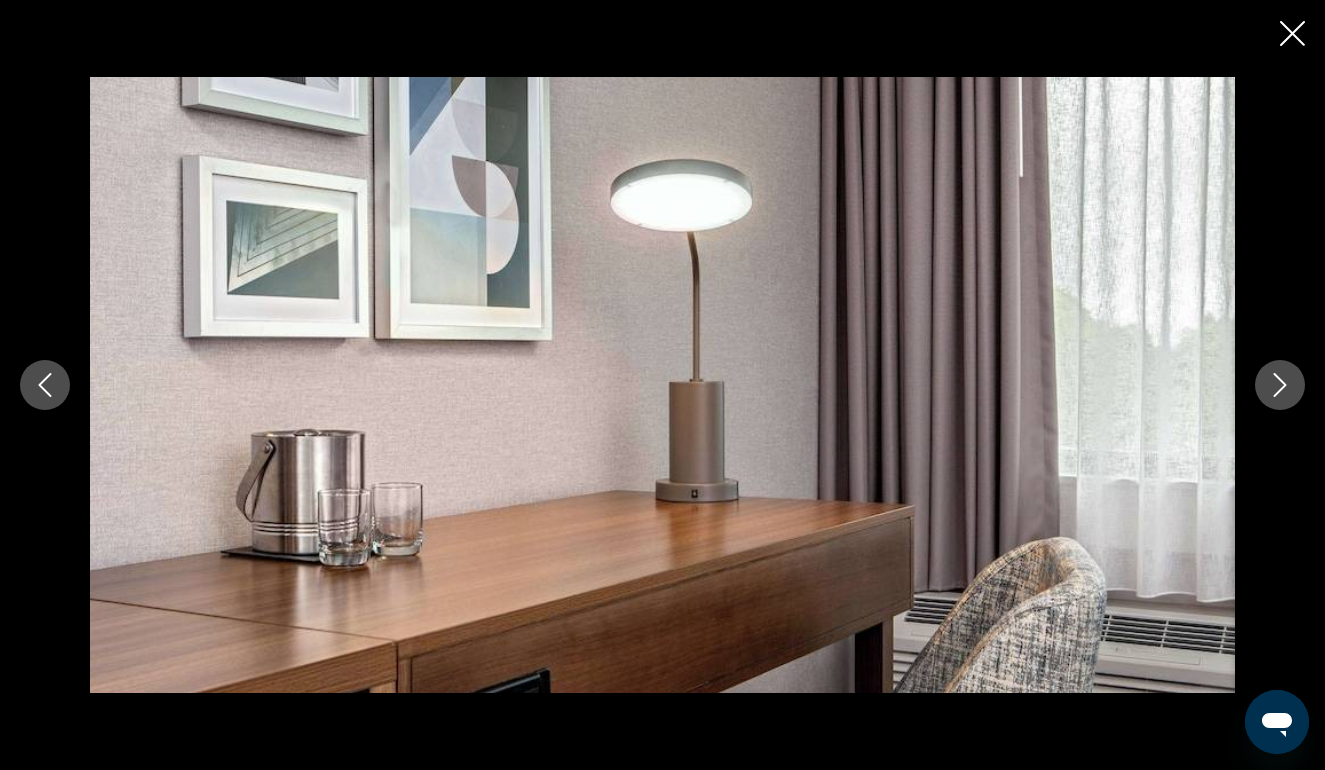 click 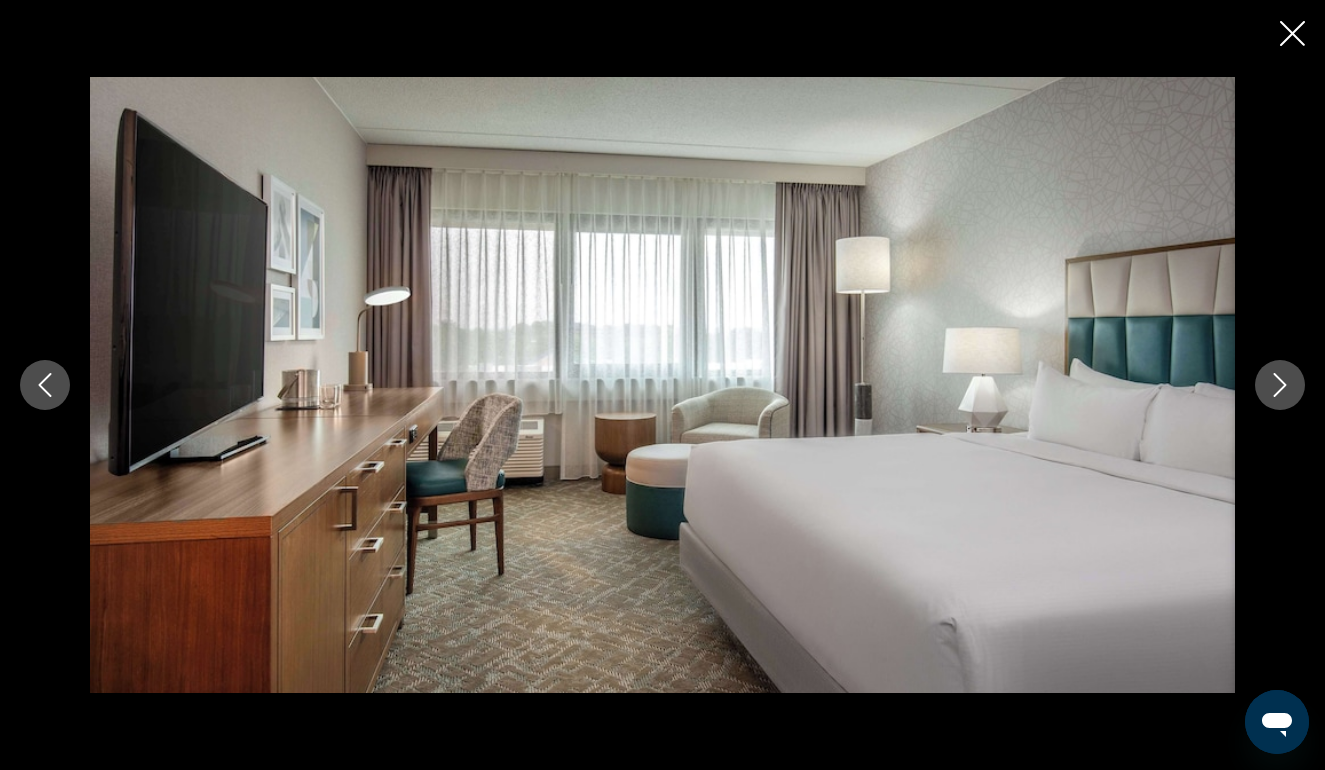 click 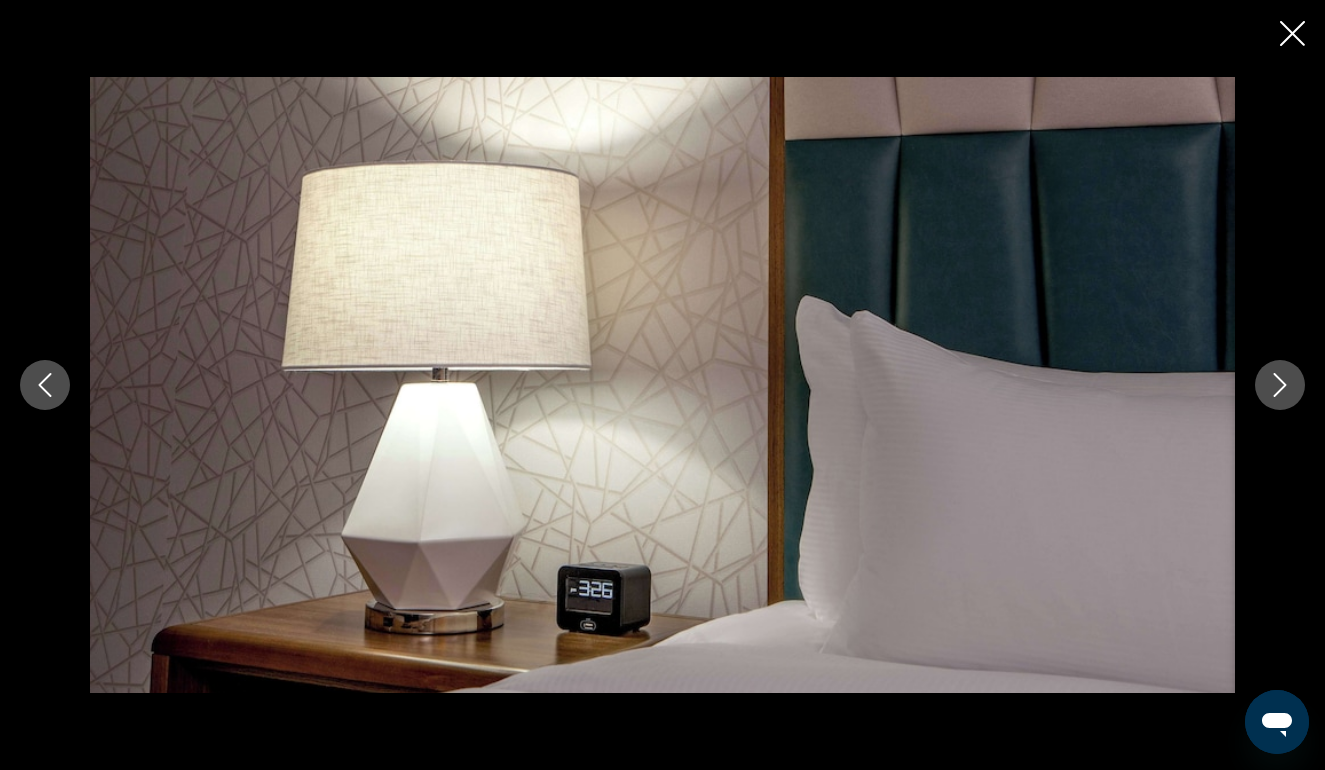 click 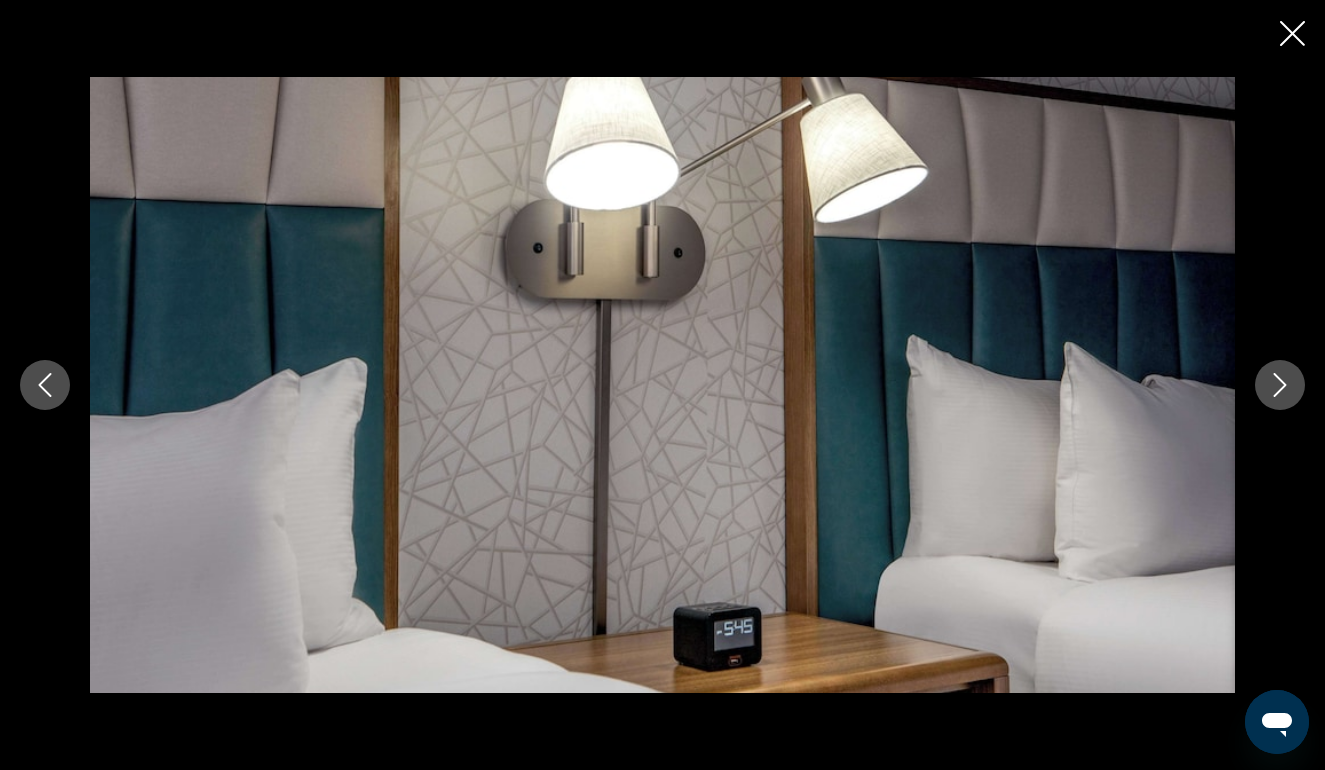 click 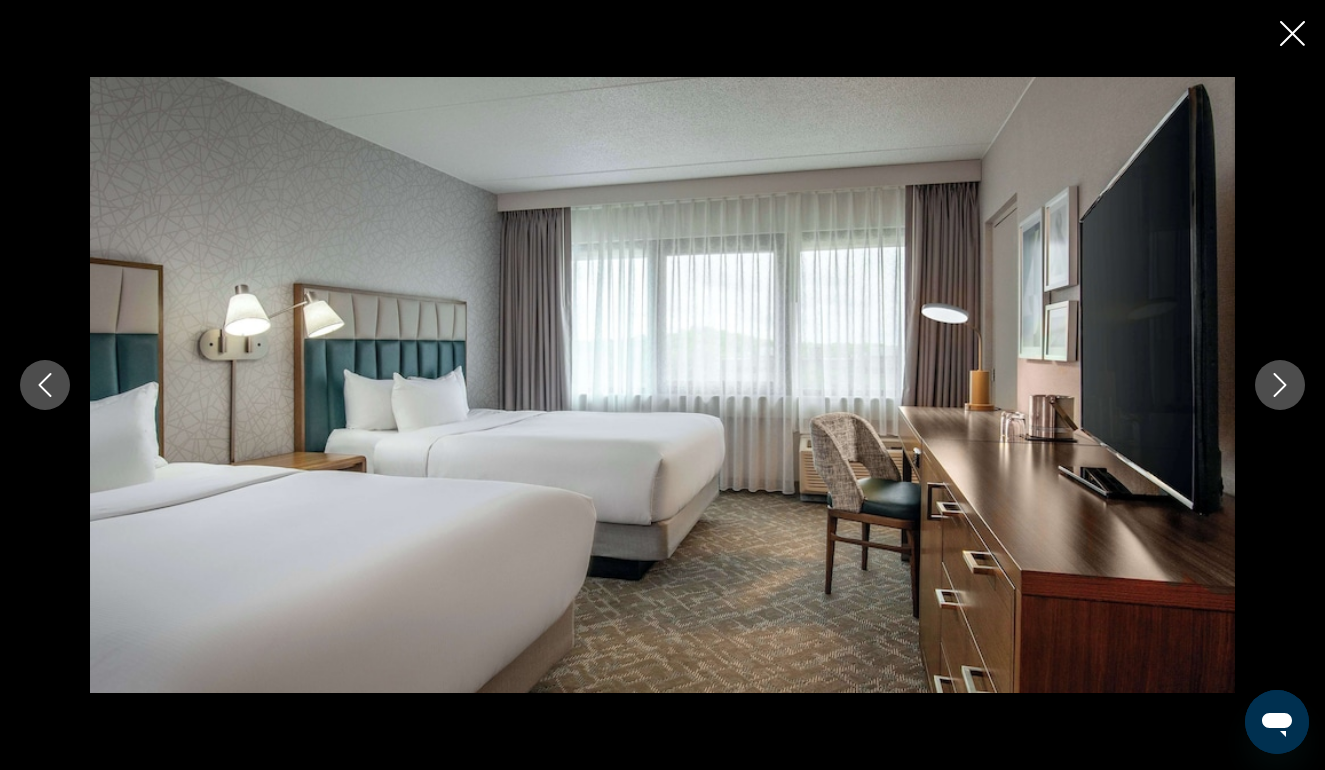 click 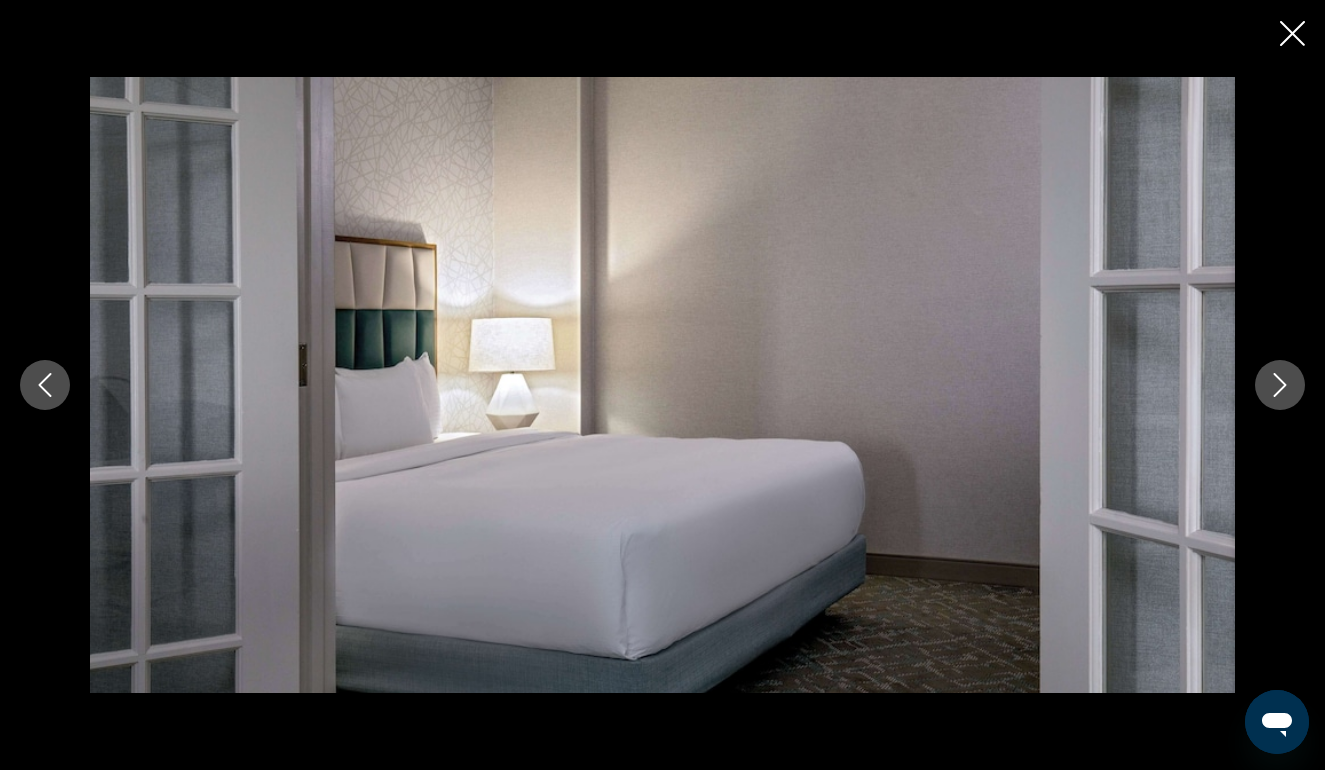click 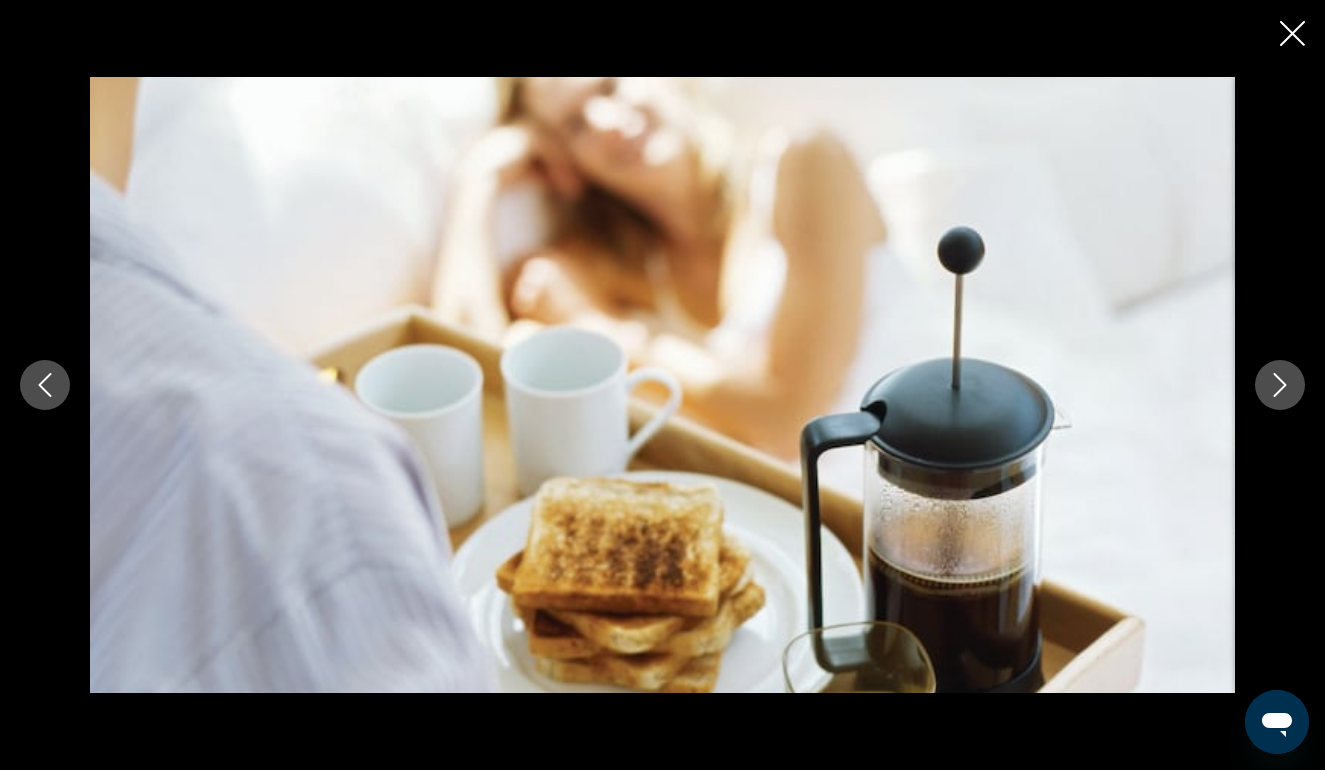 click 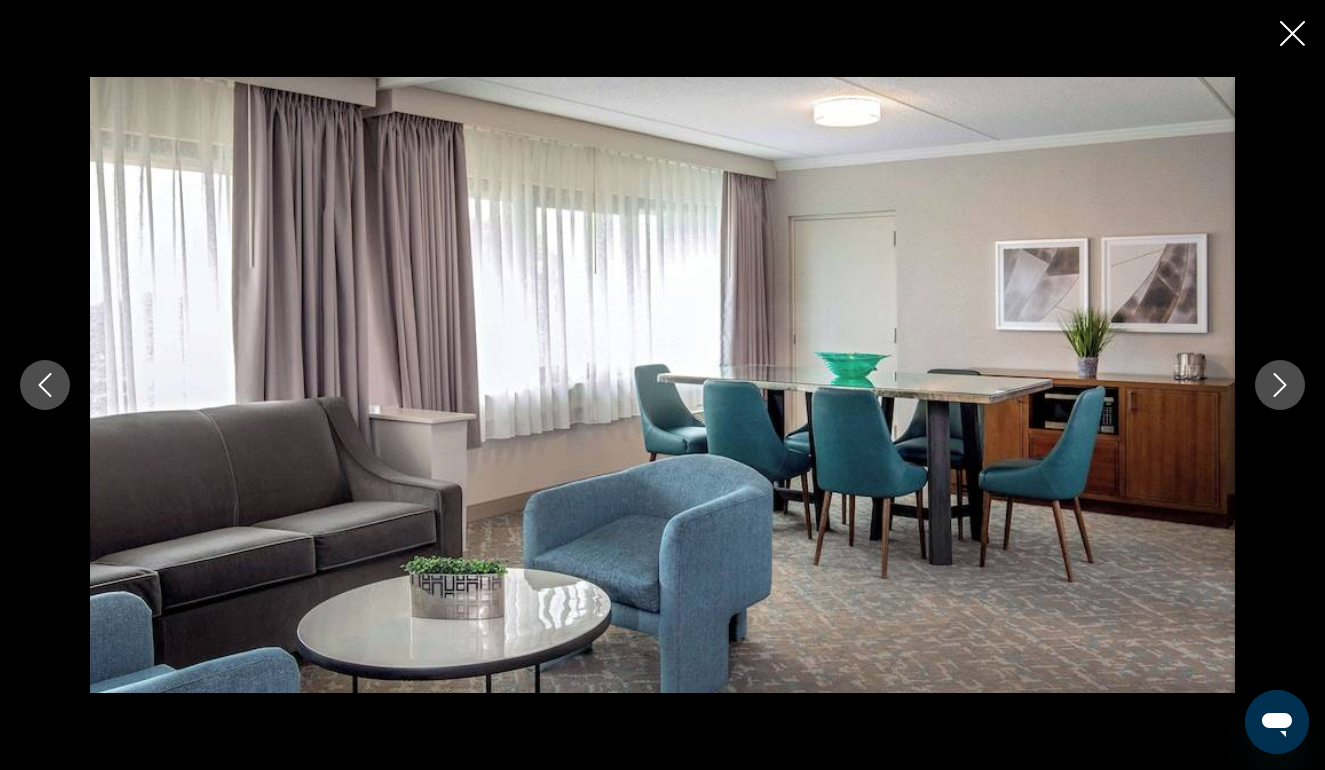 click 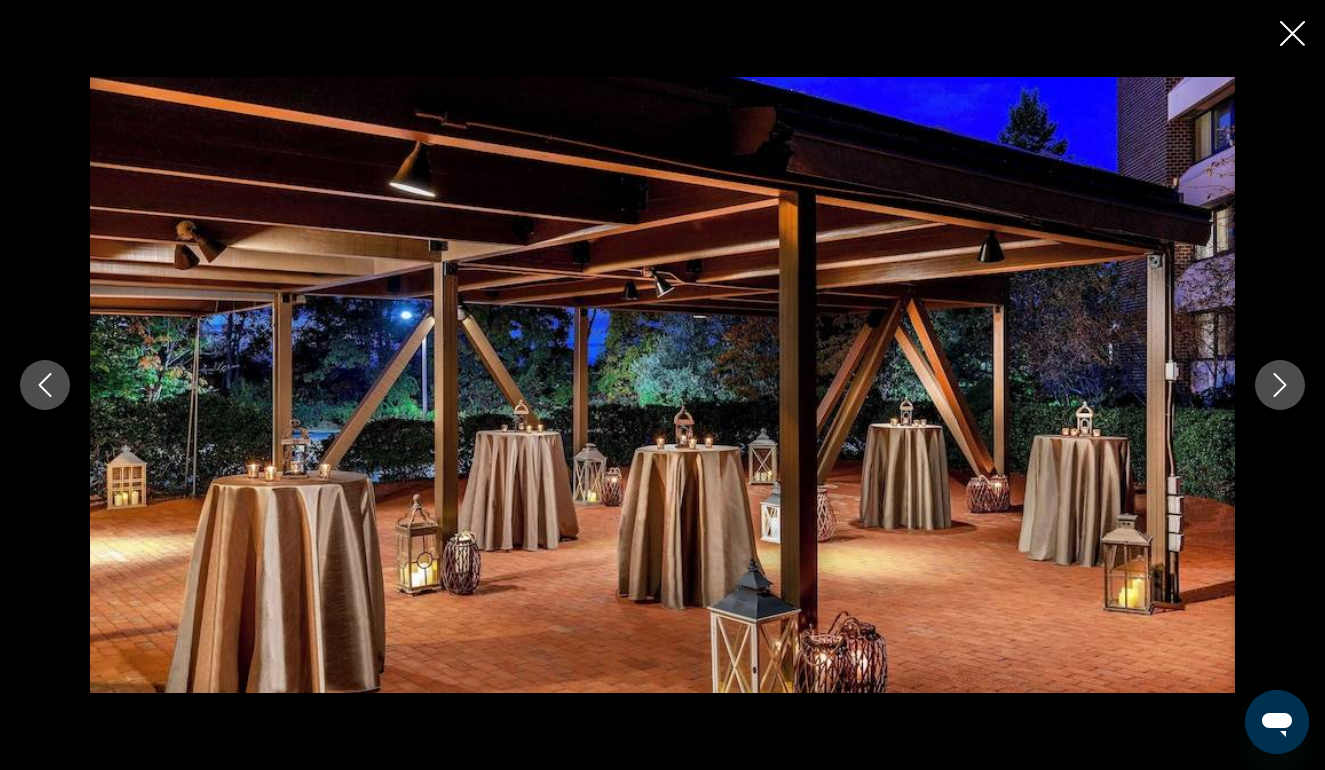 click 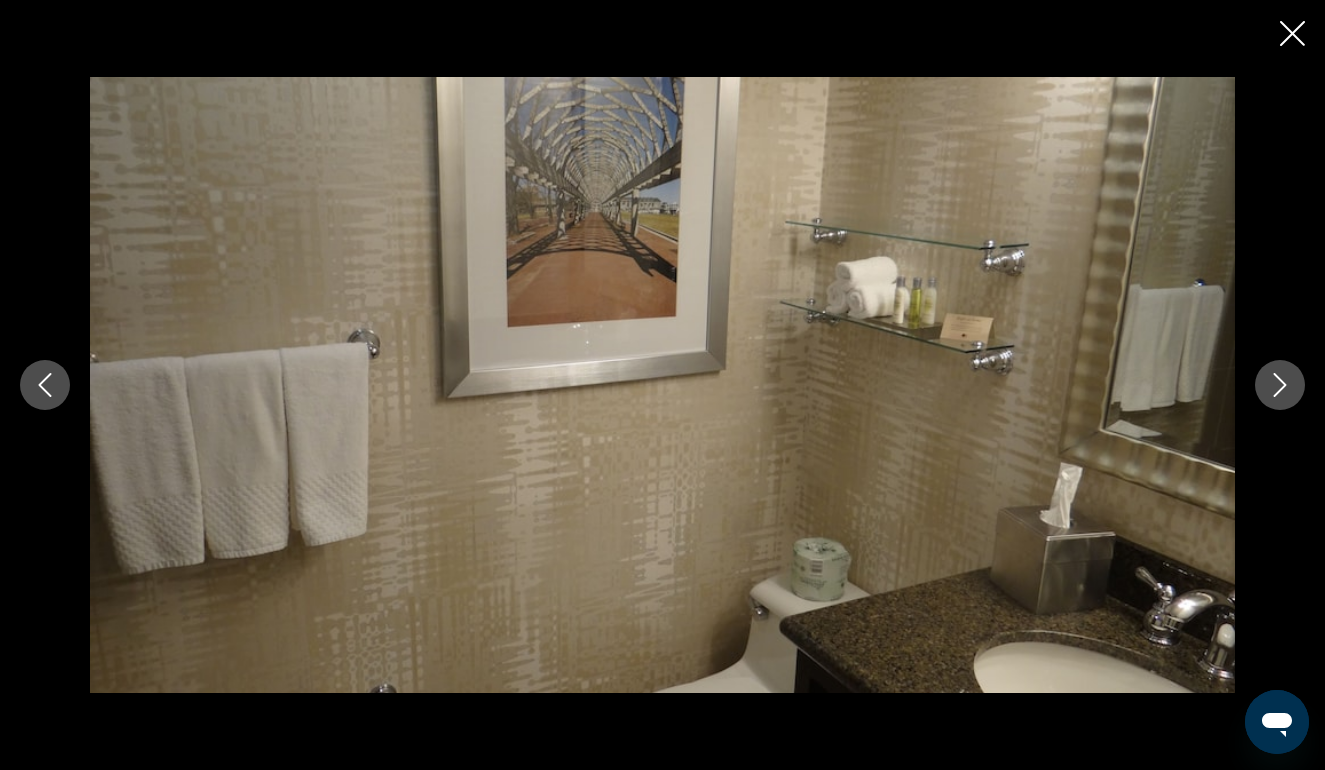 click 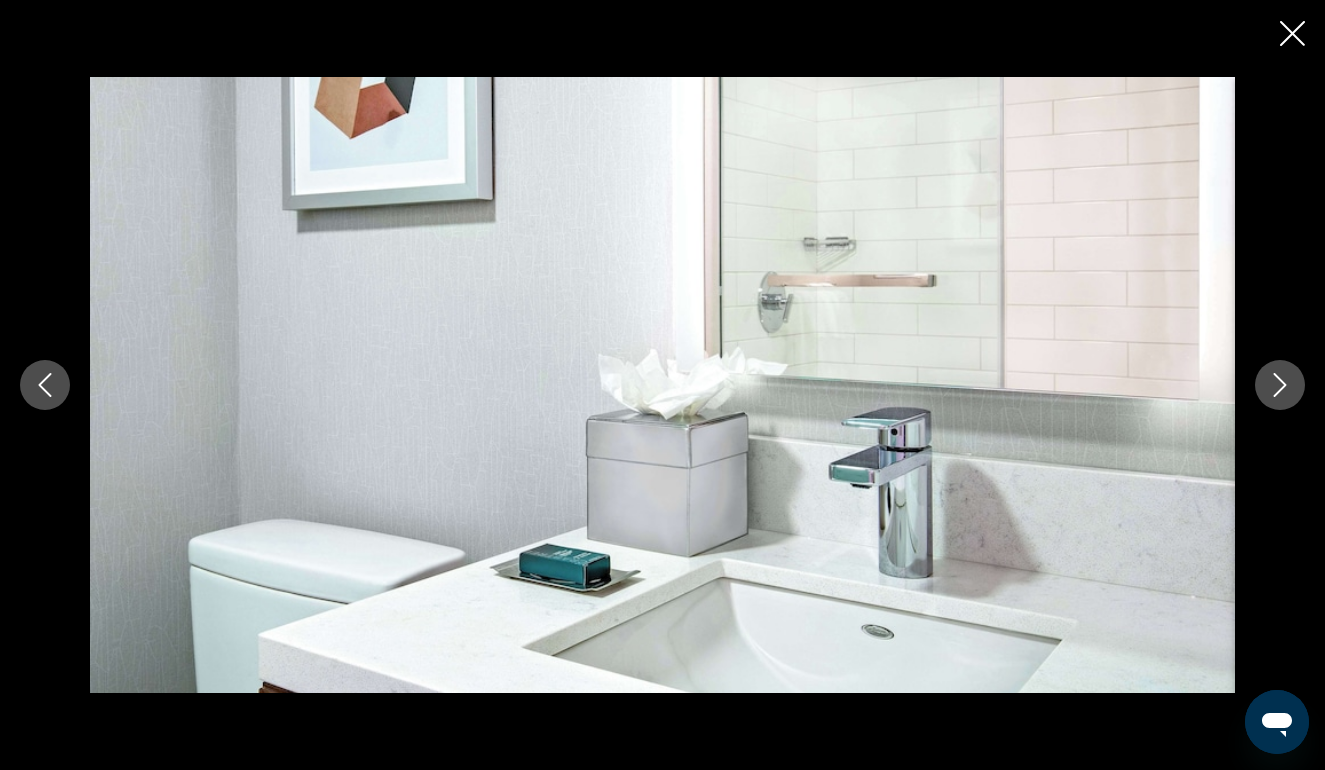 click 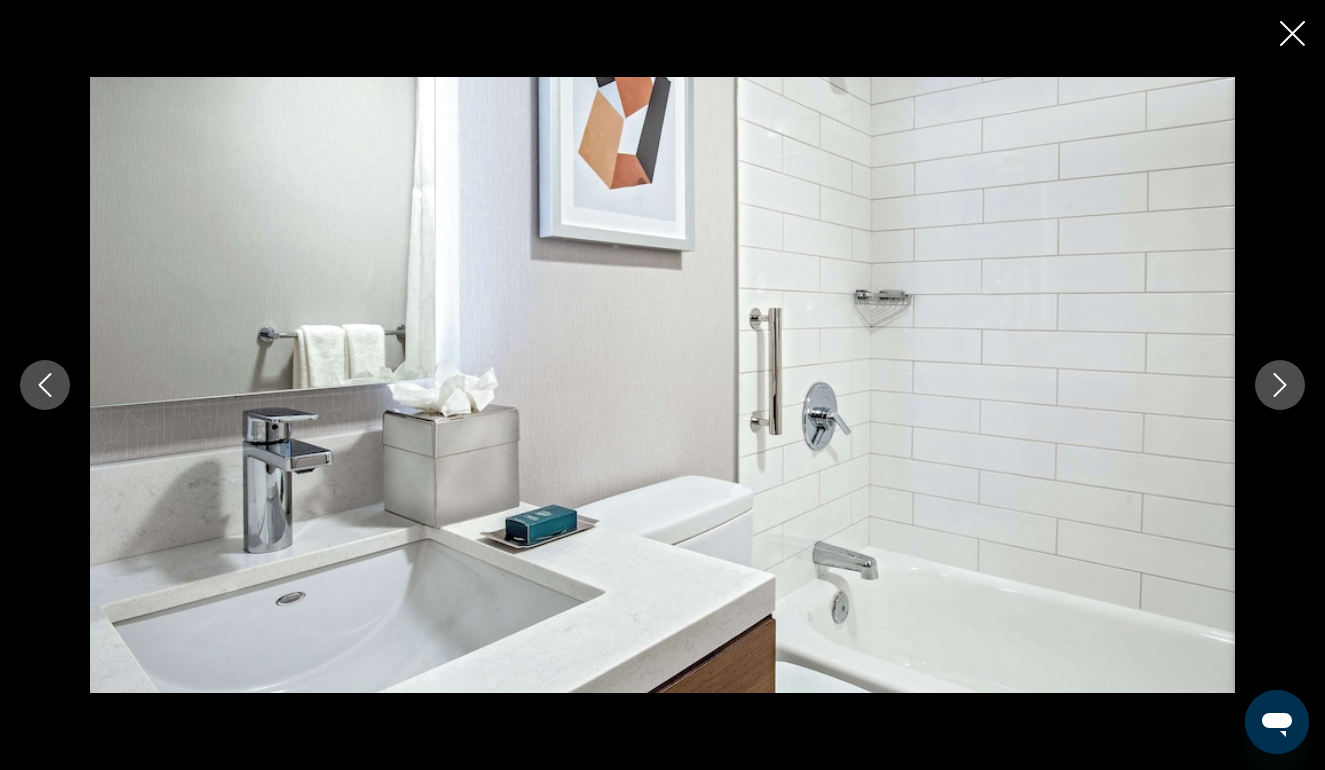click 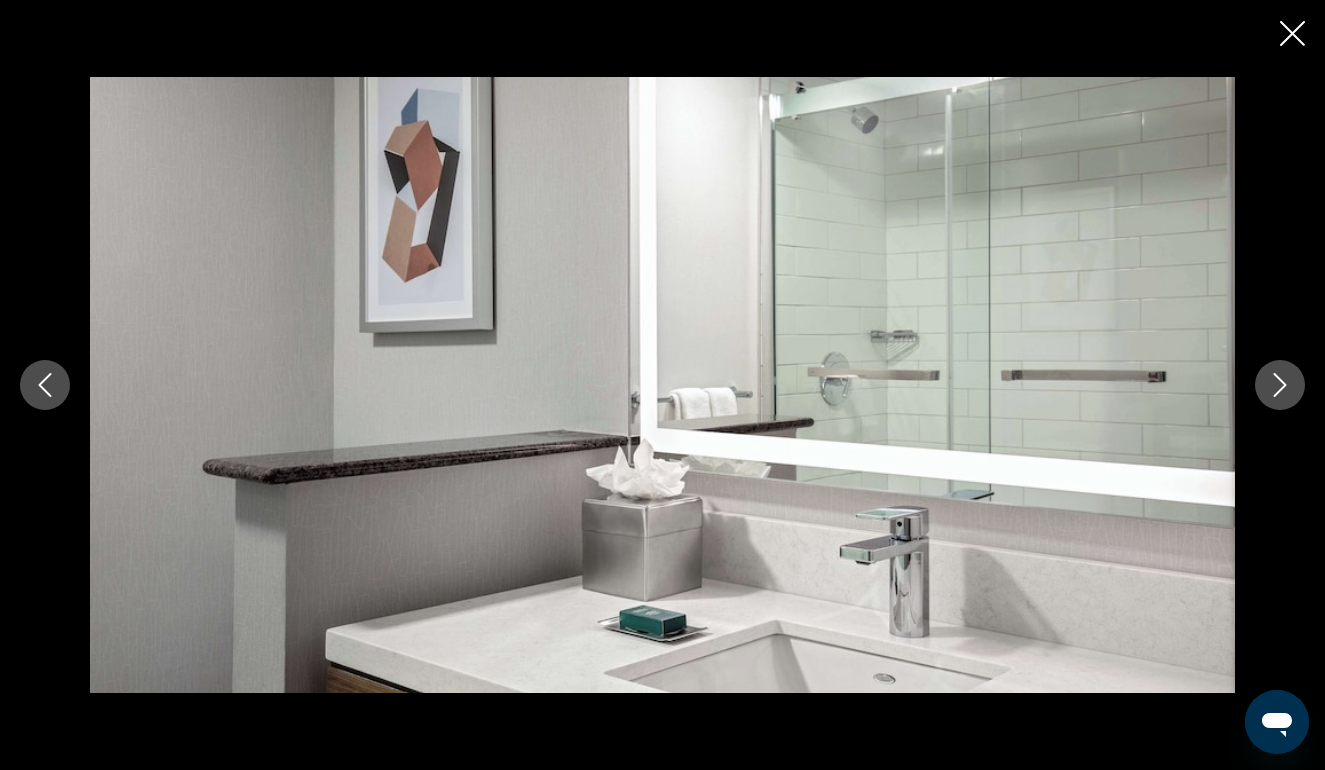 click 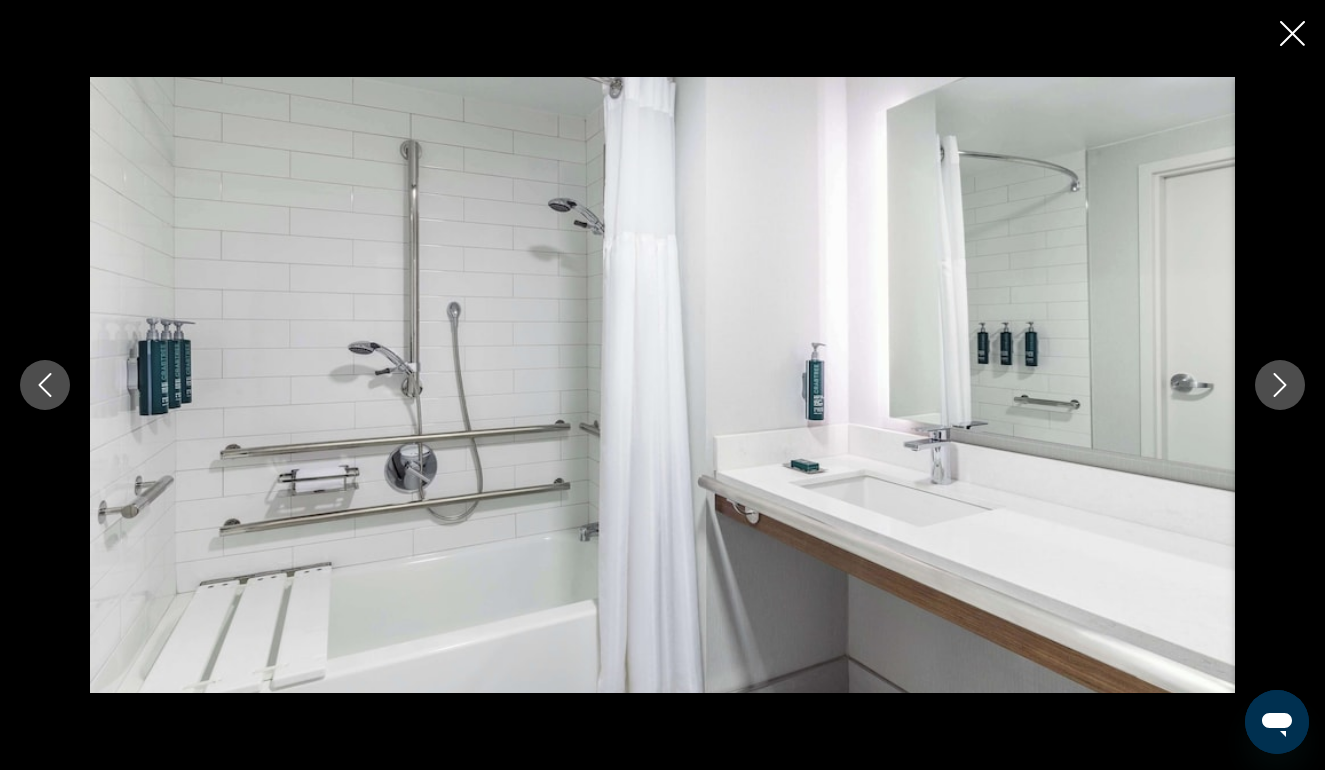 click 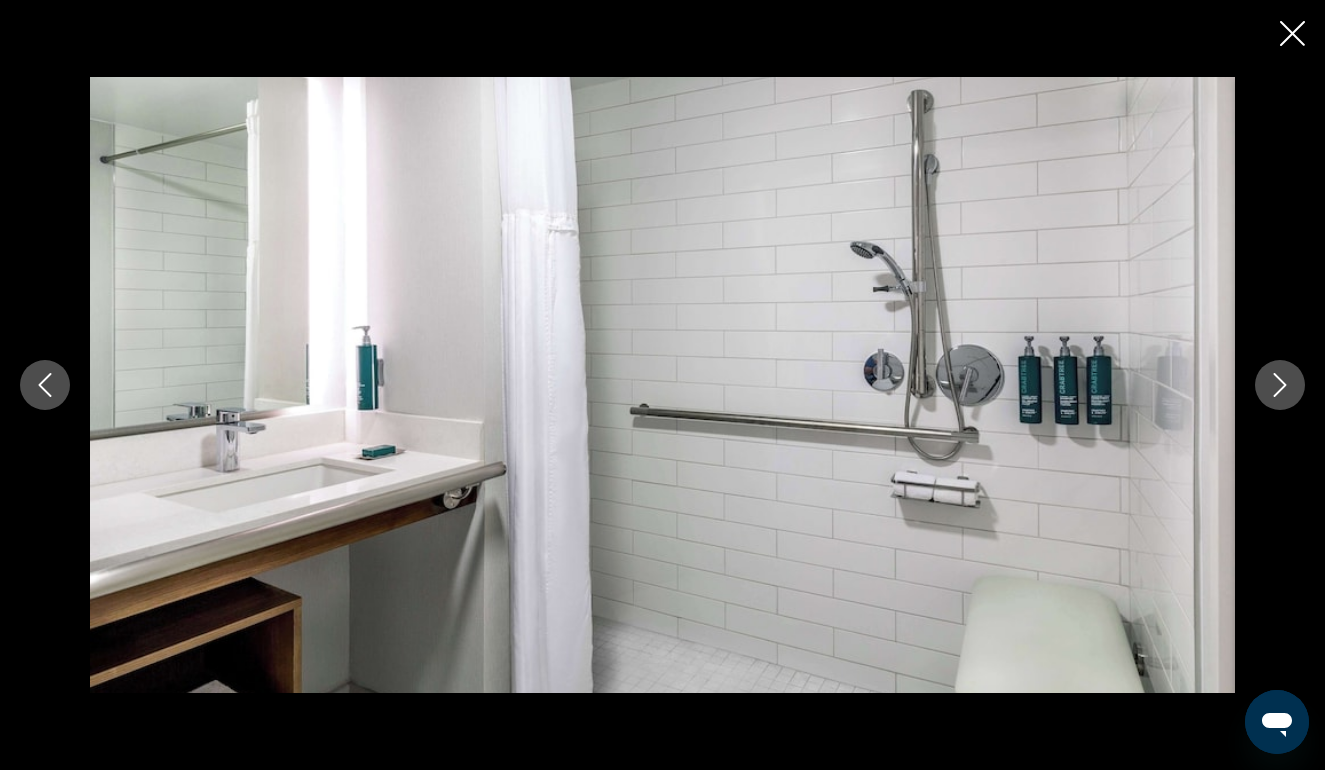 click 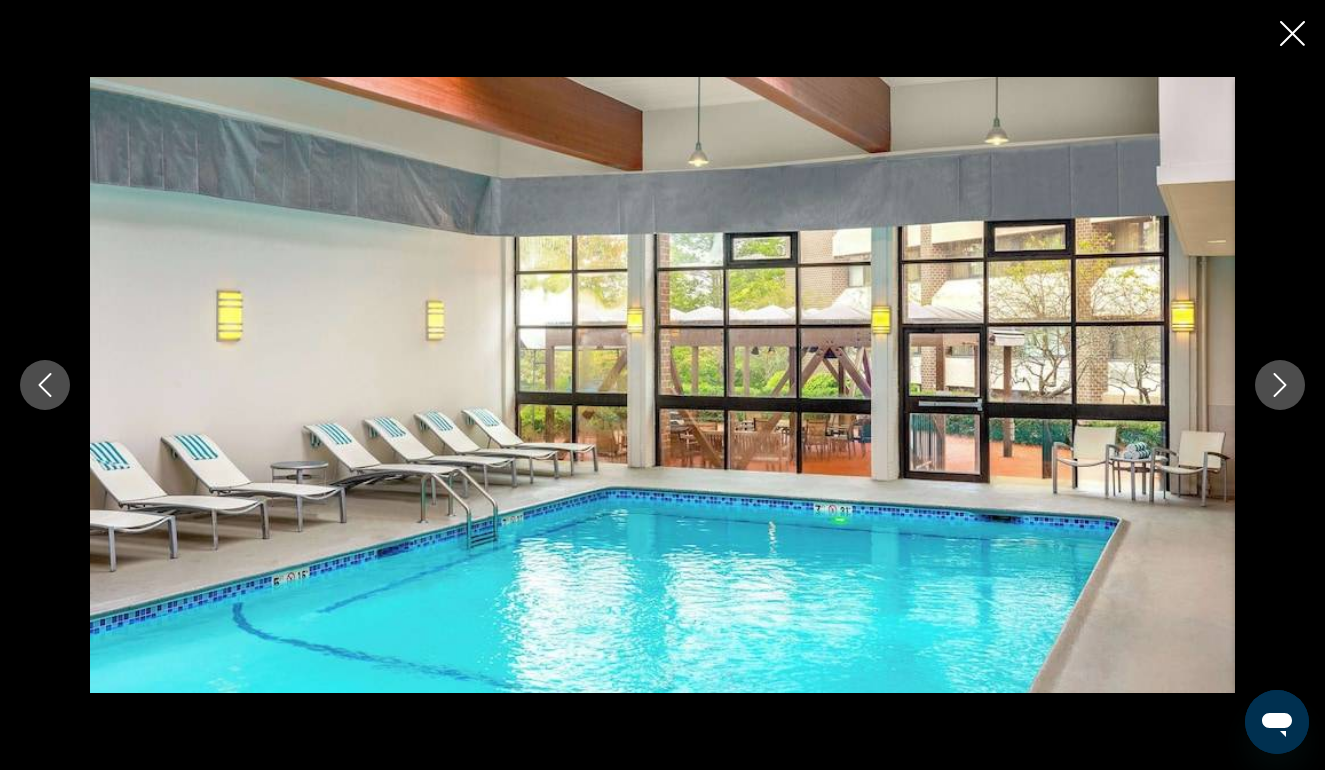 click 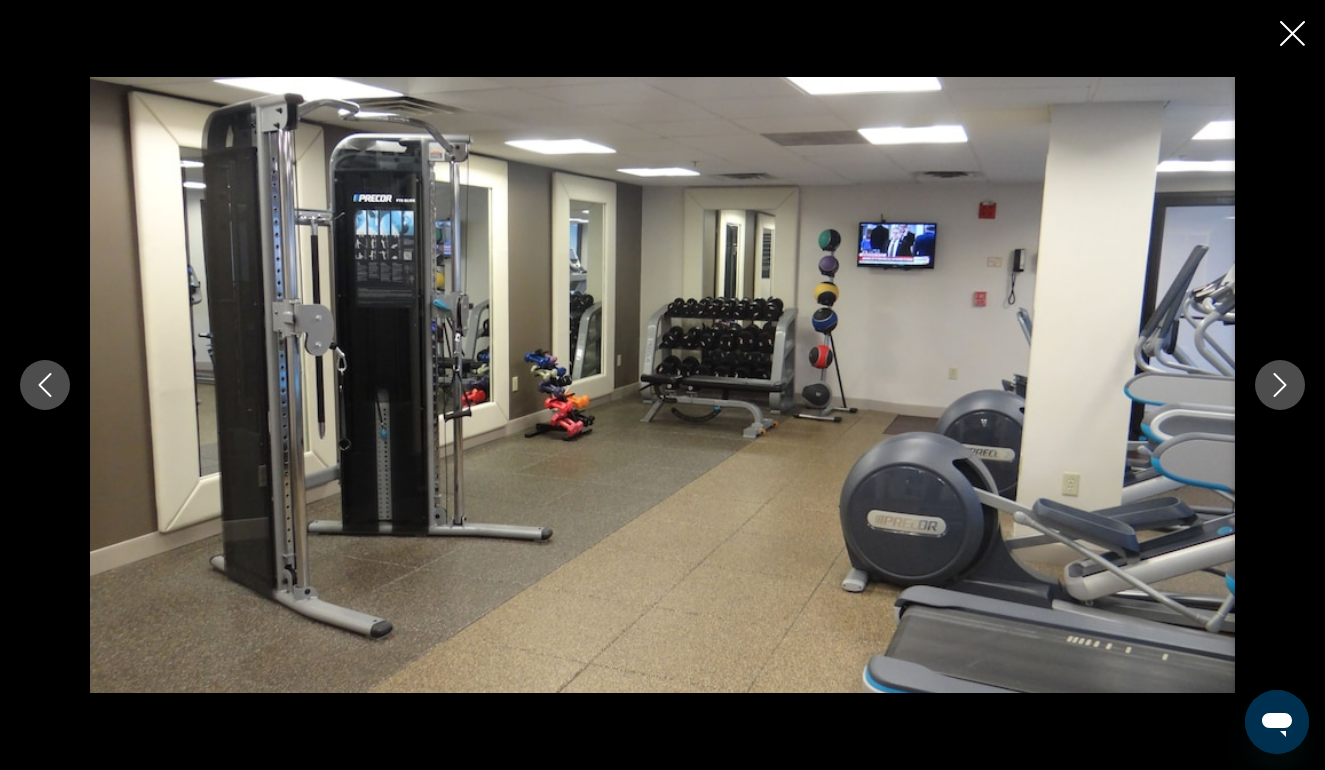 click 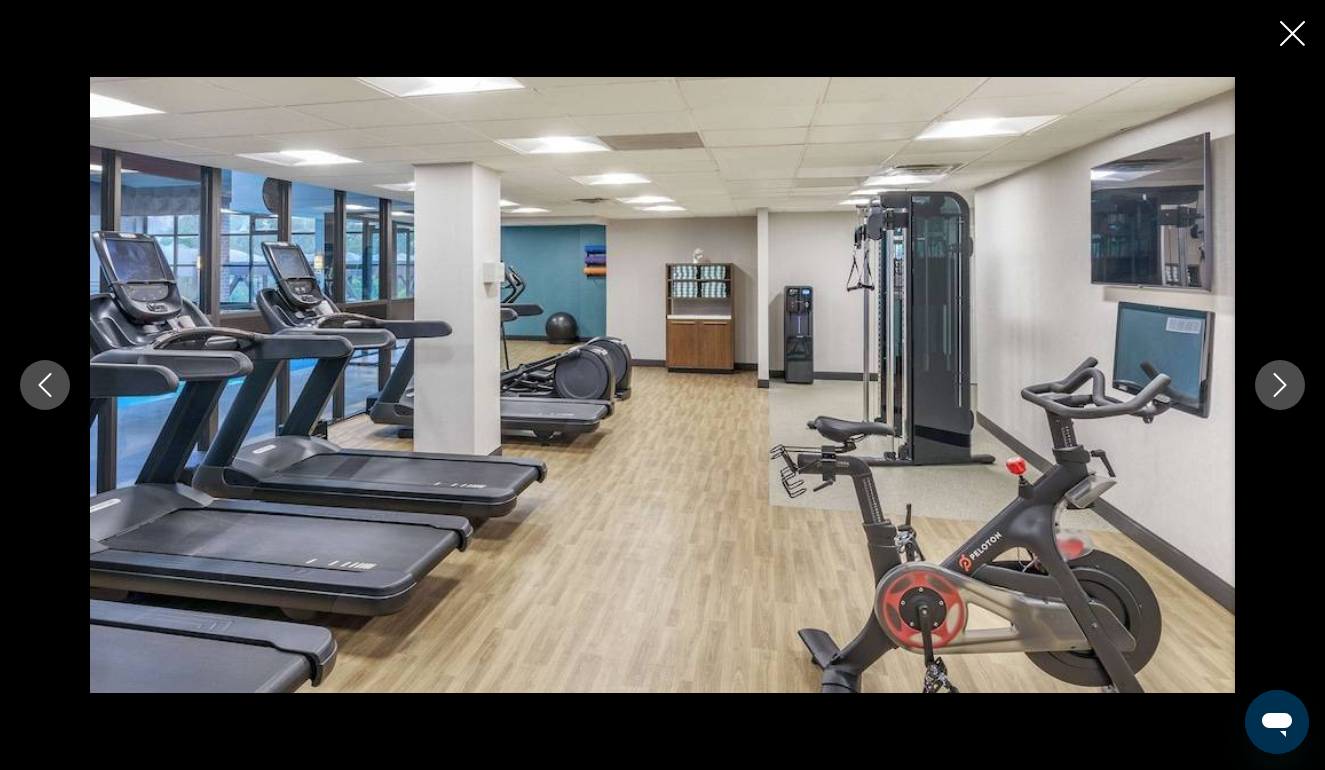 click 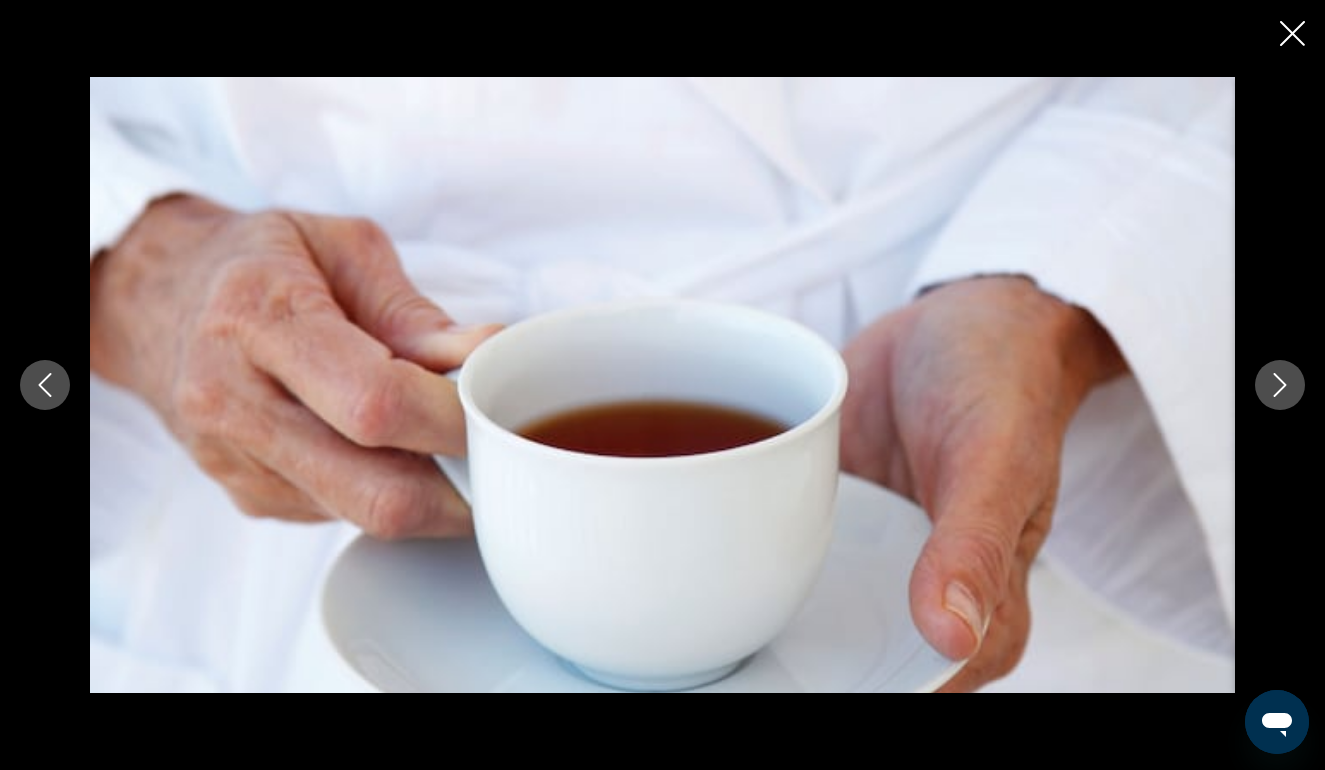 click 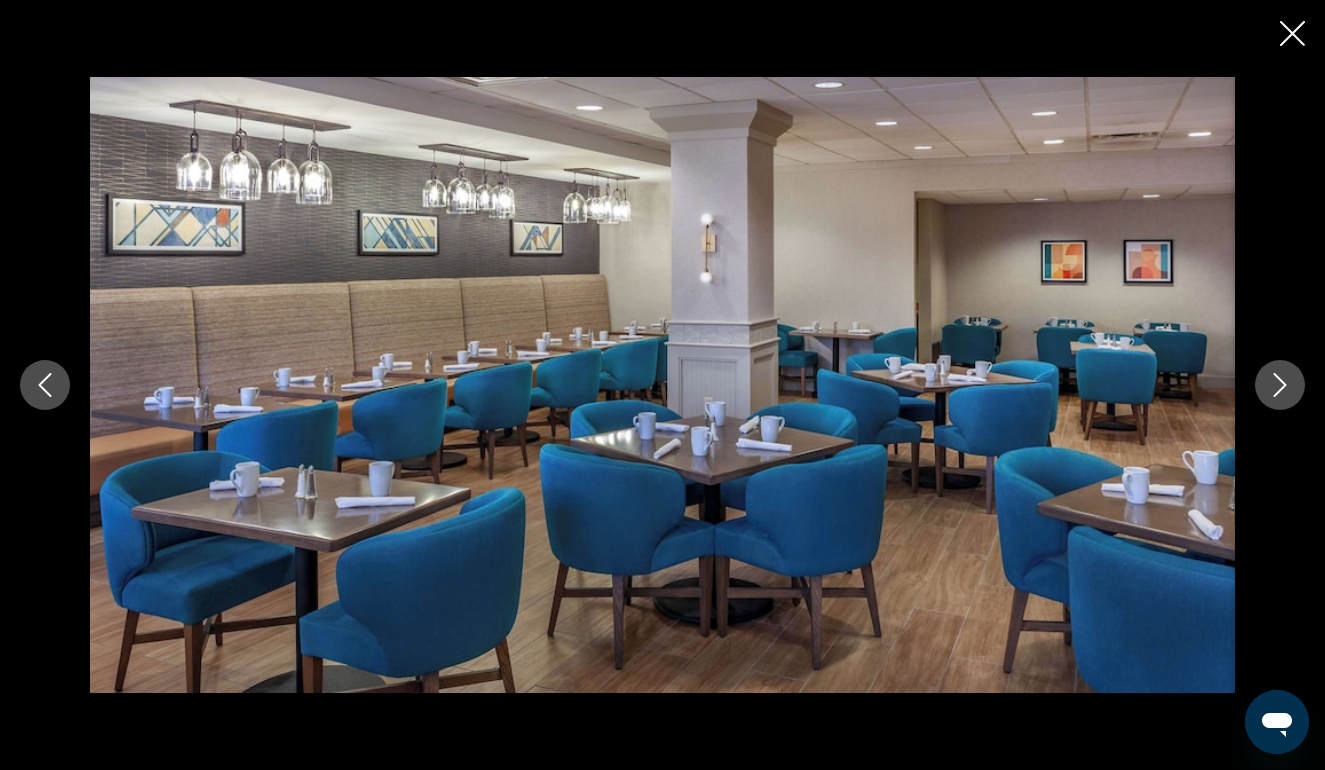 click 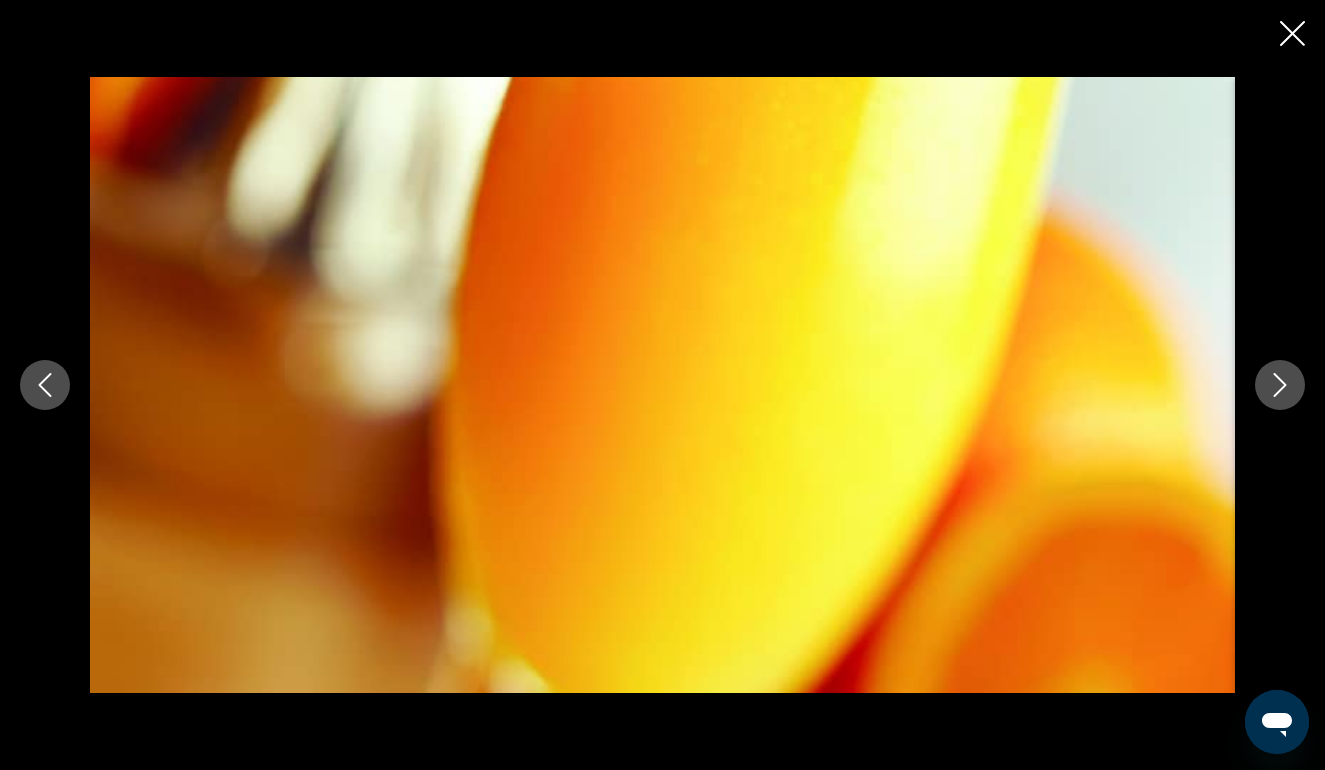 click 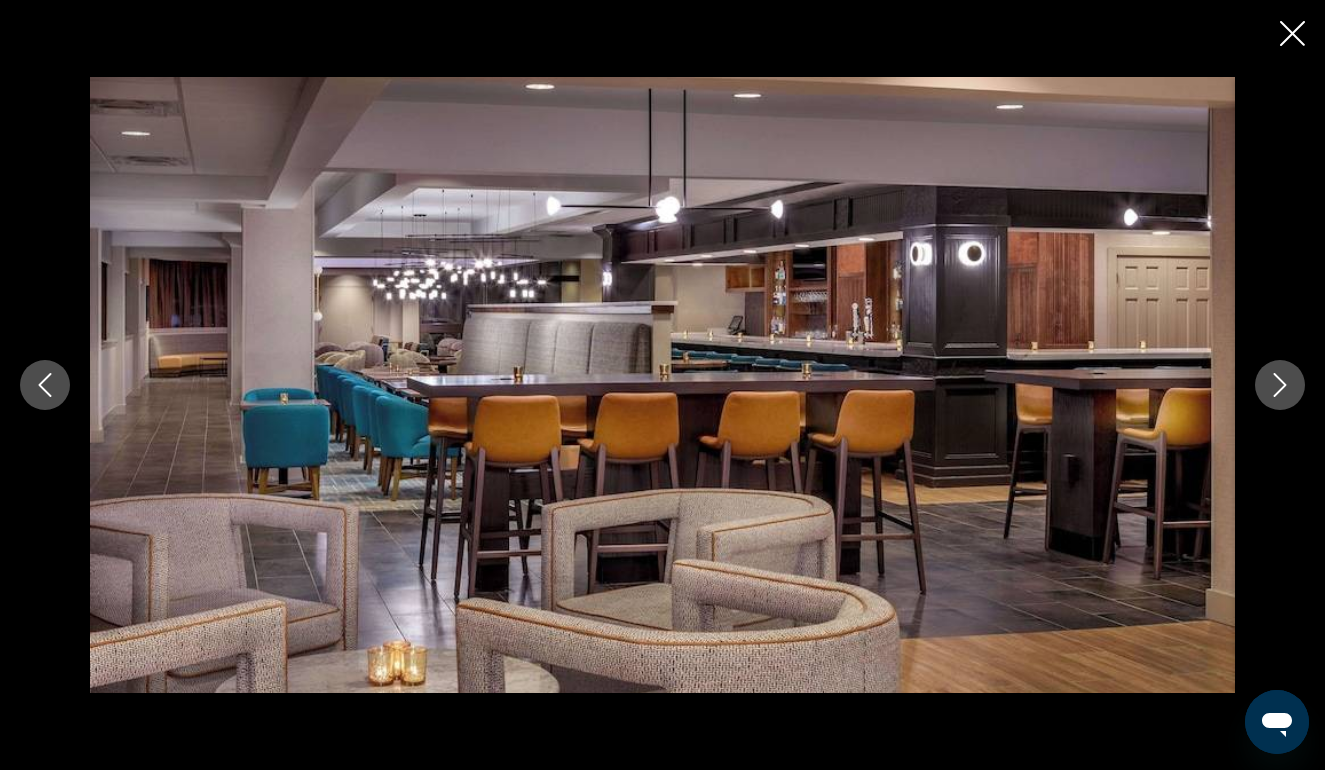 click 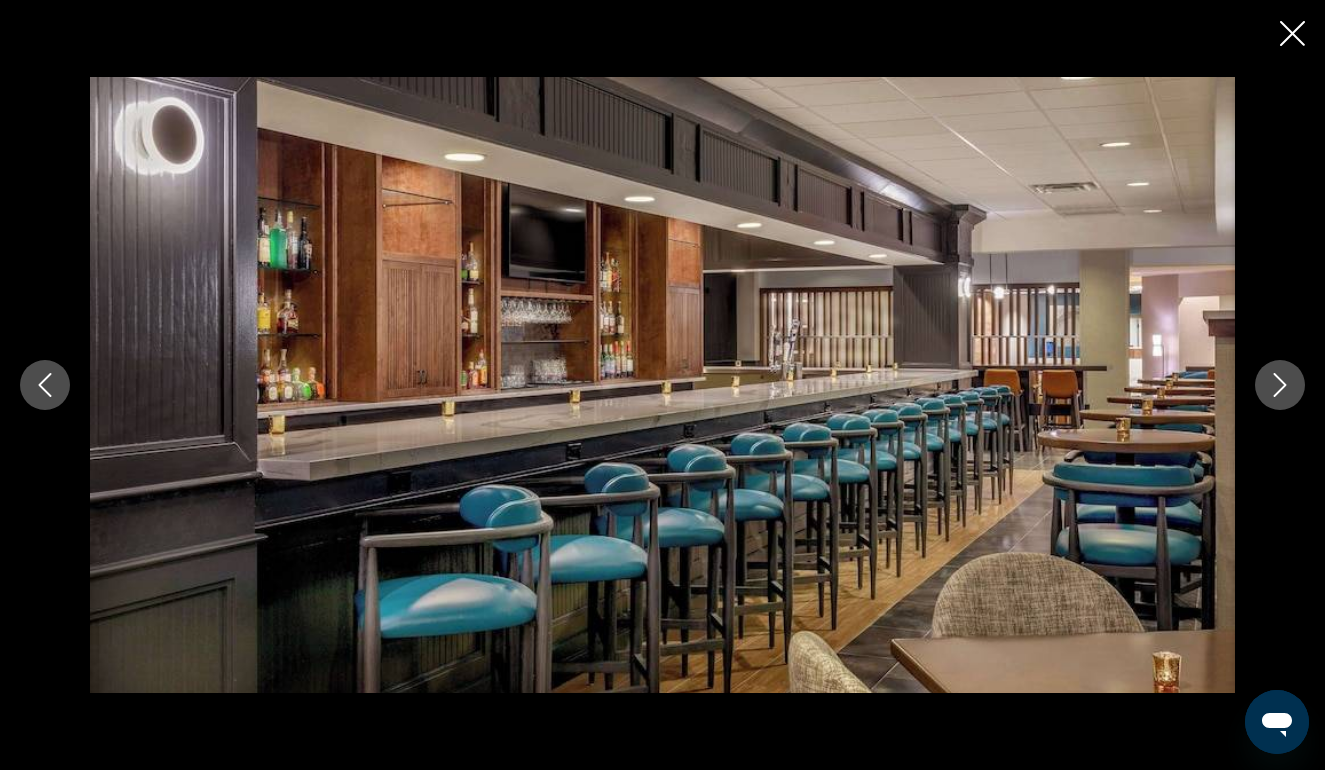 click 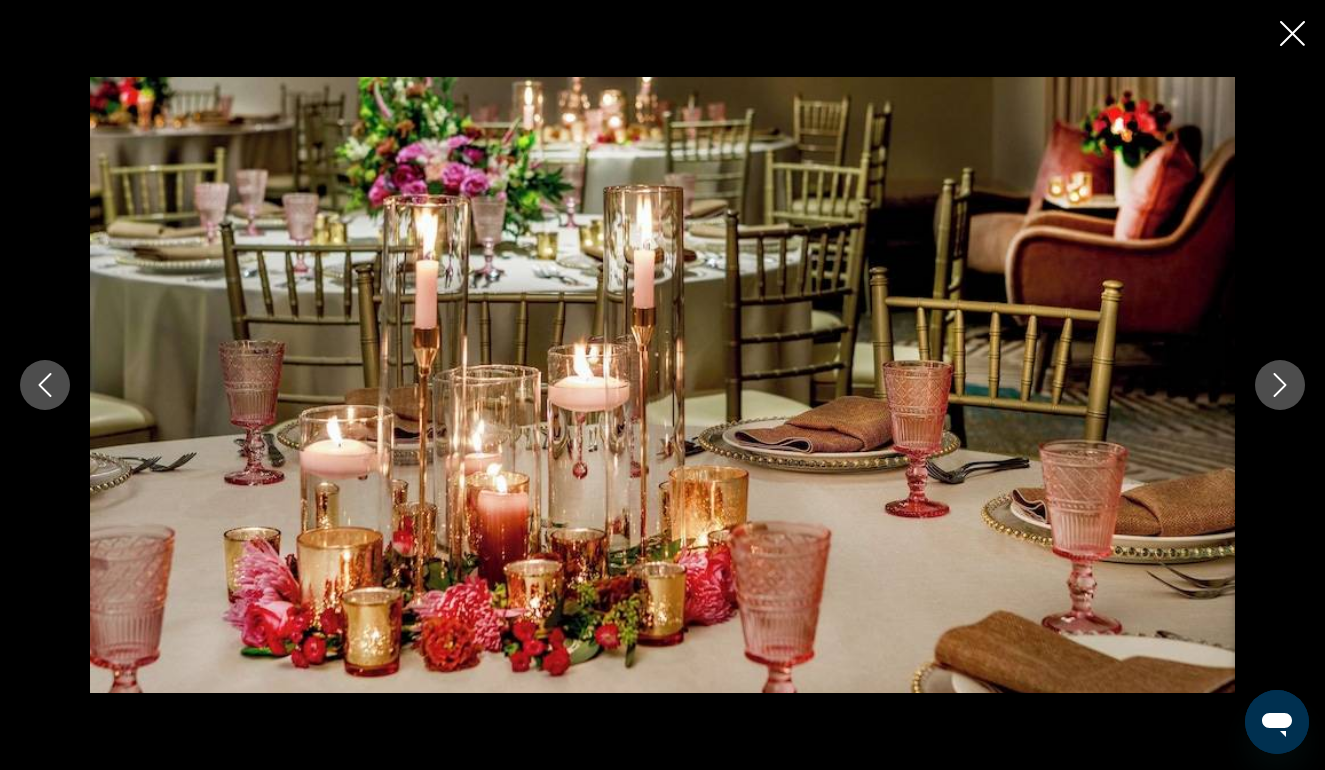 click 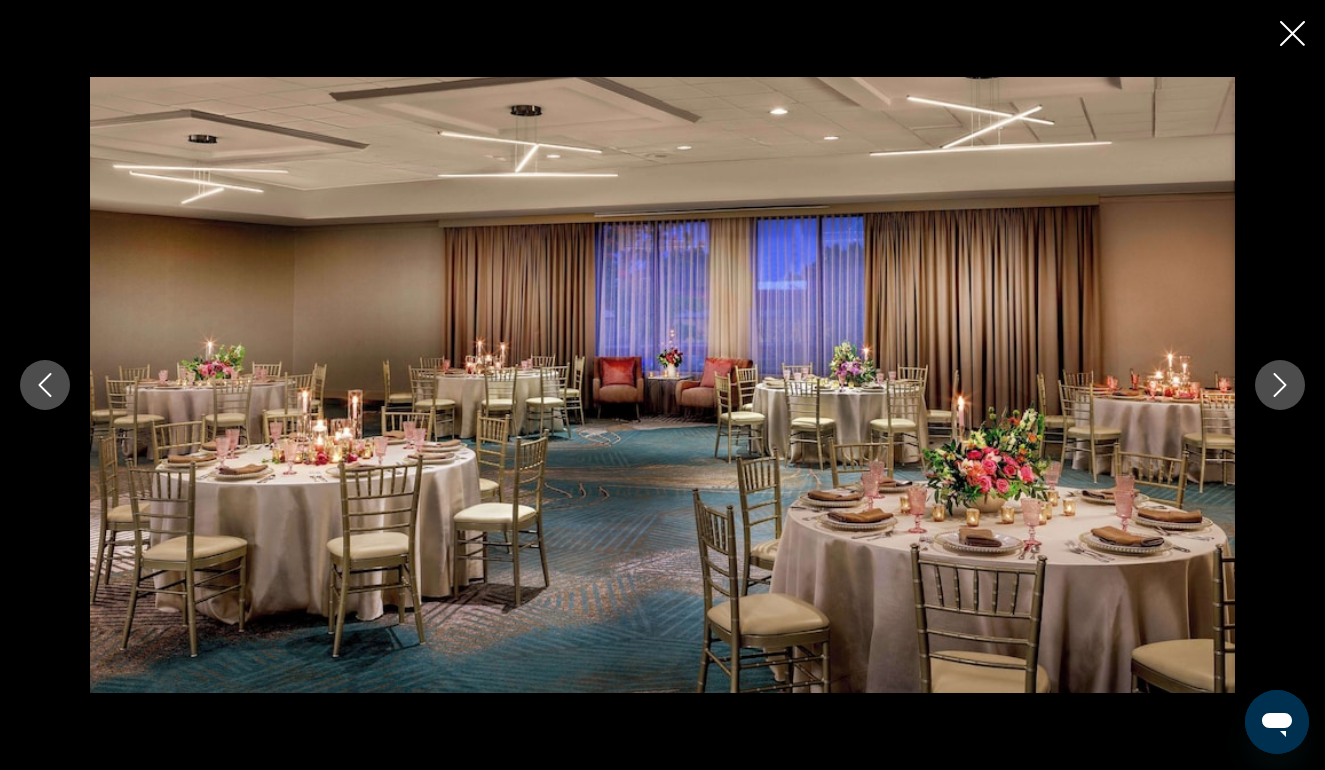click 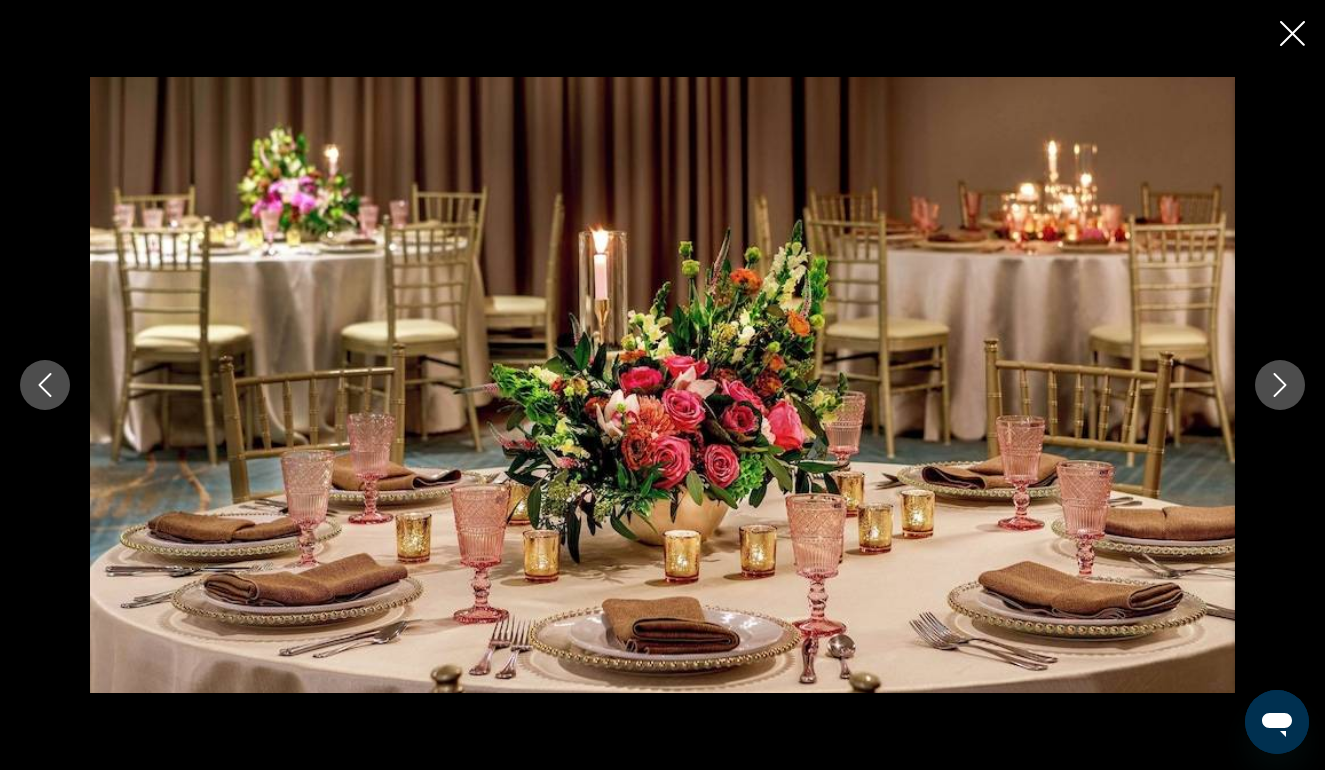 click 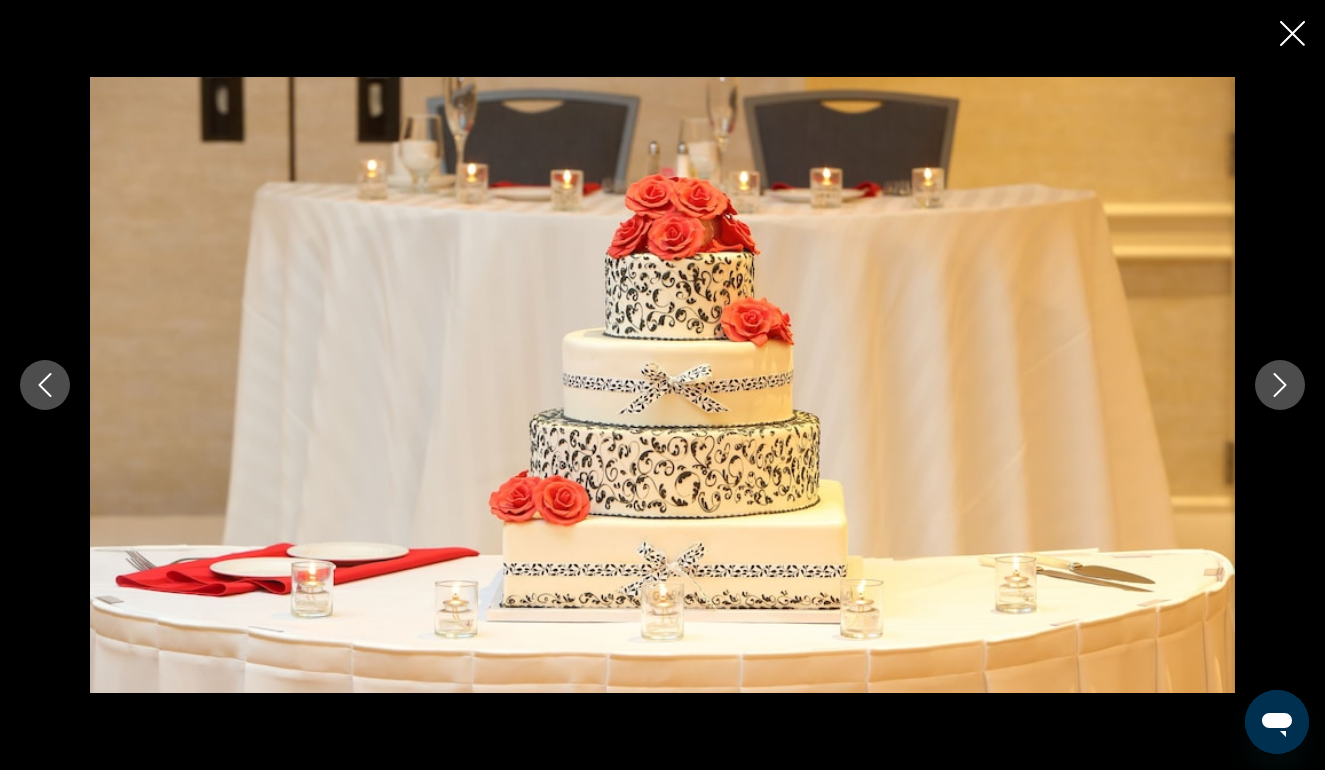 click 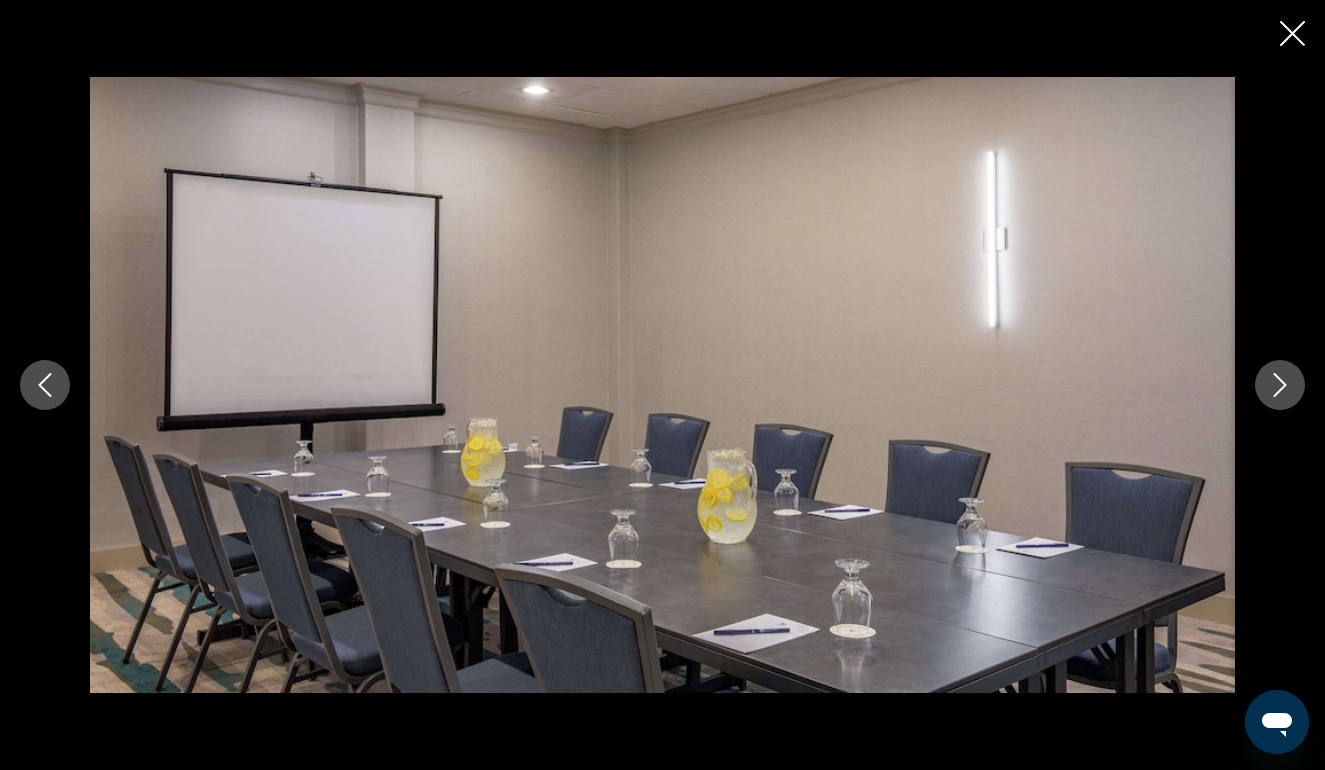 click 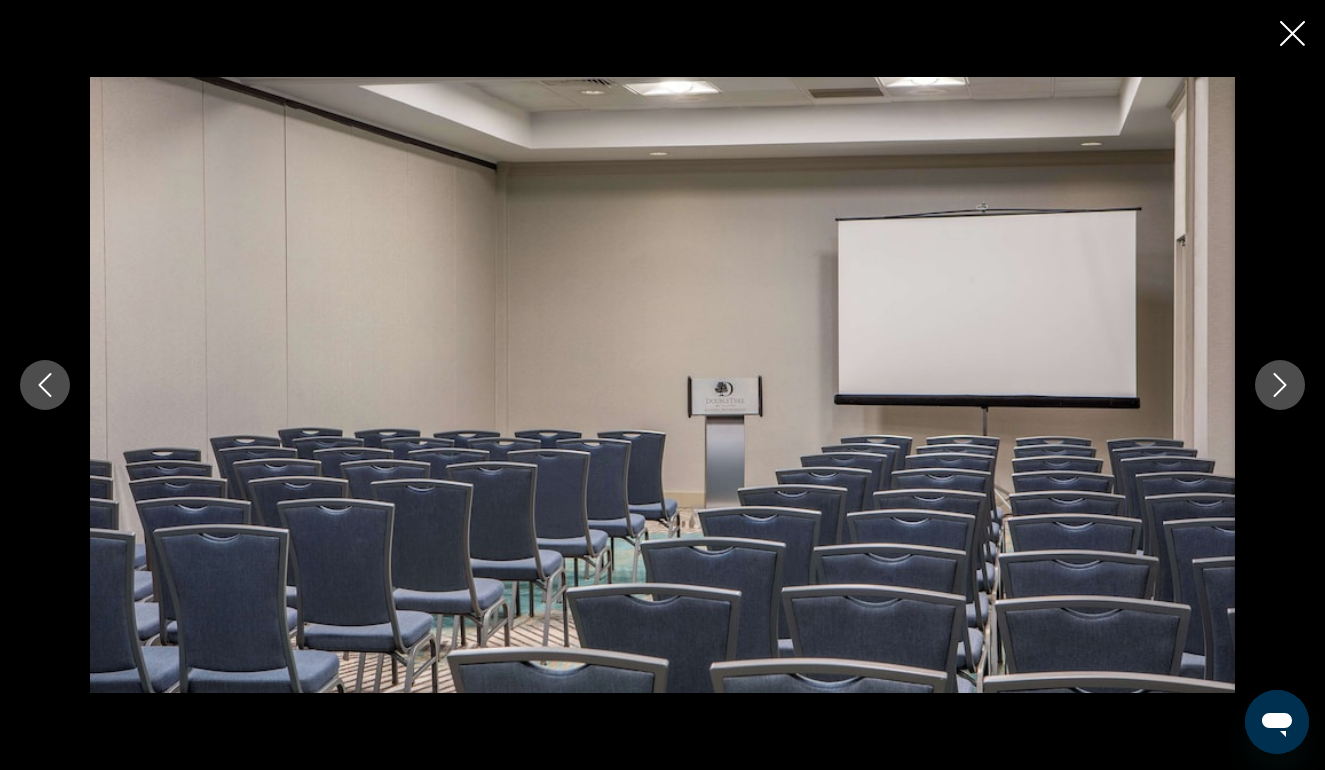 click 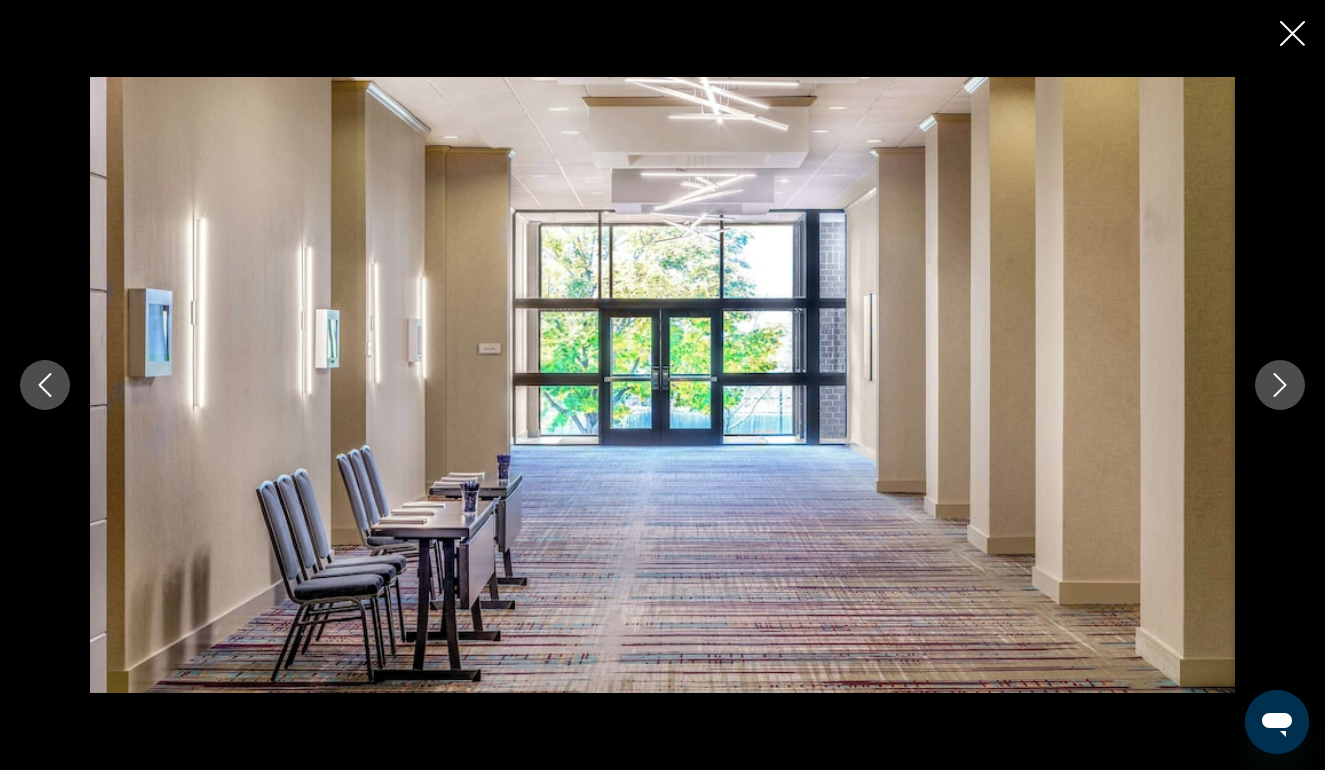 click 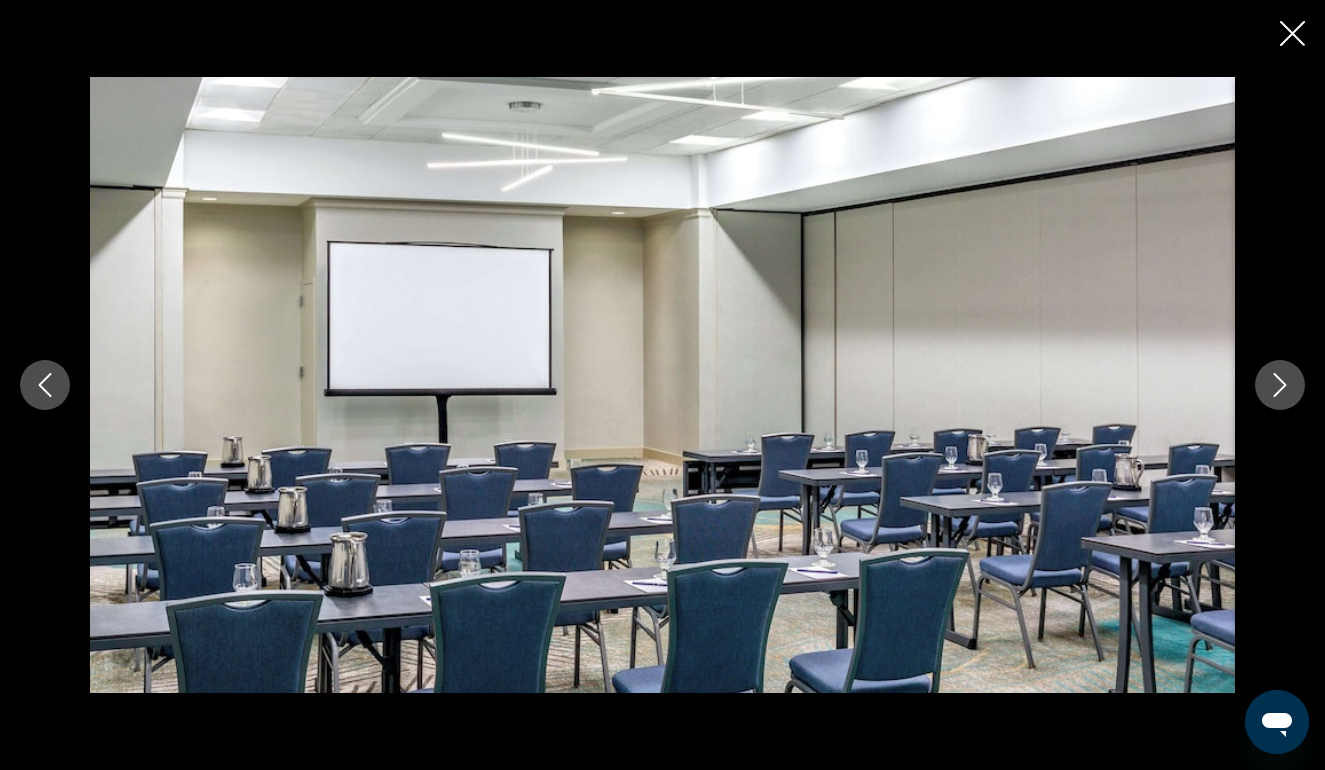click 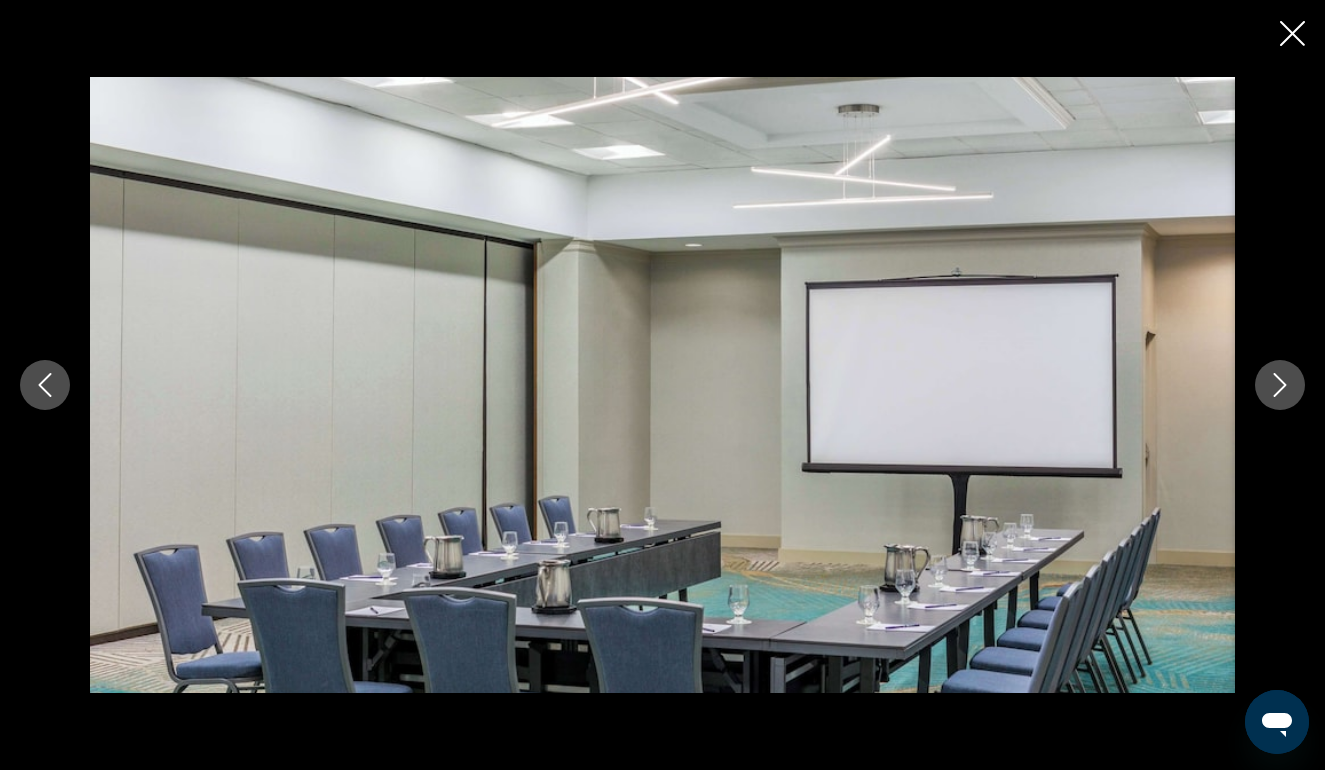 click 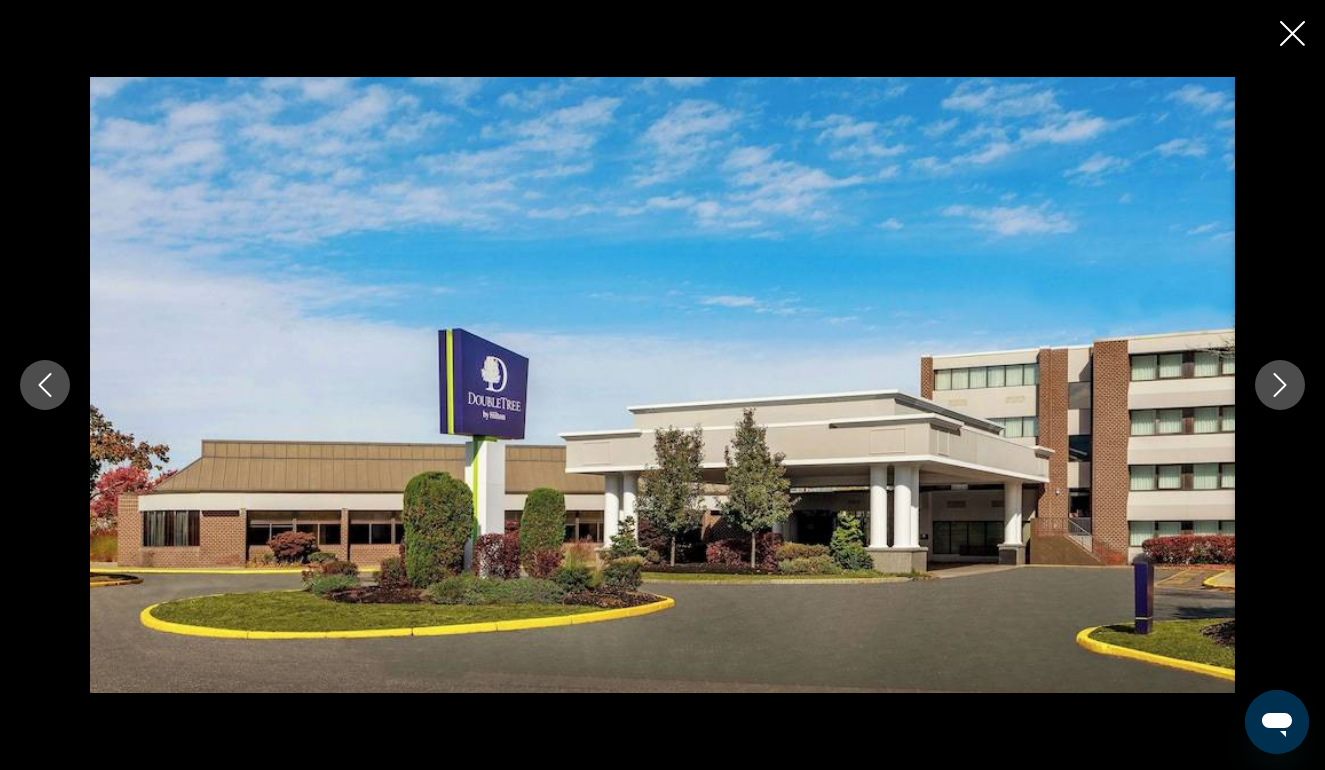 click 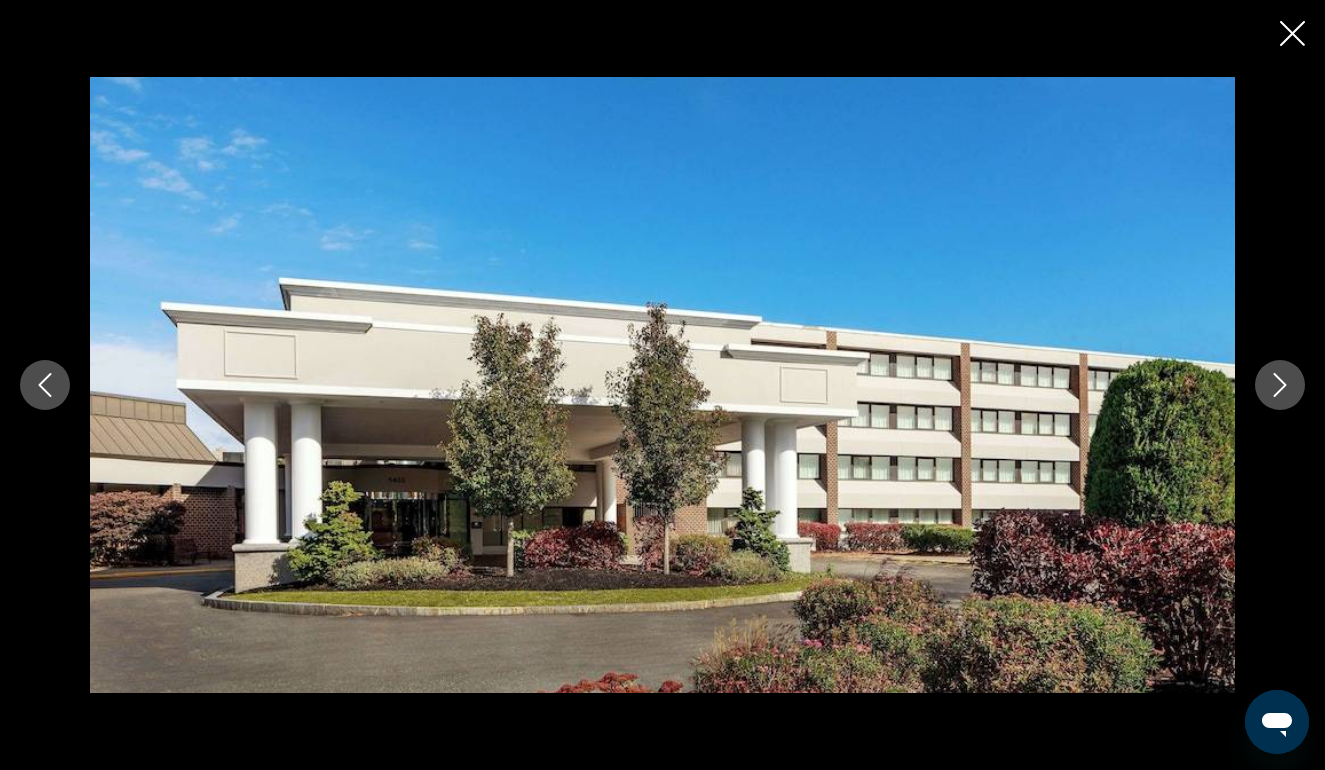 click 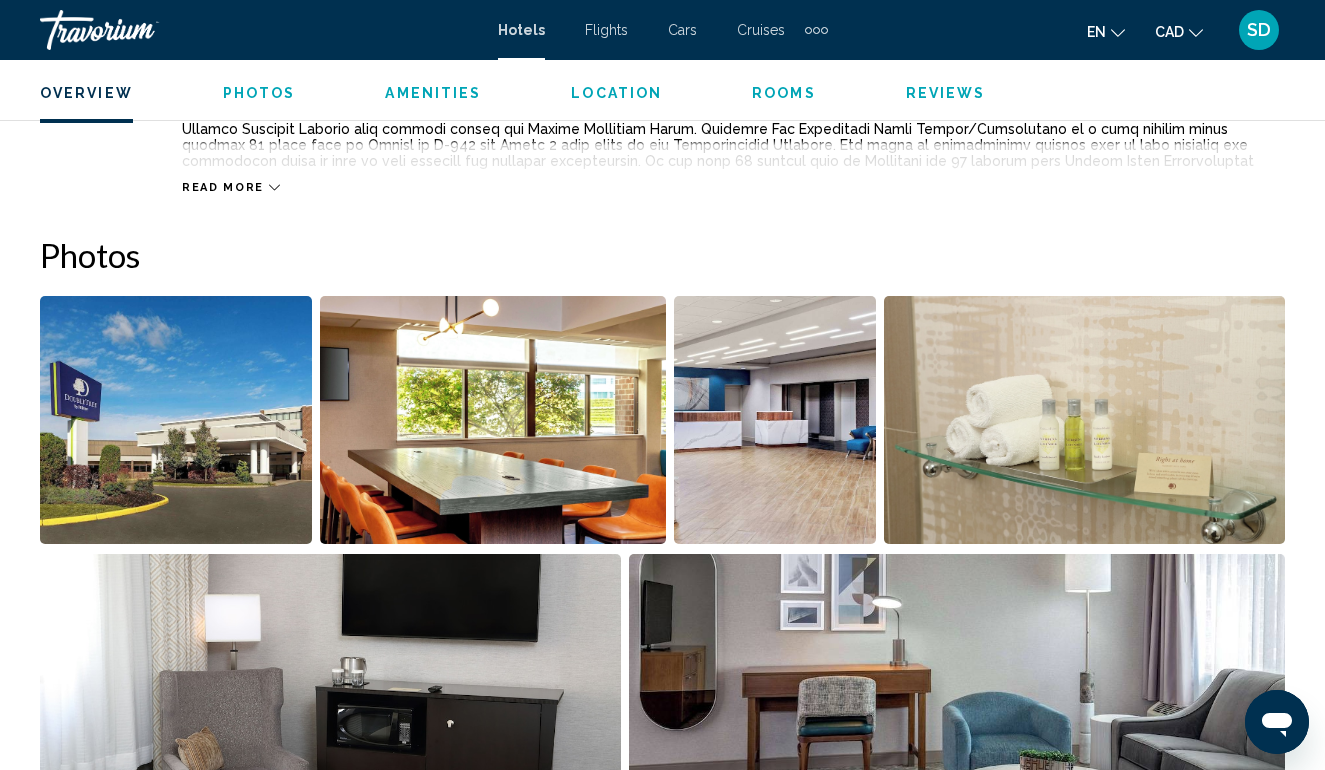 scroll, scrollTop: 1211, scrollLeft: 0, axis: vertical 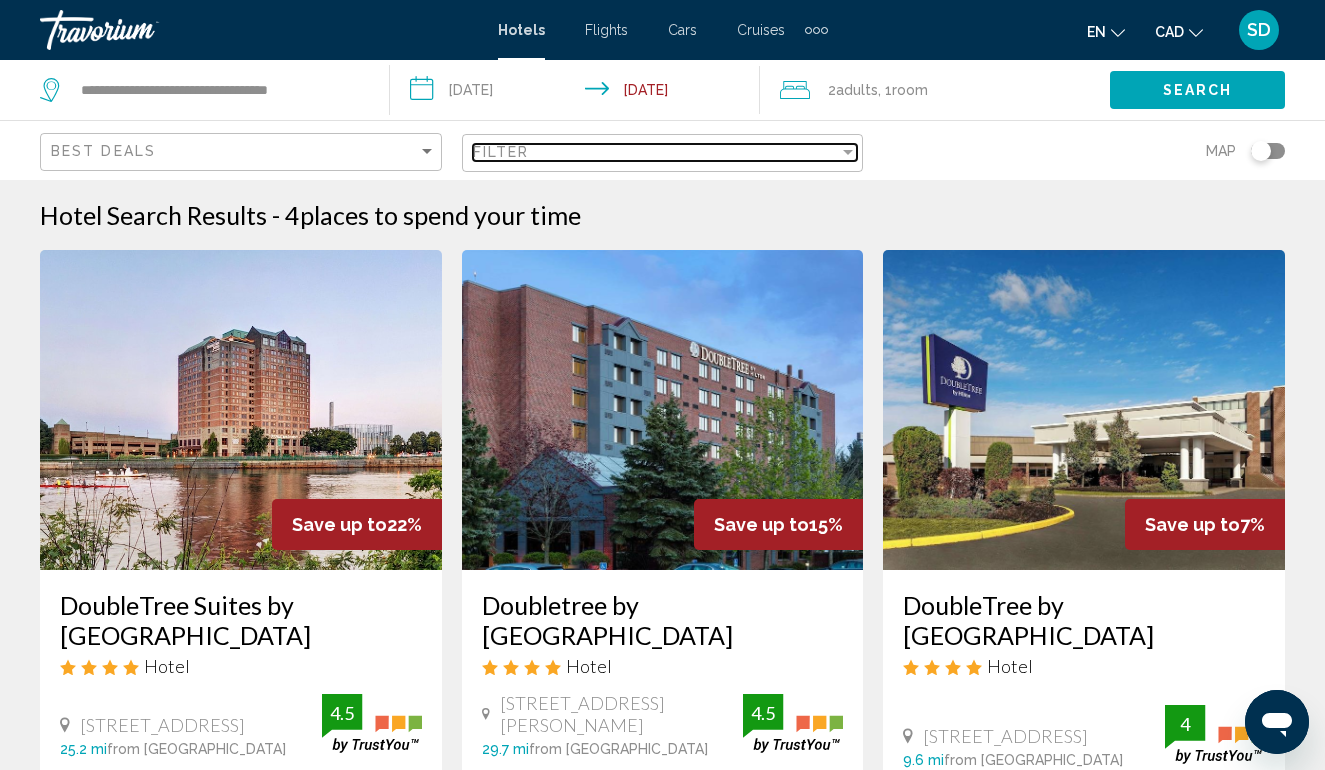 click at bounding box center [848, 152] 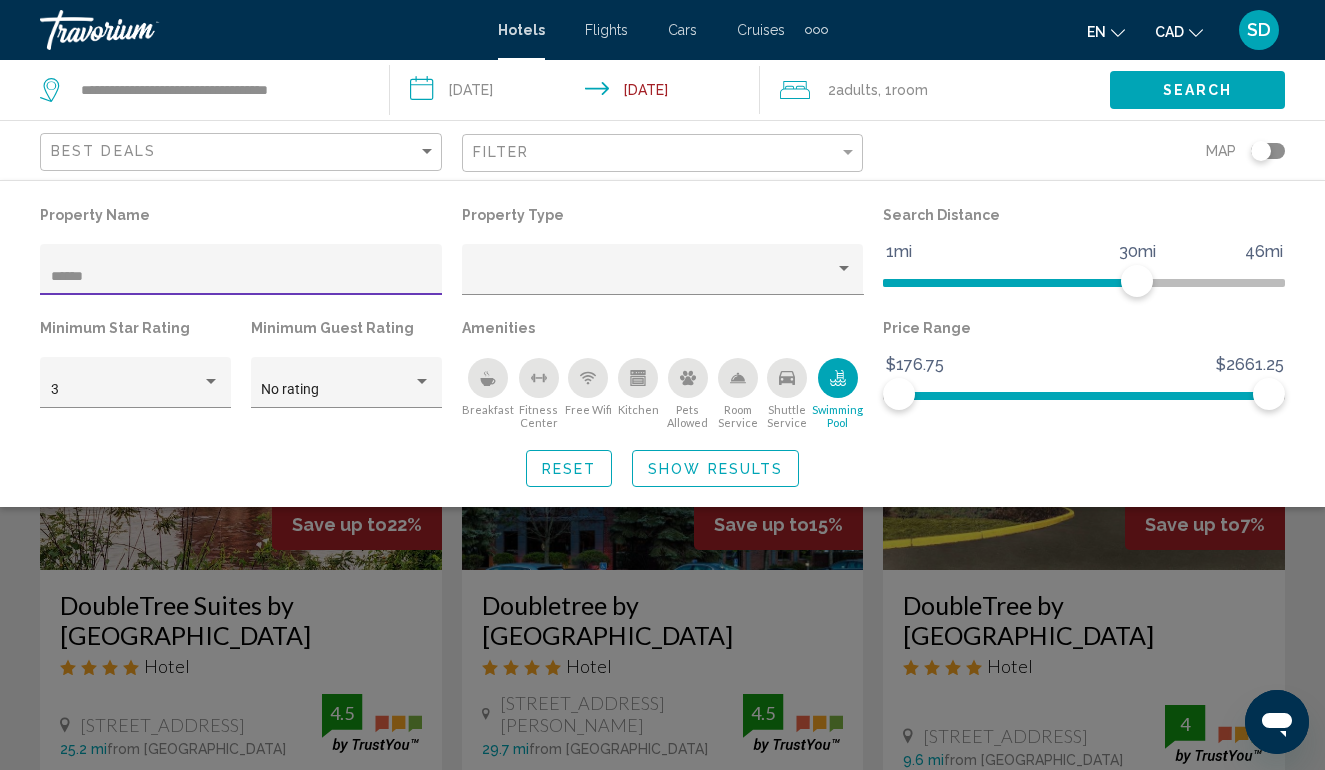 drag, startPoint x: 189, startPoint y: 282, endPoint x: 24, endPoint y: 265, distance: 165.87344 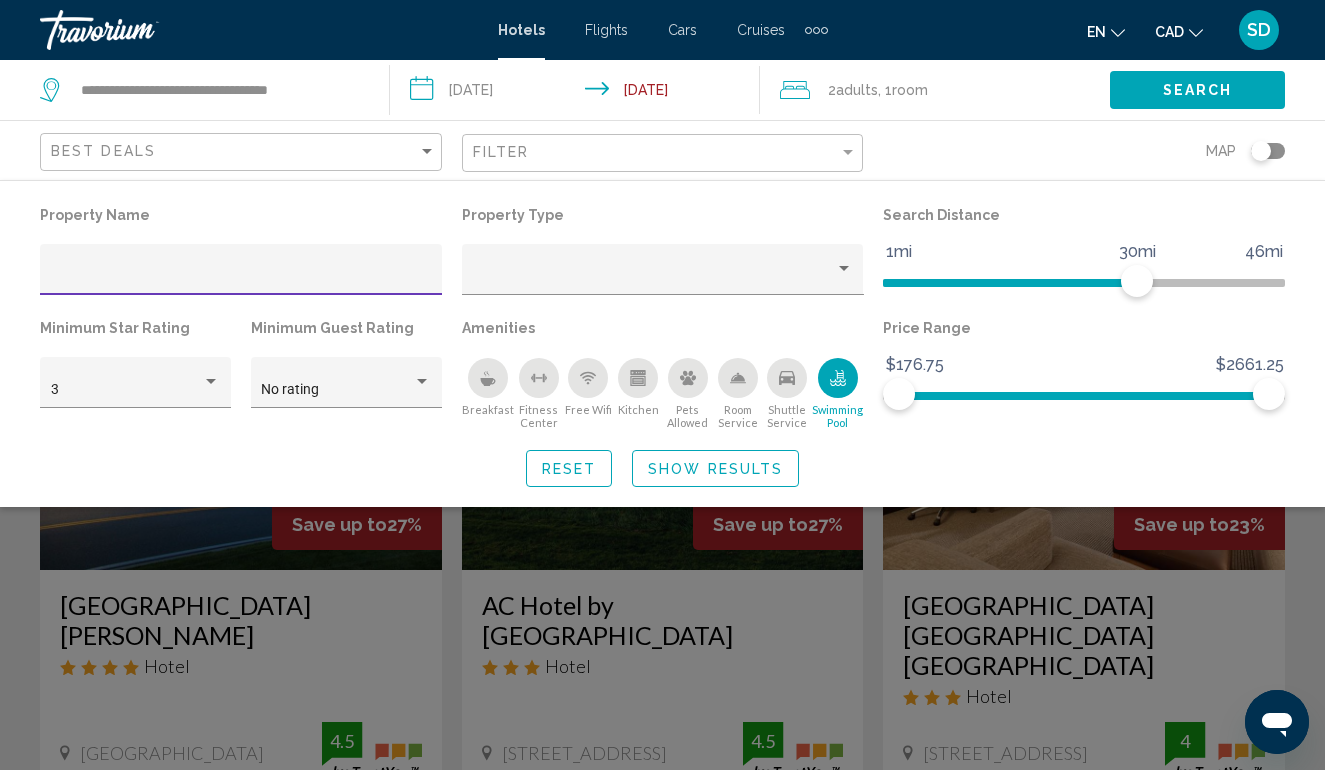 type 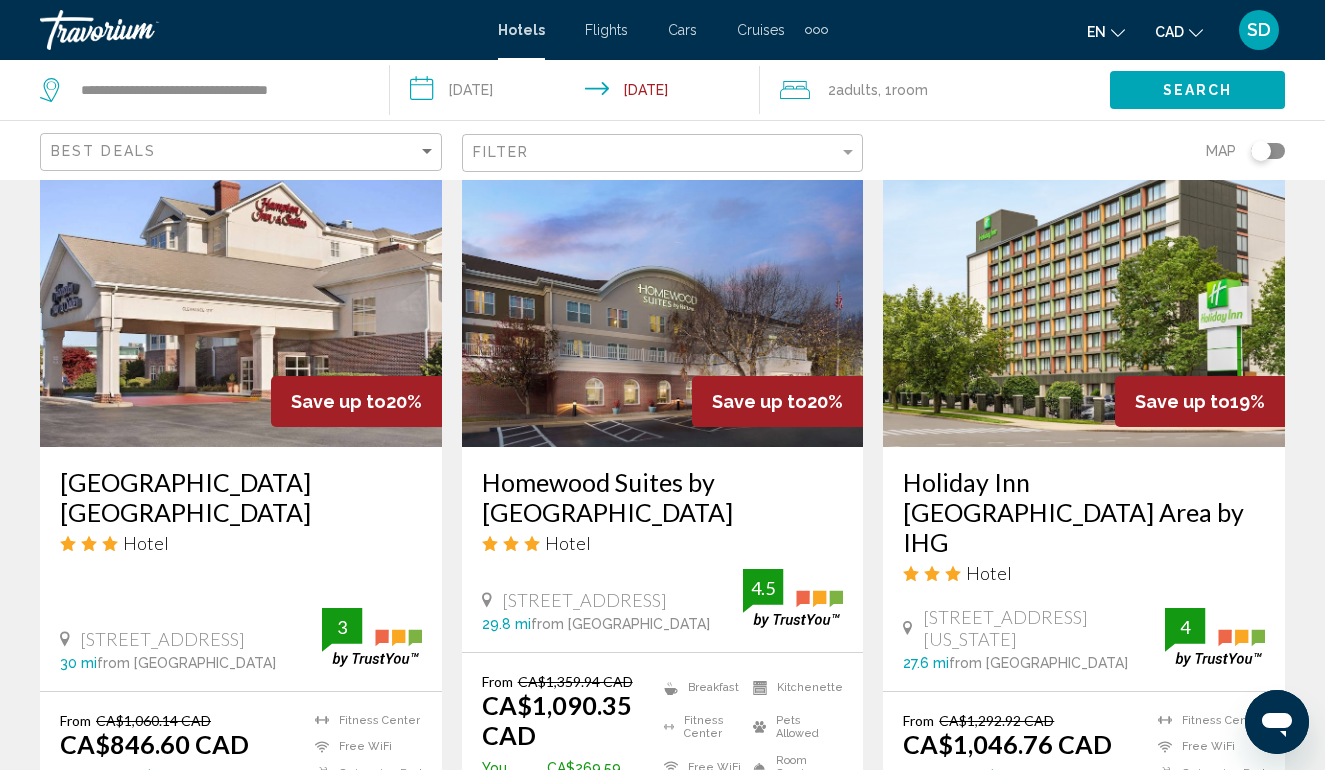 scroll, scrollTop: 1658, scrollLeft: 0, axis: vertical 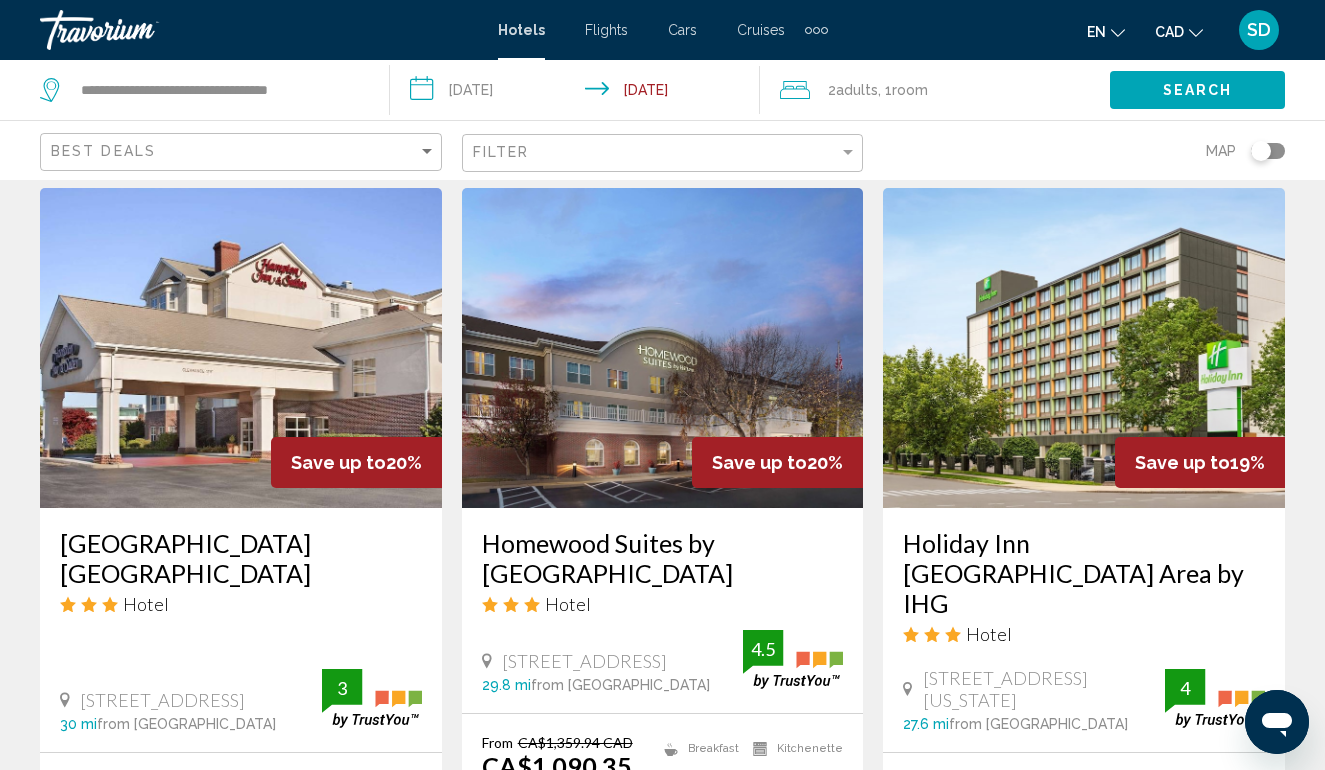 click at bounding box center (663, 348) 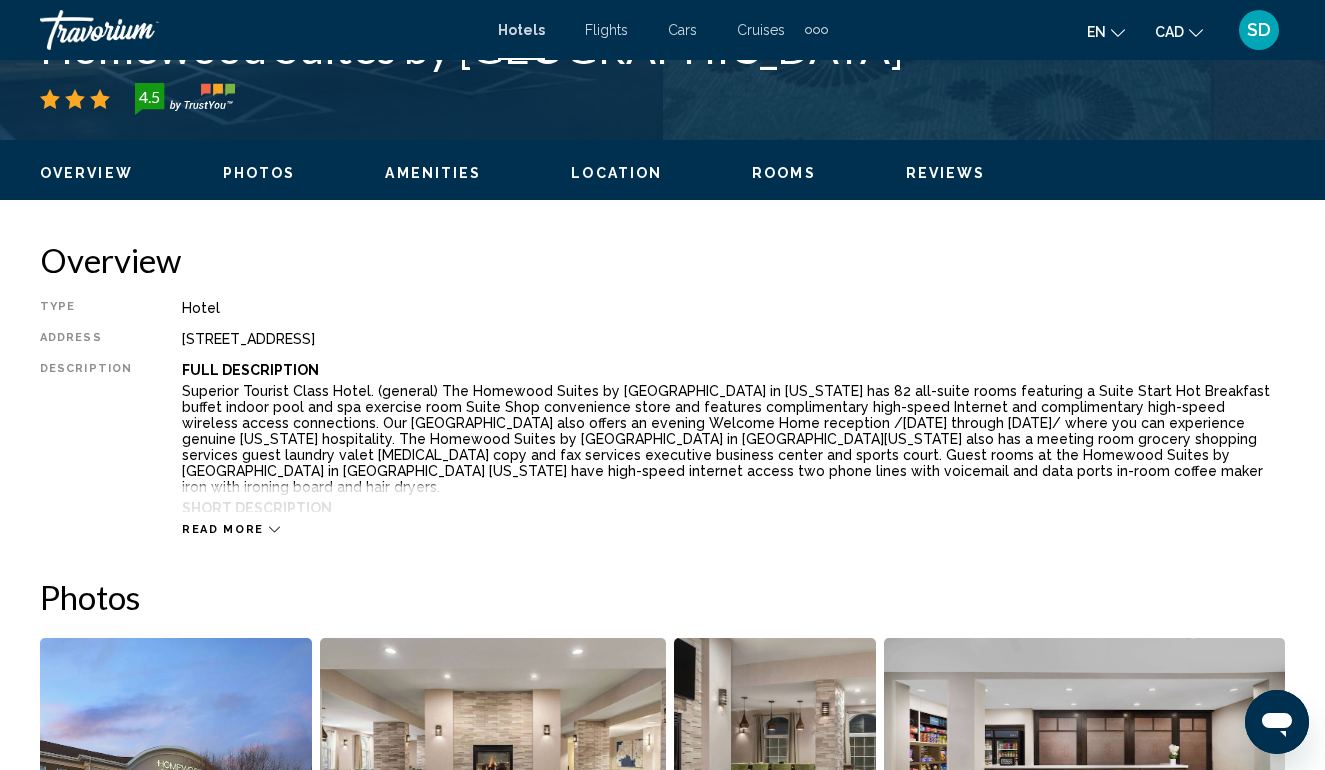 scroll, scrollTop: 863, scrollLeft: 0, axis: vertical 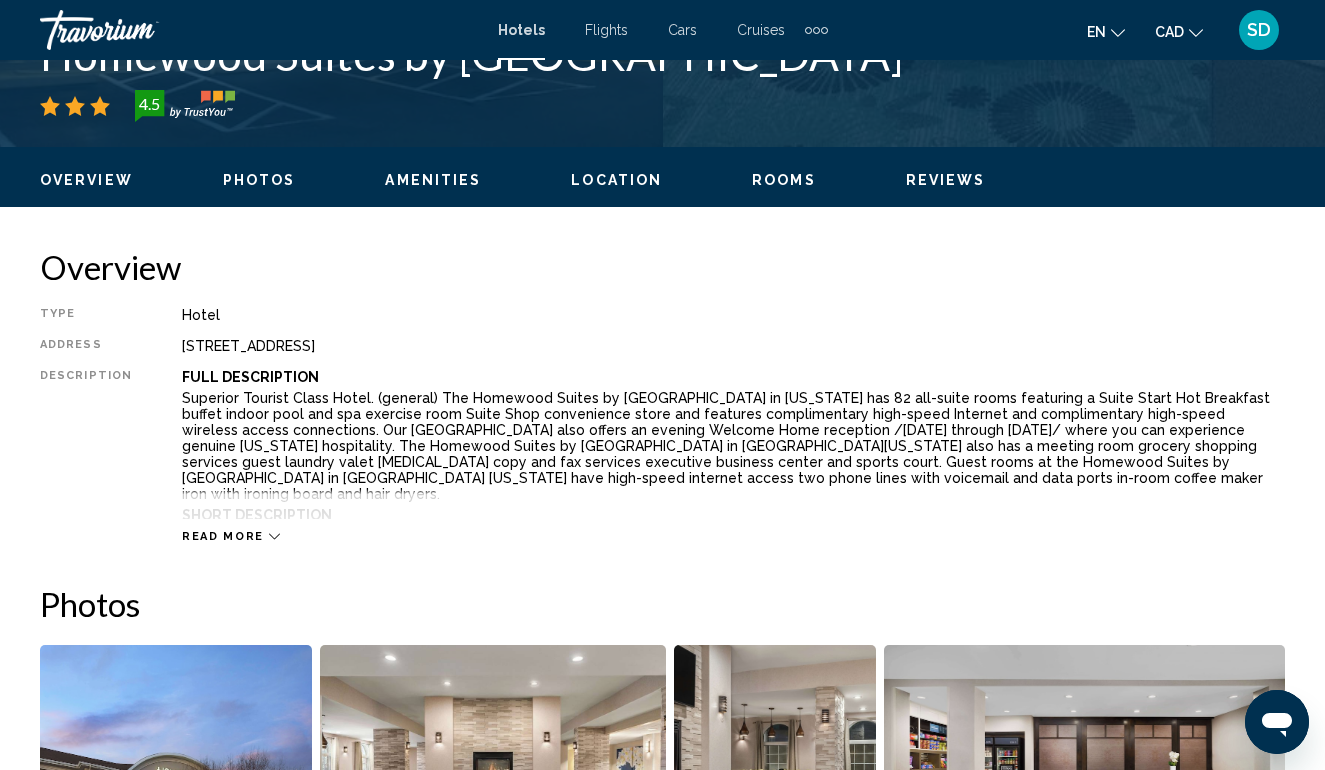 drag, startPoint x: 168, startPoint y: 344, endPoint x: 540, endPoint y: 338, distance: 372.04837 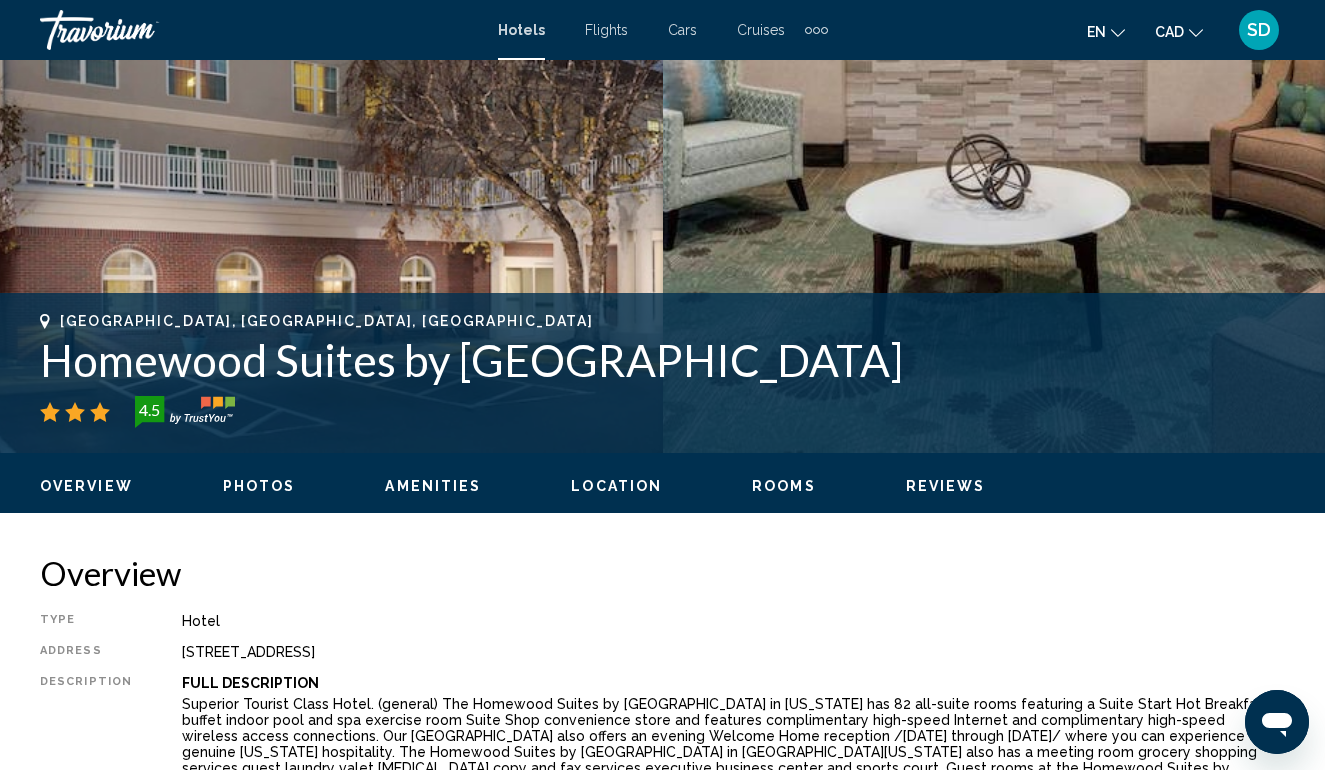 scroll, scrollTop: 0, scrollLeft: 0, axis: both 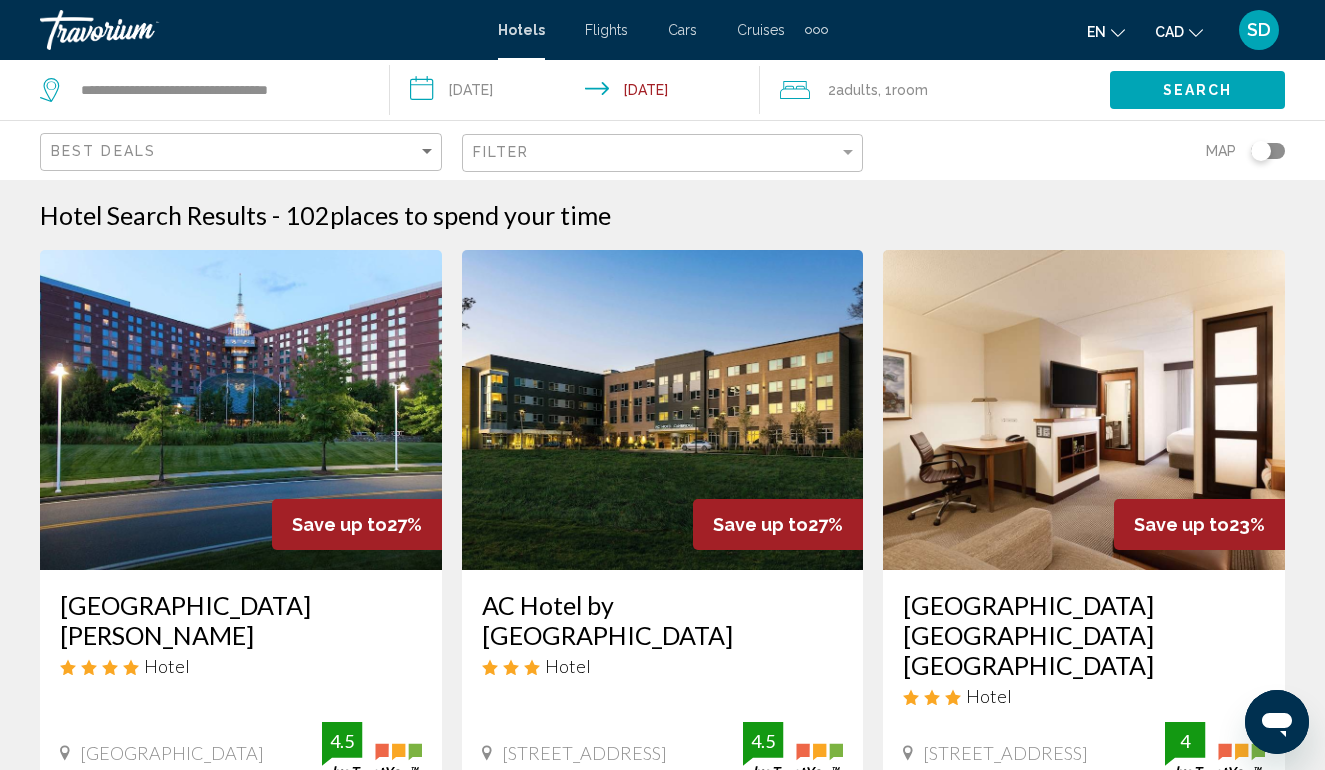 click 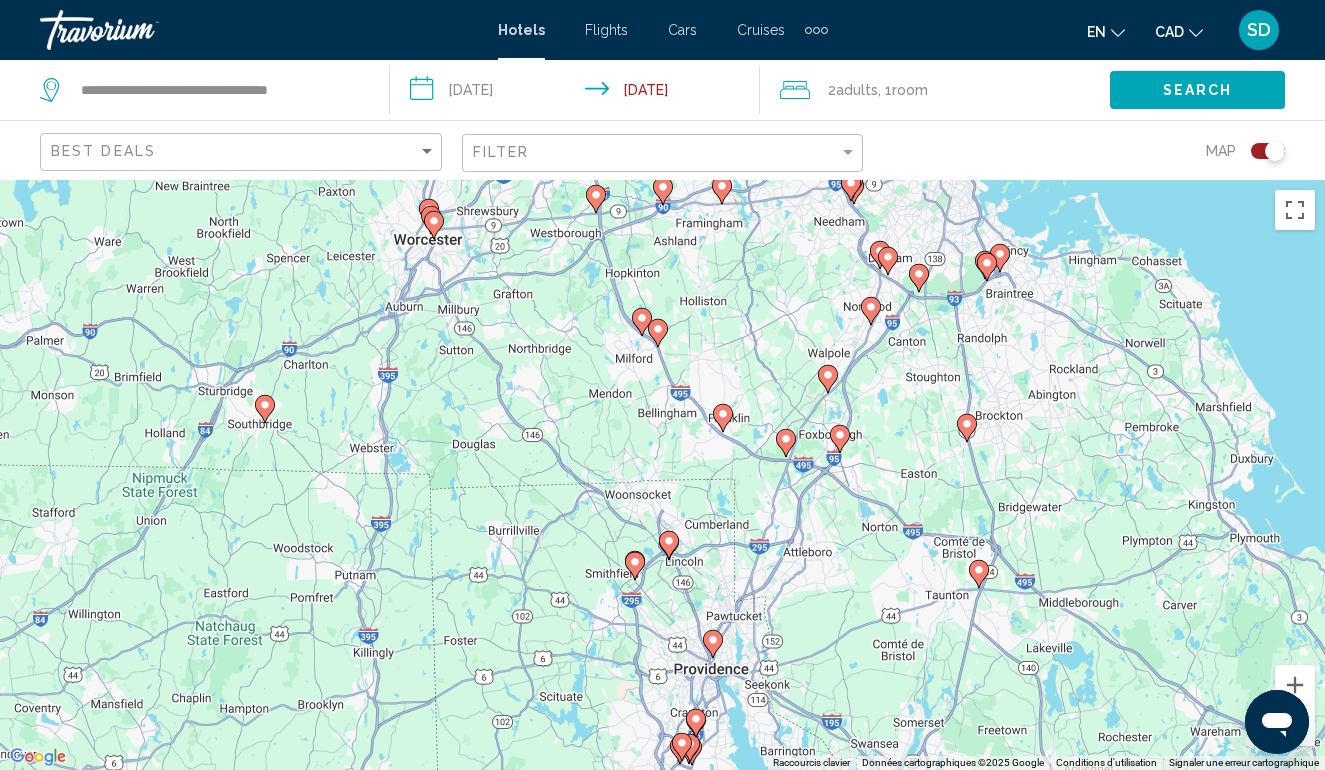 drag, startPoint x: 892, startPoint y: 561, endPoint x: 952, endPoint y: 410, distance: 162.48384 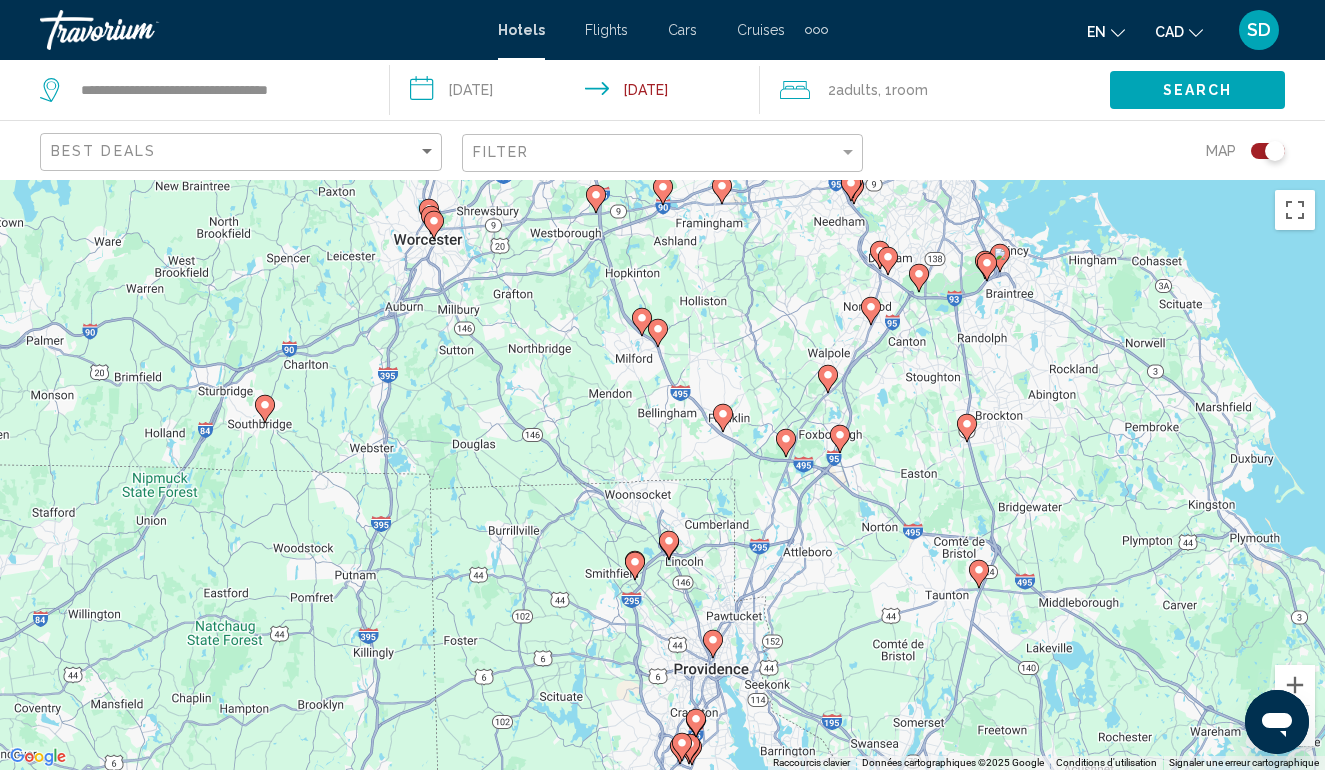 click on "Pour naviguer, appuyez sur les touches fléchées. Pour activer le glissement avec le clavier, appuyez sur Alt+Entrée. Une fois ce mode activé, utilisez les touches fléchées pour déplacer le repère. Pour valider le déplacement, appuyez sur Entrée. Pour annuler, appuyez sur Échap." at bounding box center [662, 475] 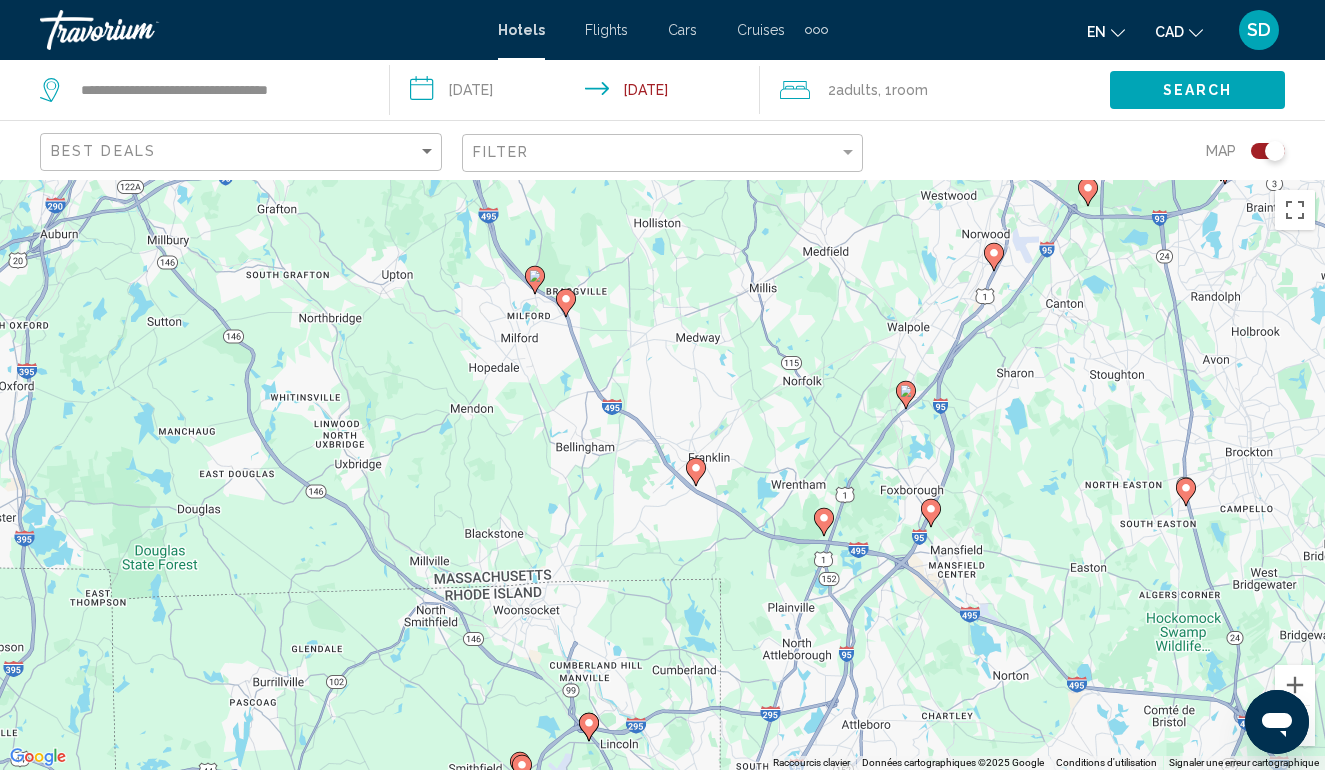 drag, startPoint x: 688, startPoint y: 479, endPoint x: 614, endPoint y: 567, distance: 114.97826 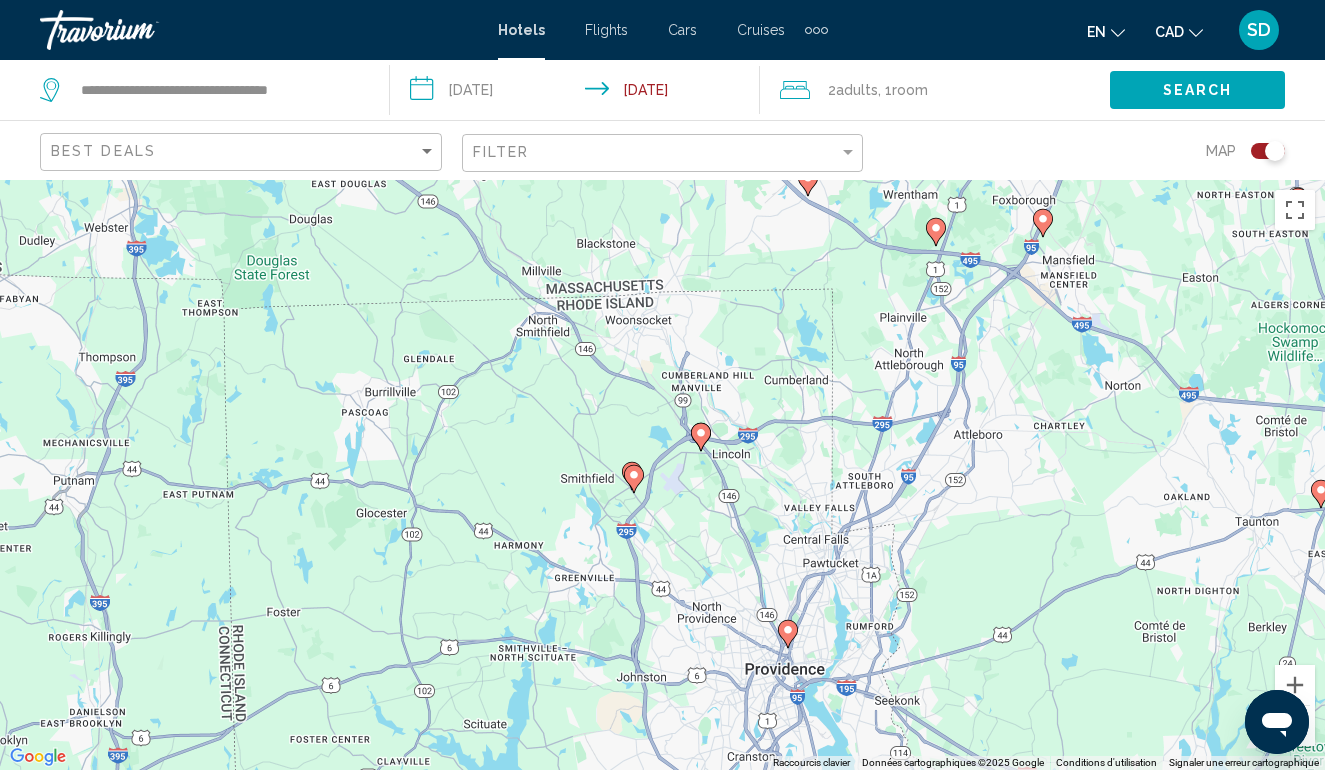 drag, startPoint x: 669, startPoint y: 696, endPoint x: 787, endPoint y: 396, distance: 322.37247 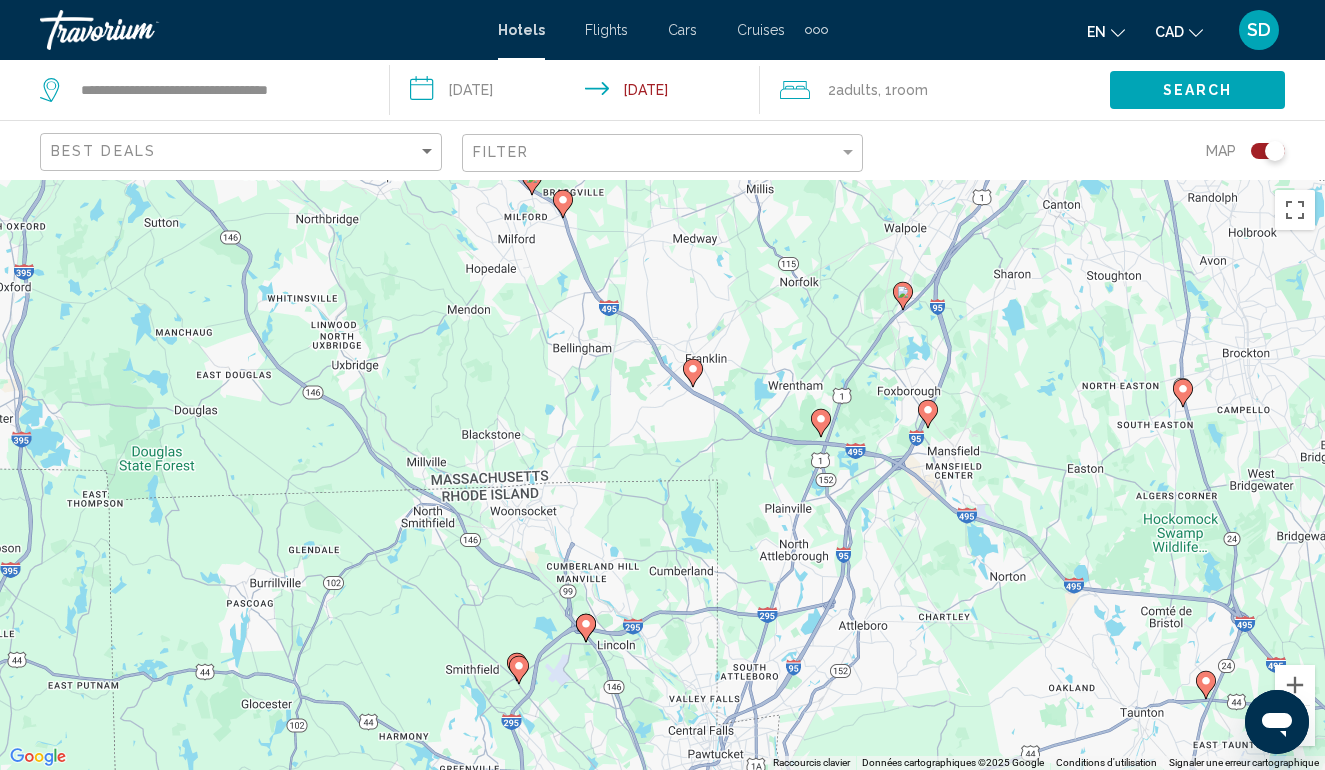 drag, startPoint x: 772, startPoint y: 455, endPoint x: 656, endPoint y: 648, distance: 225.1777 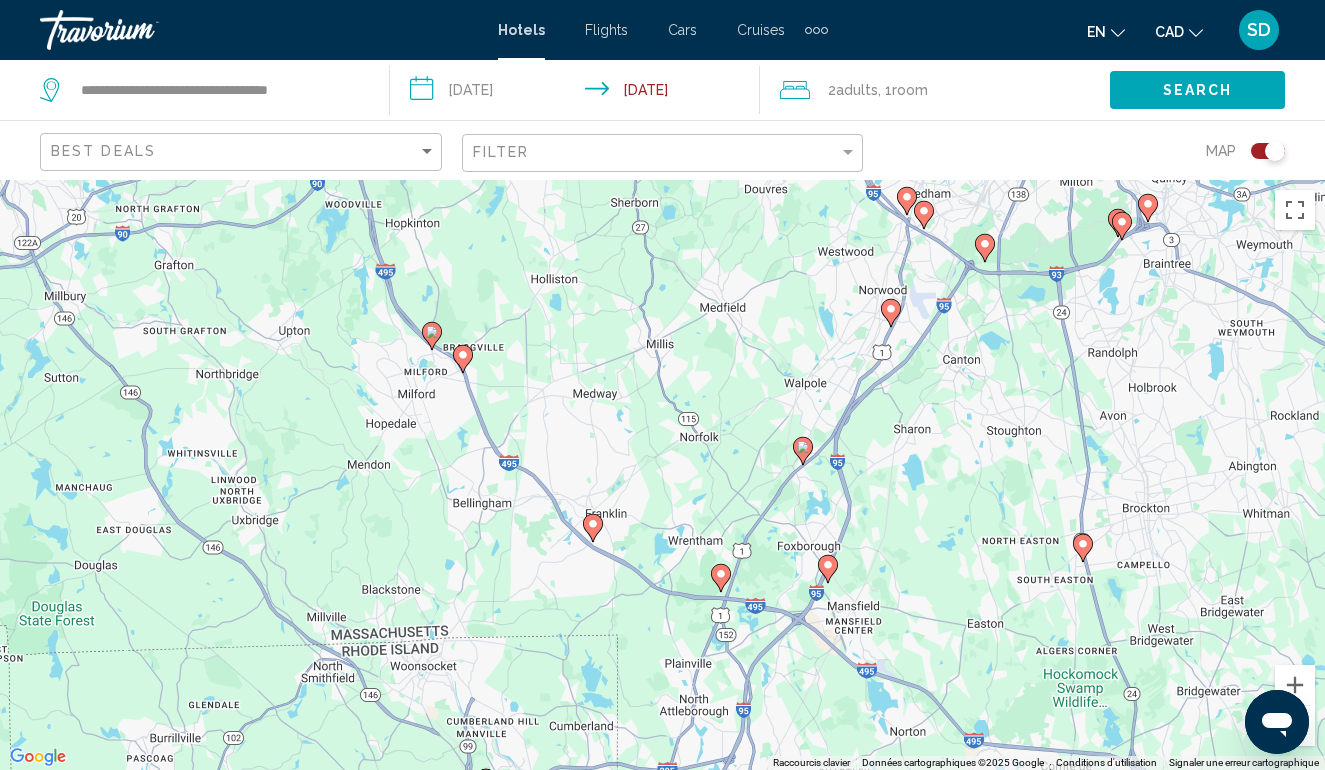 drag, startPoint x: 722, startPoint y: 485, endPoint x: 617, endPoint y: 647, distance: 193.0518 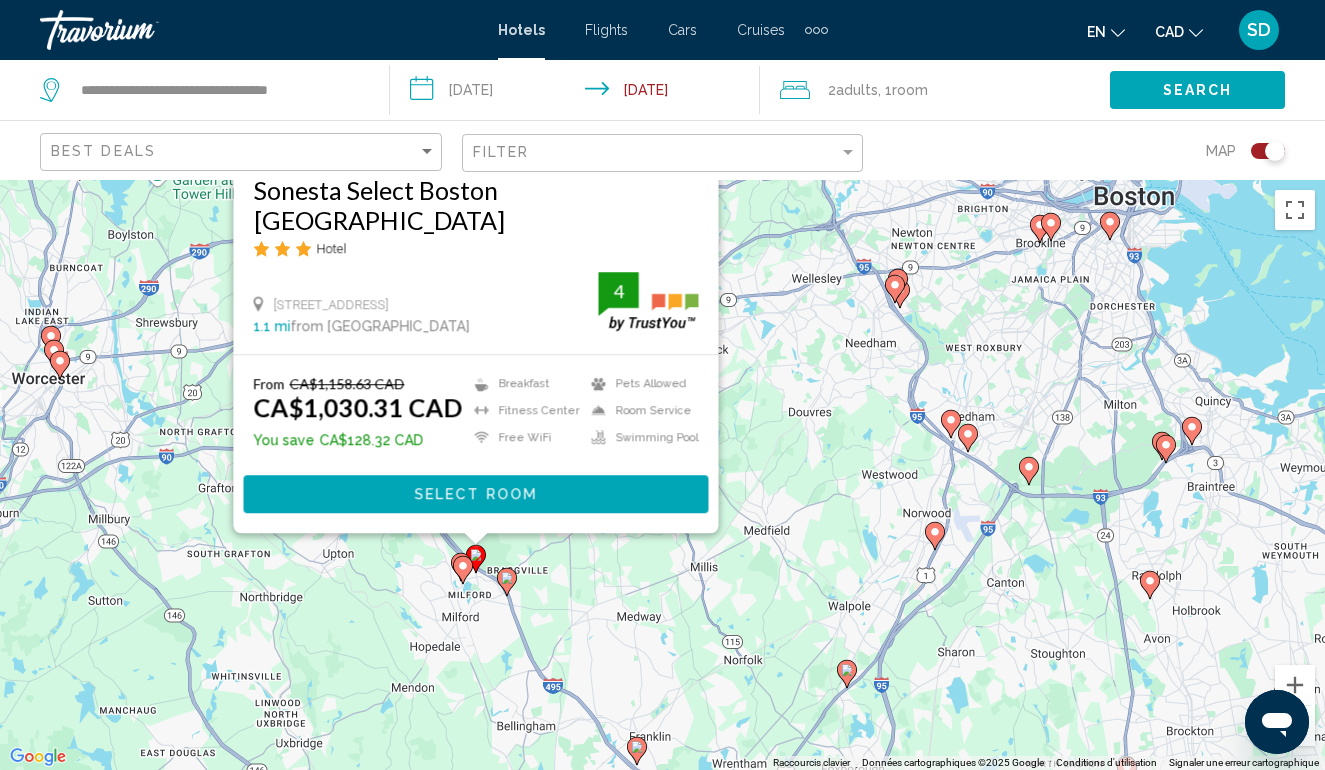 drag, startPoint x: 741, startPoint y: 609, endPoint x: 785, endPoint y: 352, distance: 260.73932 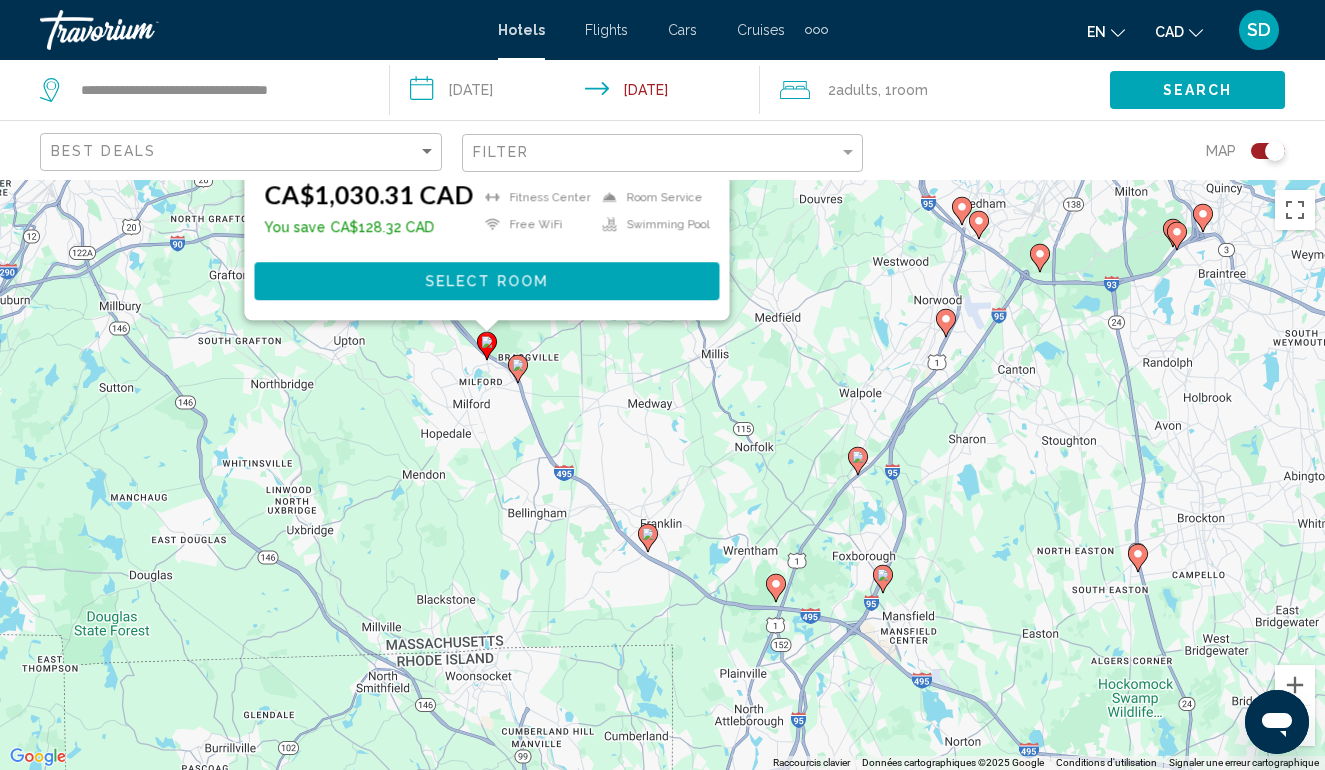 drag, startPoint x: 774, startPoint y: 545, endPoint x: 785, endPoint y: 329, distance: 216.2799 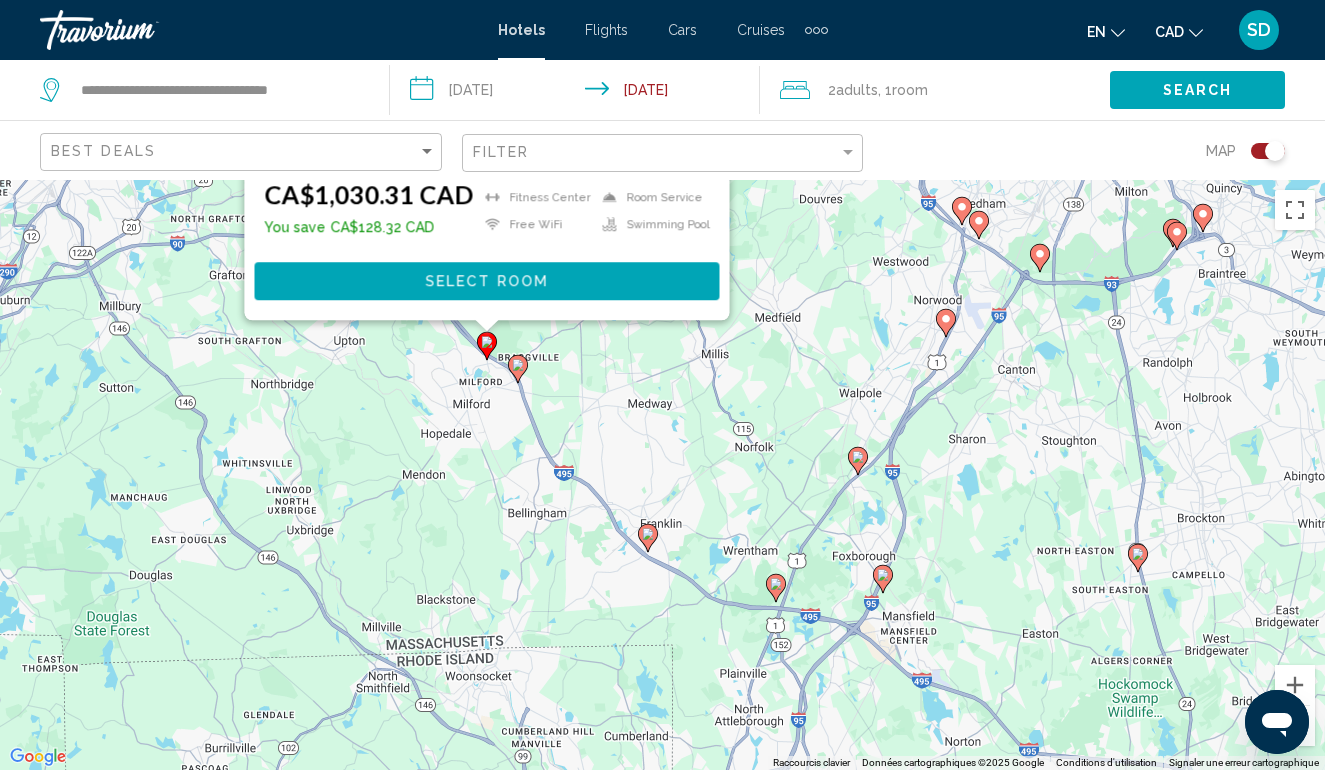 click on "Pour naviguer, appuyez sur les touches fléchées. Pour activer le glissement avec le clavier, appuyez sur Alt+Entrée. Une fois ce mode activé, utilisez les touches fléchées pour déplacer le repère. Pour valider le déplacement, appuyez sur Entrée. Pour annuler, appuyez sur Échap. Save up to  11%   Sonesta Select [GEOGRAPHIC_DATA] [GEOGRAPHIC_DATA]
Hotel
[STREET_ADDRESS] 1.1 mi  from [GEOGRAPHIC_DATA] from [GEOGRAPHIC_DATA] From CA$1,158.63 CAD CA$1,030.31 CAD  You save  CA$128.32 CAD
Breakfast
[GEOGRAPHIC_DATA]
Free WiFi
Pets Allowed
Room Service
Swimming Pool  4 Select Room" at bounding box center (662, 475) 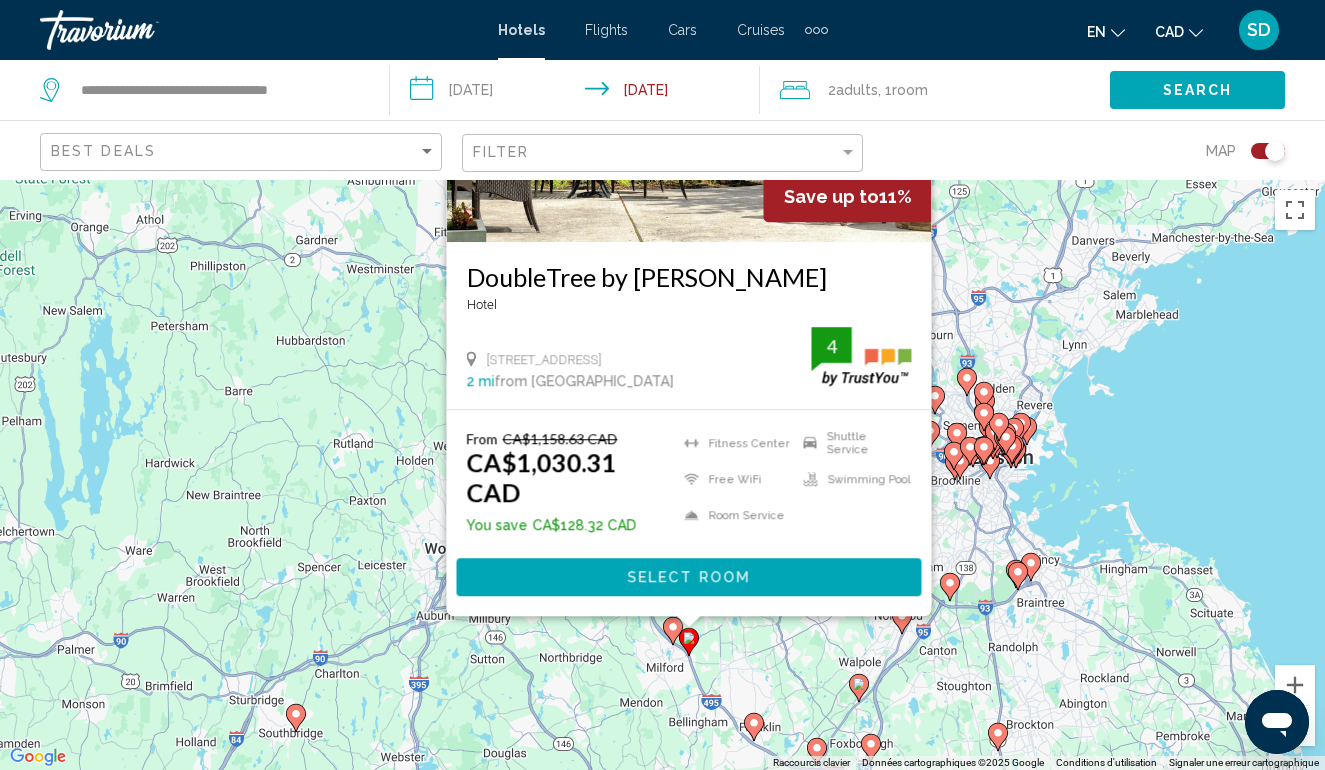 click on "Pour naviguer, appuyez sur les touches fléchées. Pour activer le glissement avec le clavier, appuyez sur Alt+Entrée. Une fois ce mode activé, utilisez les touches fléchées pour déplacer le repère. Pour valider le déplacement, appuyez sur Entrée. Pour annuler, appuyez sur Échap. Save up to  11%   DoubleTree by Hilton [GEOGRAPHIC_DATA]
[STREET_ADDRESS] 2 mi  from [GEOGRAPHIC_DATA] from [GEOGRAPHIC_DATA] From CA$1,158.63 CAD CA$1,030.31 CAD  You save  CA$128.32 CAD
[GEOGRAPHIC_DATA]
Free WiFi
Room Service
Shuttle Service
Swimming Pool  4 Select Room" at bounding box center [662, 475] 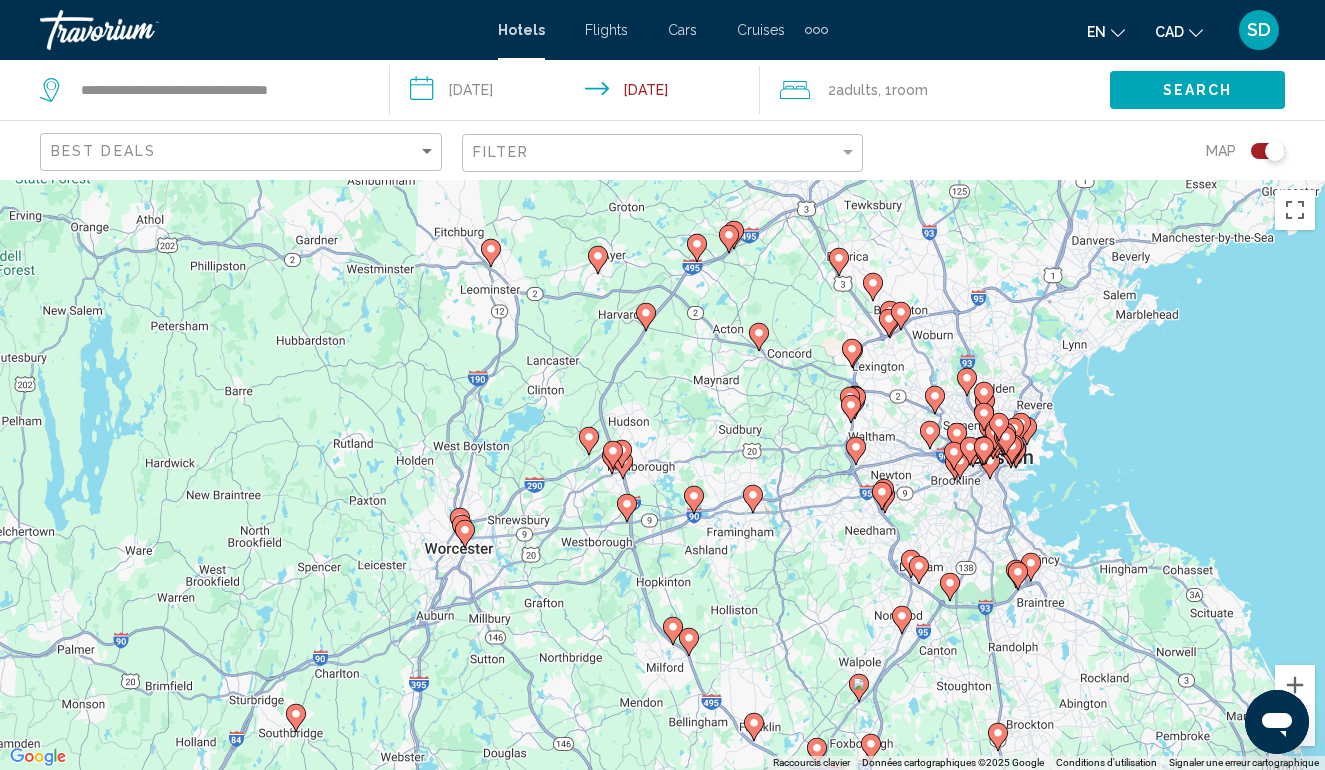click 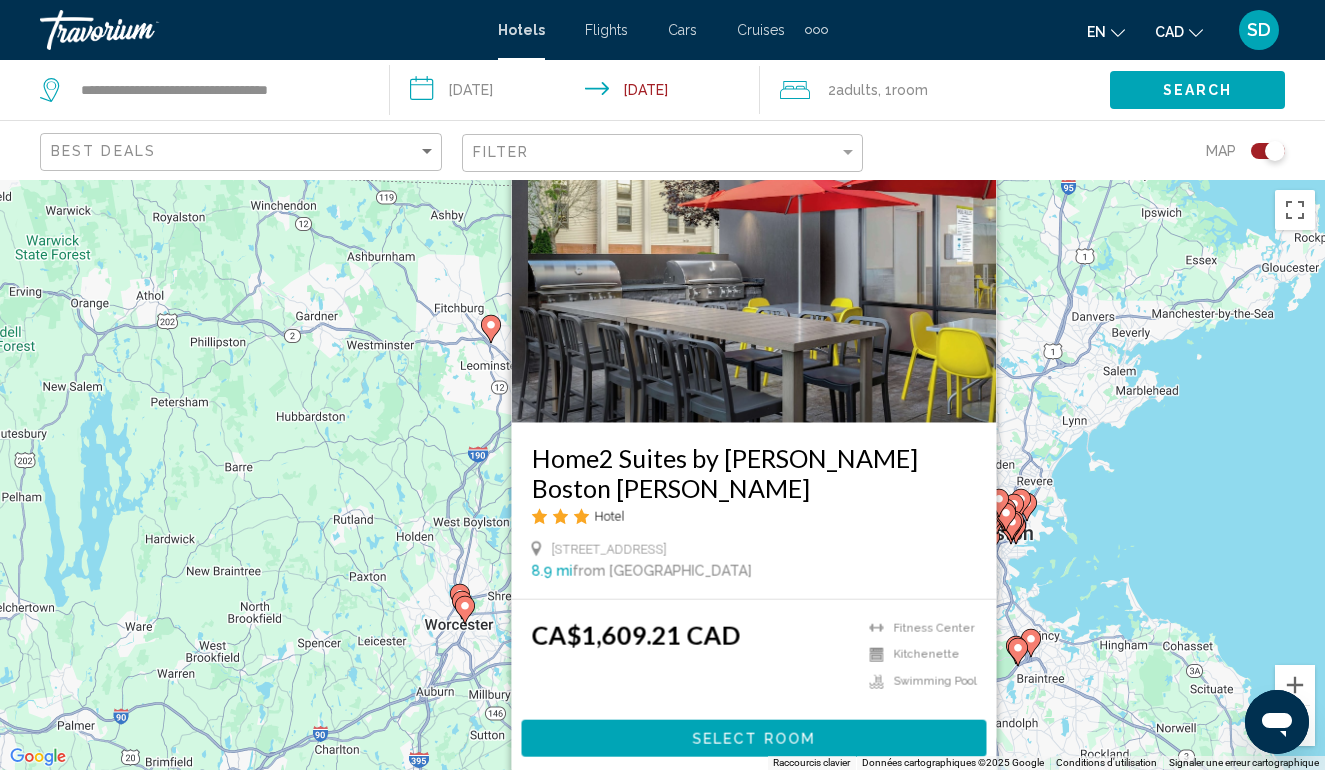 click on "Pour naviguer, appuyez sur les touches fléchées. Pour activer le glissement avec le clavier, appuyez sur Alt+Entrée. Une fois ce mode activé, utilisez les touches fléchées pour déplacer le repère. Pour valider le déplacement, appuyez sur Entrée. Pour annuler, appuyez sur Échap.  Home2 Suites by [GEOGRAPHIC_DATA]
Hotel
[STREET_ADDRESS] 8.9 mi  from [GEOGRAPHIC_DATA] from [GEOGRAPHIC_DATA]$1,609.21 CAD
[GEOGRAPHIC_DATA]
Kitchenette
Swimming Pool  Select Room" at bounding box center [662, 475] 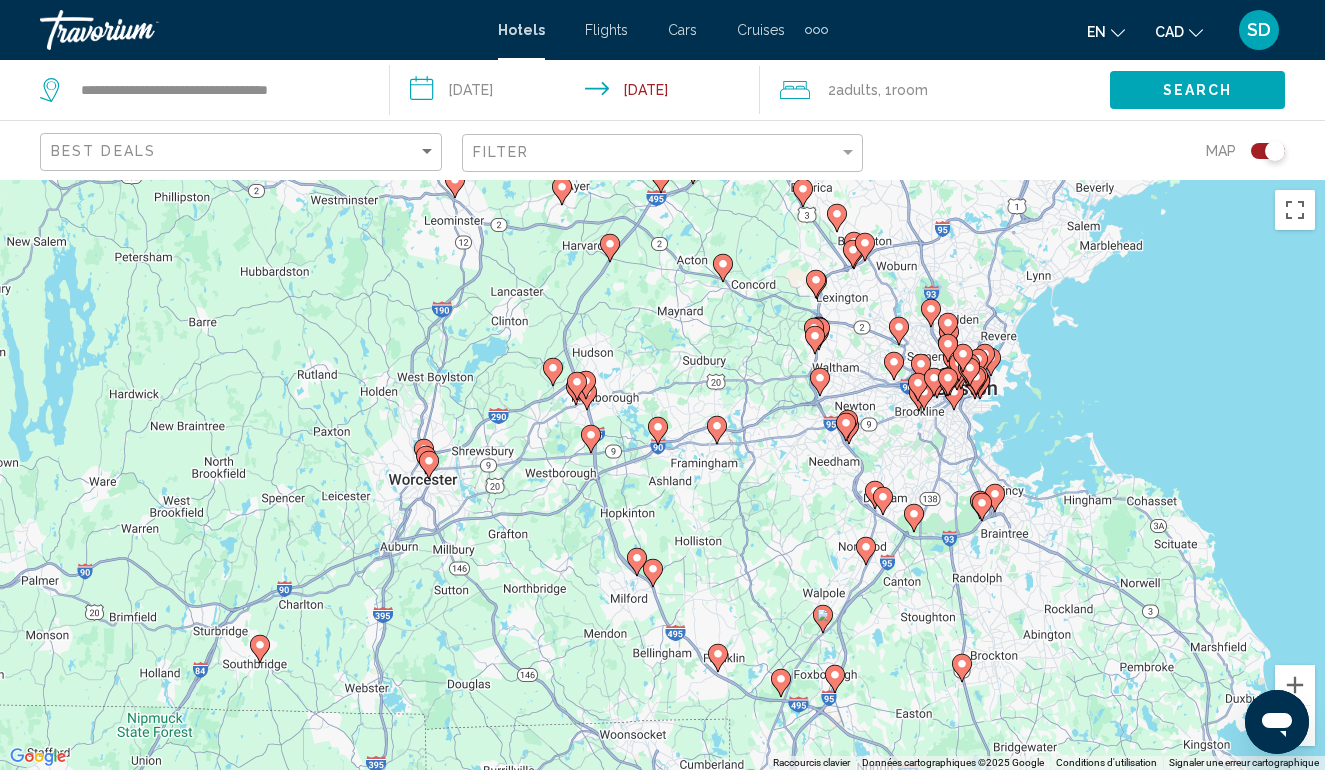 drag, startPoint x: 843, startPoint y: 638, endPoint x: 802, endPoint y: 446, distance: 196.32881 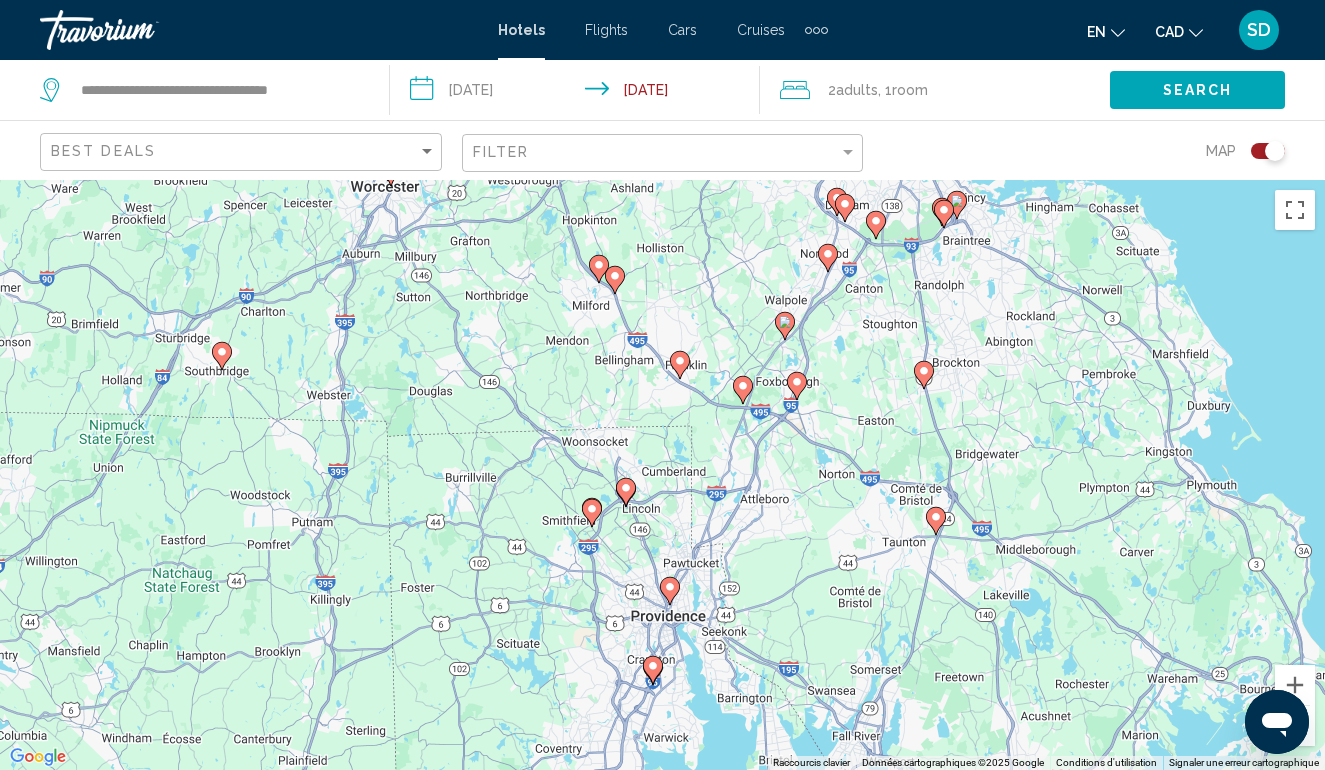 drag, startPoint x: 772, startPoint y: 525, endPoint x: 739, endPoint y: 272, distance: 255.1431 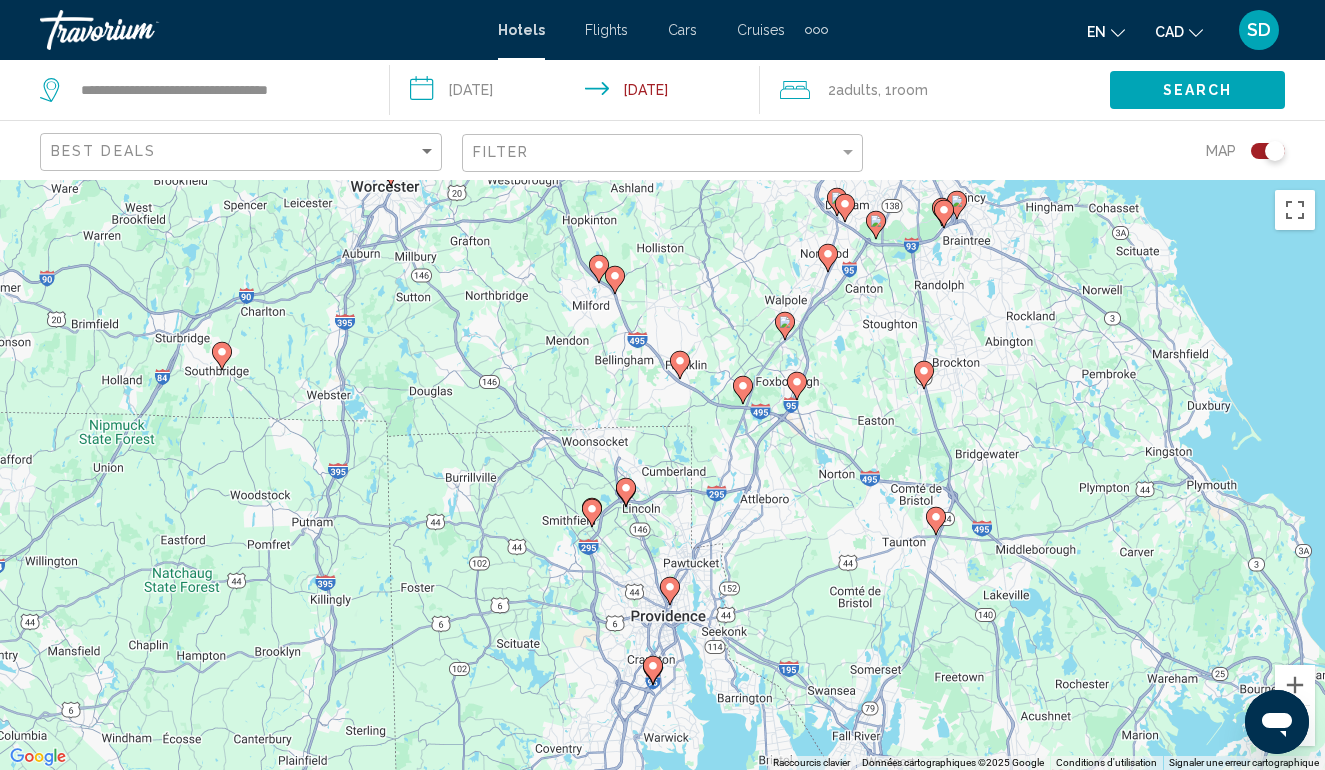 click on "Pour naviguer, appuyez sur les touches fléchées. Pour activer le glissement avec le clavier, appuyez sur Alt+Entrée. Une fois ce mode activé, utilisez les touches fléchées pour déplacer le repère. Pour valider le déplacement, appuyez sur Entrée. Pour annuler, appuyez sur Échap." at bounding box center [662, 475] 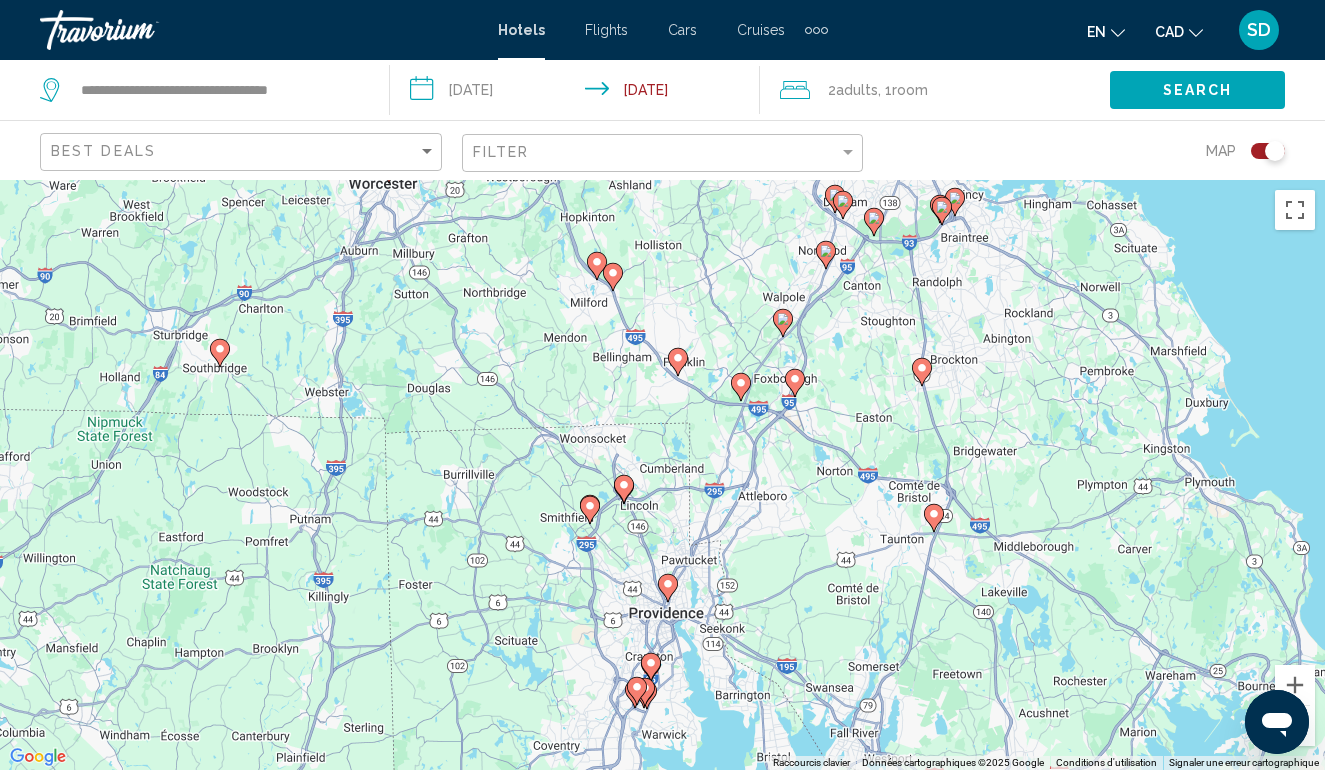 click 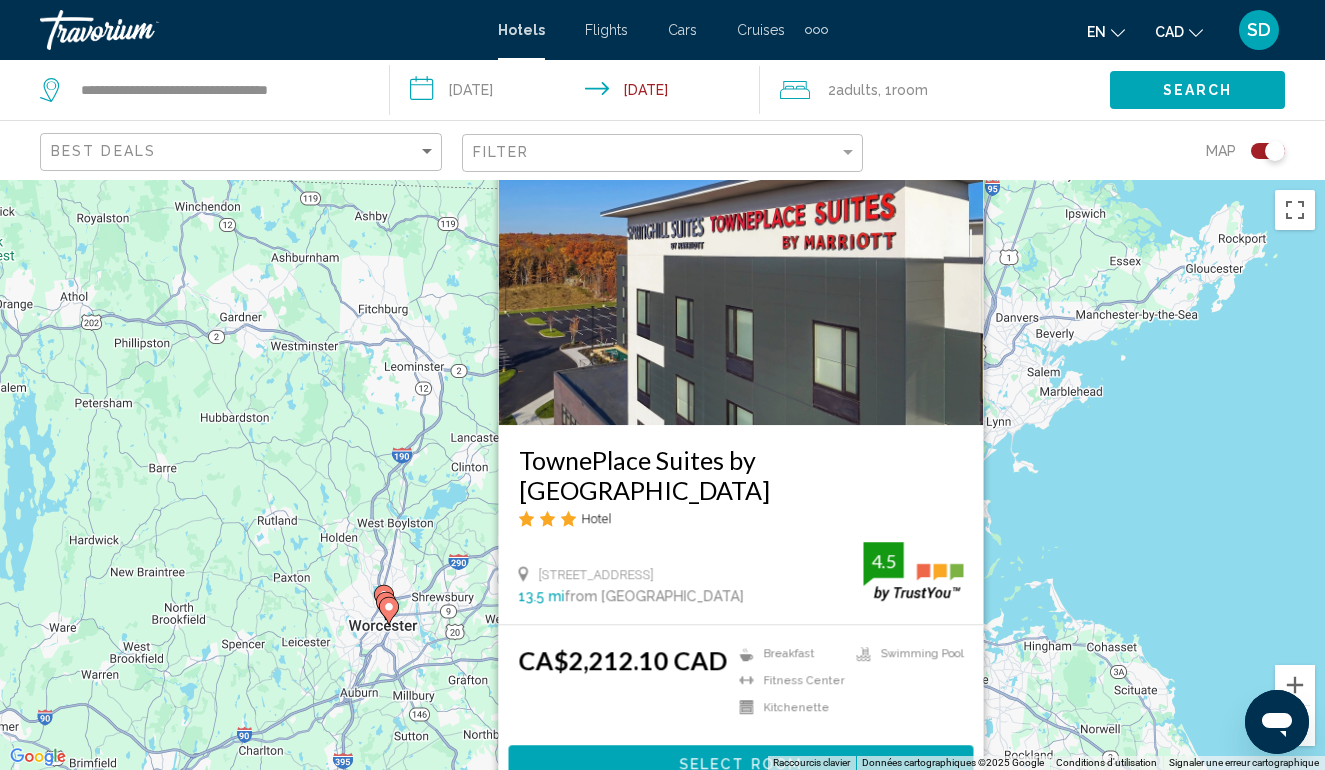 click on "Pour naviguer, appuyez sur les touches fléchées. Pour activer le glissement avec le clavier, appuyez sur Alt+Entrée. Une fois ce mode activé, utilisez les touches fléchées pour déplacer le repère. Pour valider le déplacement, appuyez sur Entrée. Pour annuler, appuyez sur Échap.  TownePlace Suites by Marriott [GEOGRAPHIC_DATA]
Hotel
[STREET_ADDRESS][GEOGRAPHIC_DATA] mi  from [GEOGRAPHIC_DATA] from hotel 4.5 CA$2,212.10 CAD
Breakfast
[GEOGRAPHIC_DATA]
Kitchenette
Swimming Pool  4.5 Select Room" at bounding box center [662, 475] 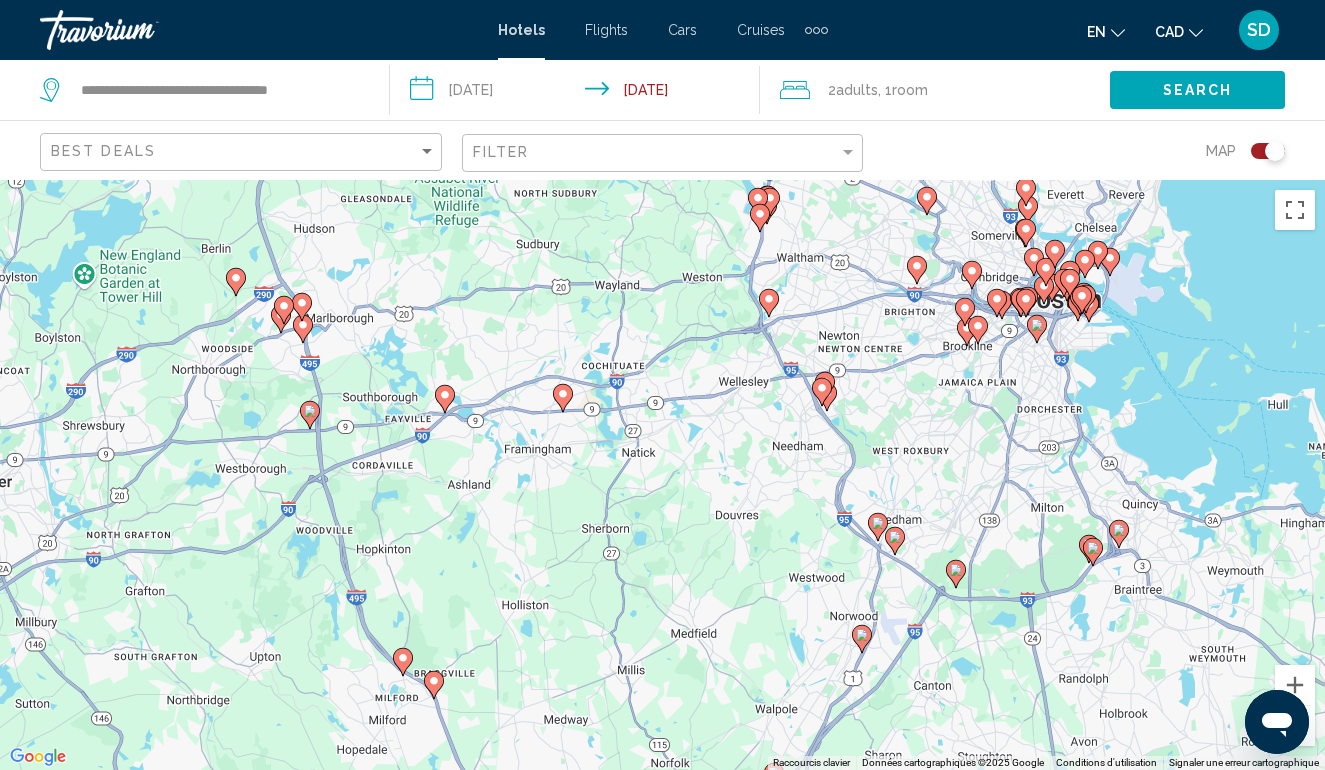 drag, startPoint x: 666, startPoint y: 686, endPoint x: 724, endPoint y: 590, distance: 112.1606 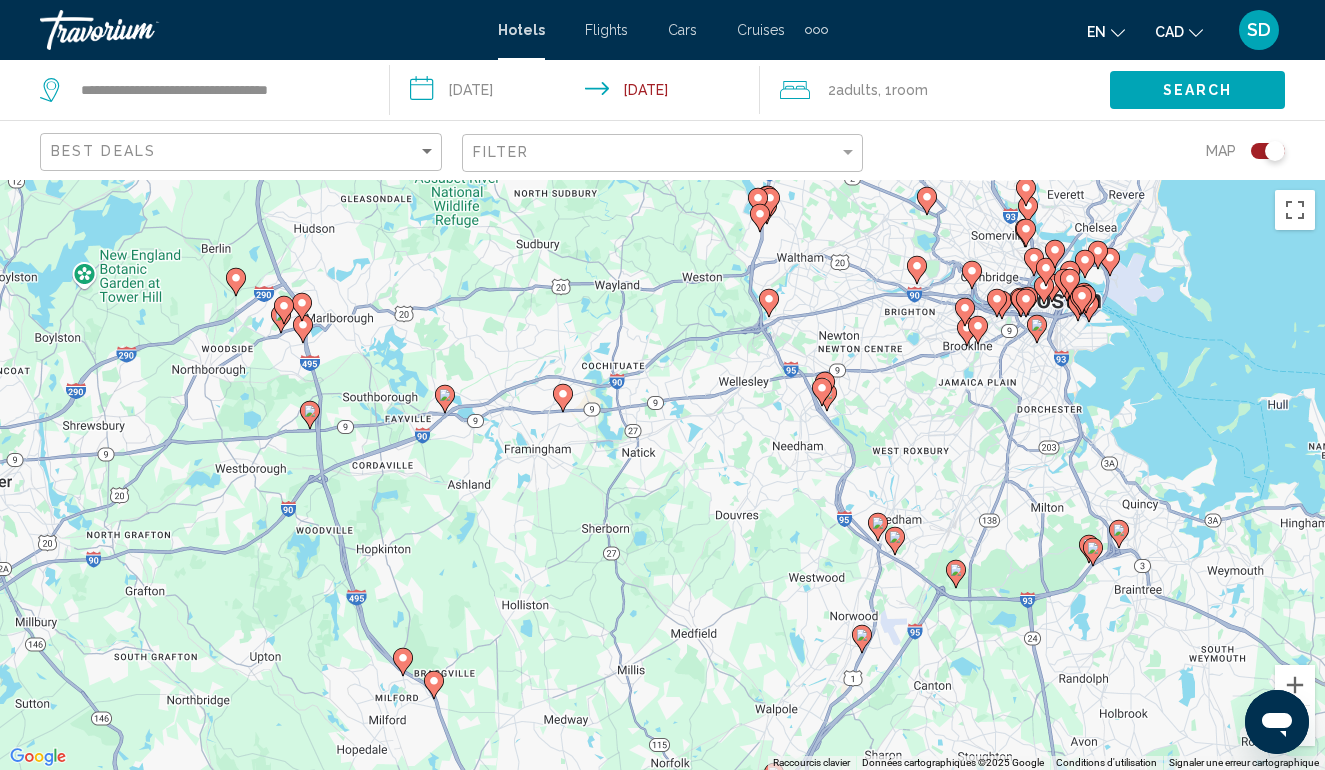 click on "Pour naviguer, appuyez sur les touches fléchées. Pour activer le glissement avec le clavier, appuyez sur Alt+Entrée. Une fois ce mode activé, utilisez les touches fléchées pour déplacer le repère. Pour valider le déplacement, appuyez sur Entrée. Pour annuler, appuyez sur Échap." at bounding box center (662, 475) 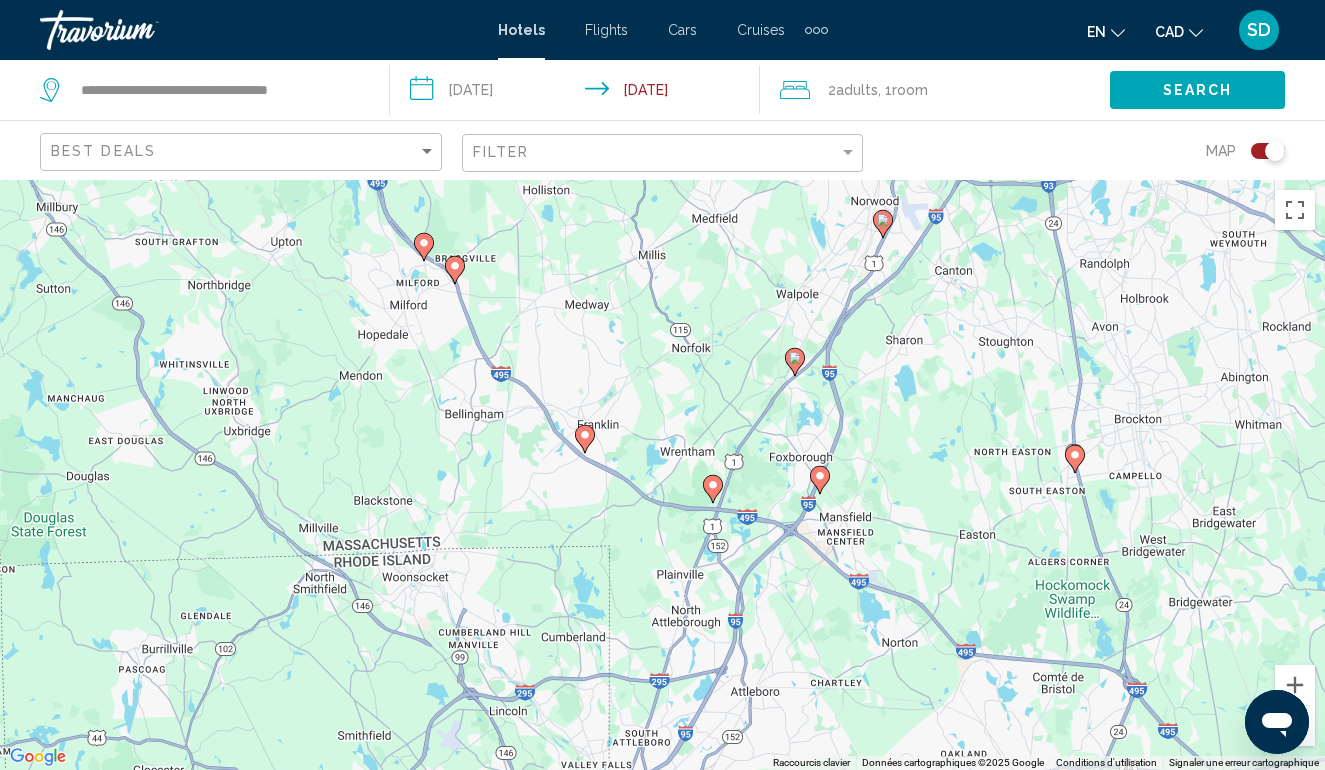 drag, startPoint x: 597, startPoint y: 624, endPoint x: 616, endPoint y: 205, distance: 419.43057 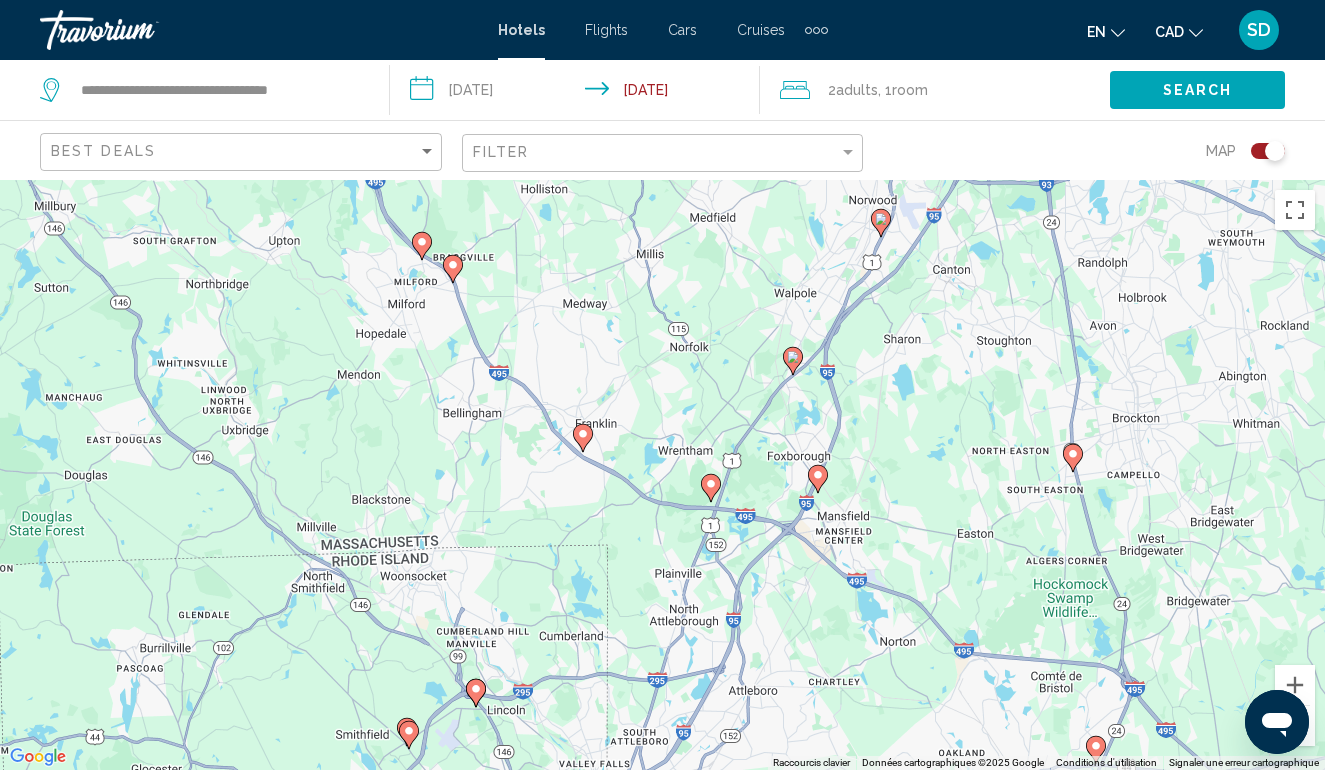 click 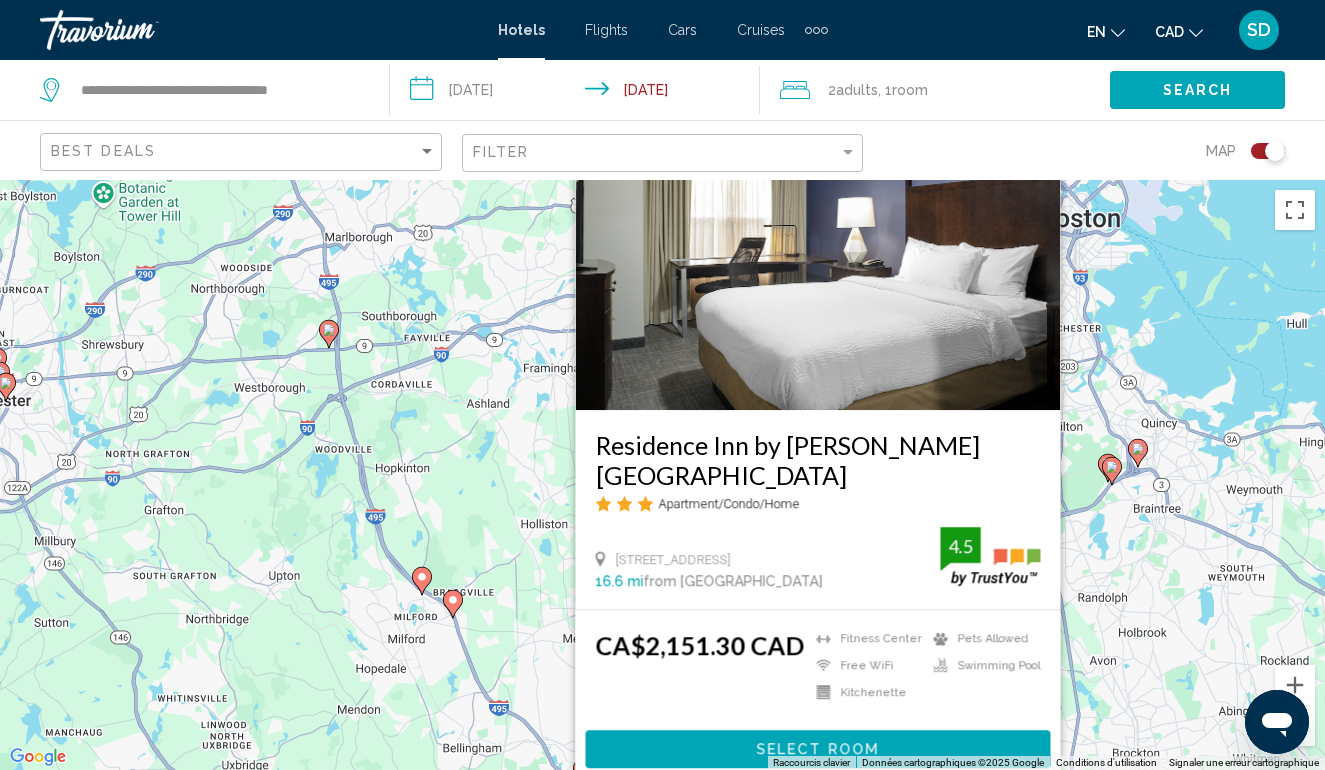 click on "Pour naviguer, appuyez sur les touches fléchées. Pour activer le glissement avec le clavier, appuyez sur Alt+Entrée. Une fois ce mode activé, utilisez les touches fléchées pour déplacer le repère. Pour valider le déplacement, appuyez sur Entrée. Pour annuler, appuyez sur Échap.  Residence Inn by [GEOGRAPHIC_DATA]
Apartment/Condo/Home
[STREET_ADDRESS] 16.6 mi  from [GEOGRAPHIC_DATA] from [GEOGRAPHIC_DATA] CA$2,151.30 CAD
[GEOGRAPHIC_DATA]
Free WiFi
Kitchenette
Pets Allowed
Swimming Pool  4.5 Select Room" at bounding box center [662, 475] 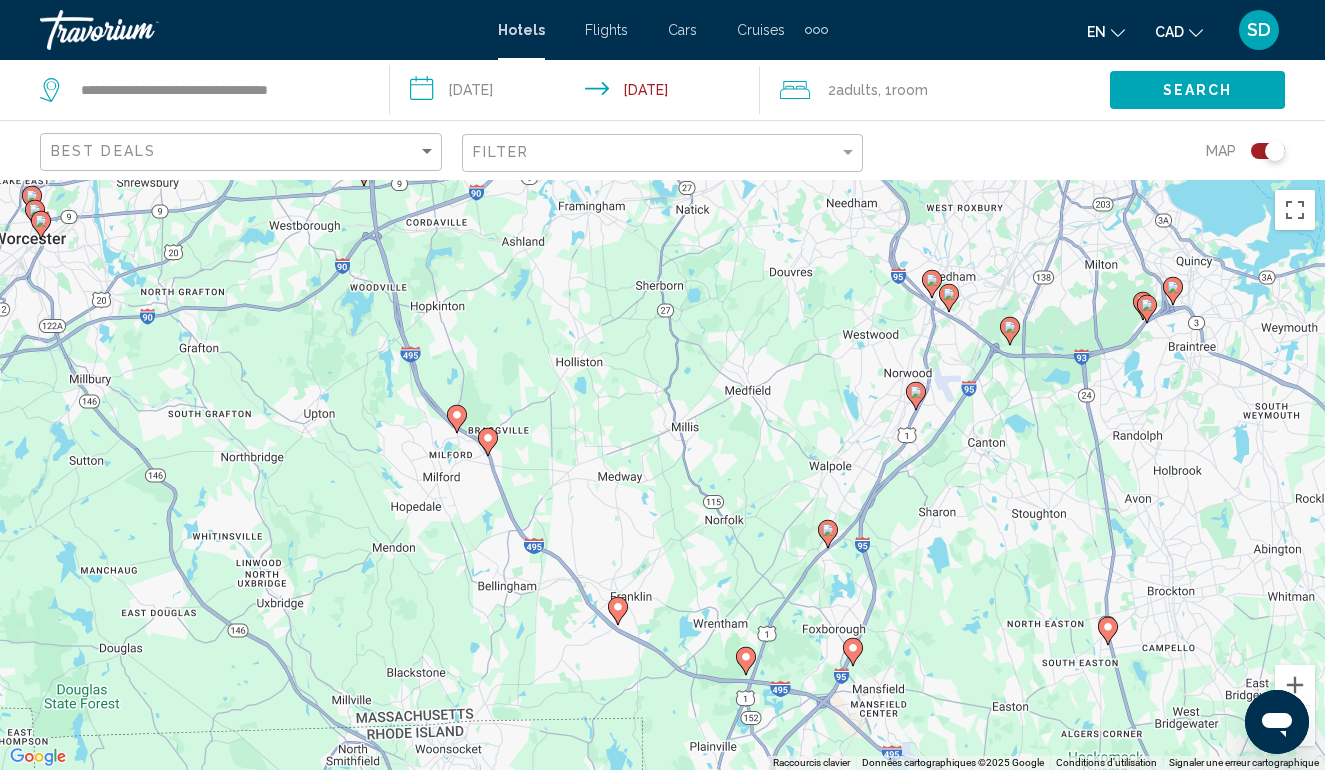 drag, startPoint x: 669, startPoint y: 693, endPoint x: 713, endPoint y: 525, distance: 173.66635 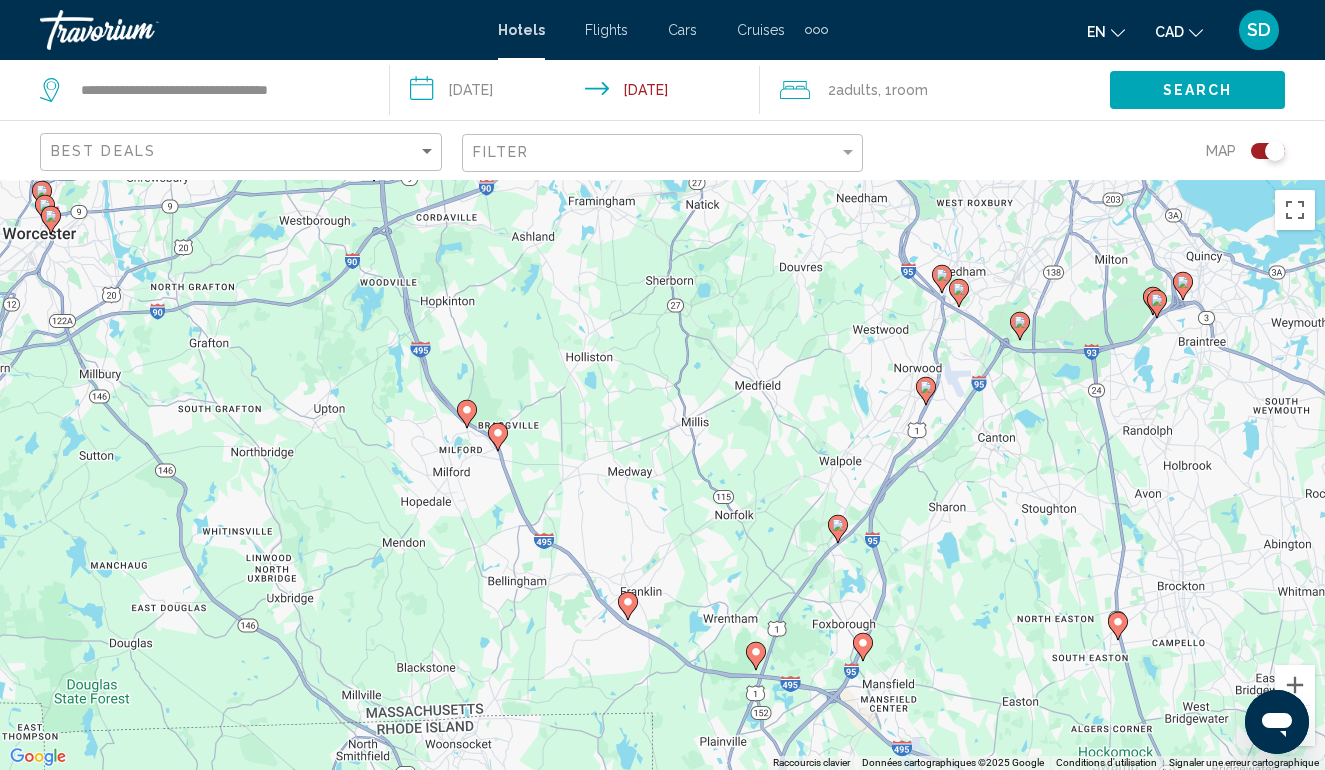 click 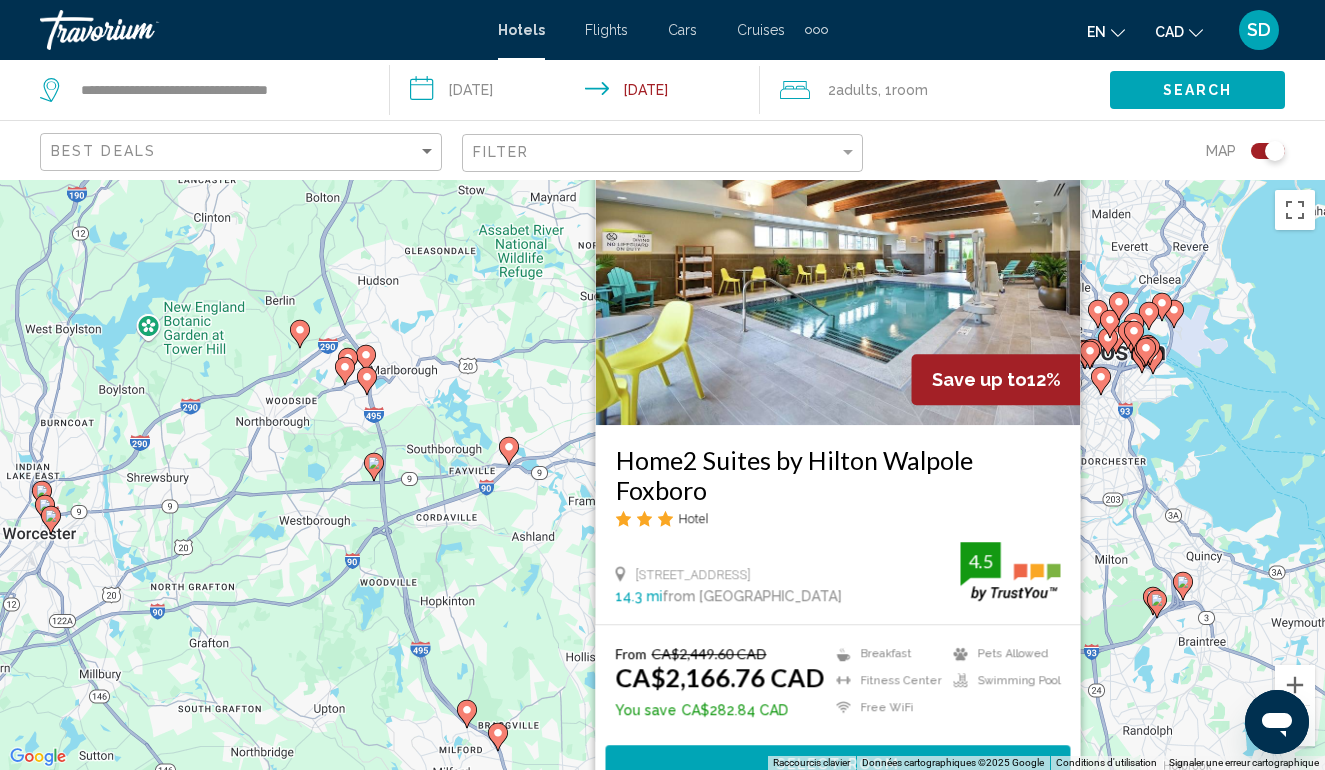click on "Pour naviguer, appuyez sur les touches fléchées. Pour activer le glissement avec le clavier, appuyez sur Alt+Entrée. Une fois ce mode activé, utilisez les touches fléchées pour déplacer le repère. Pour valider le déplacement, appuyez sur Entrée. Pour annuler, appuyez sur Échap. Save up to  12%   Home2 Suites by Hilton Walpole [GEOGRAPHIC_DATA]
Hotel
[STREET_ADDRESS] 14.3 mi  from [GEOGRAPHIC_DATA] from hotel 4.5 From CA$2,449.60 CAD CA$2,166.76 CAD  You save  CA$282.84 CAD
Breakfast
[GEOGRAPHIC_DATA]
Free WiFi
Pets Allowed
Swimming Pool  4.5 Select Room" at bounding box center [662, 475] 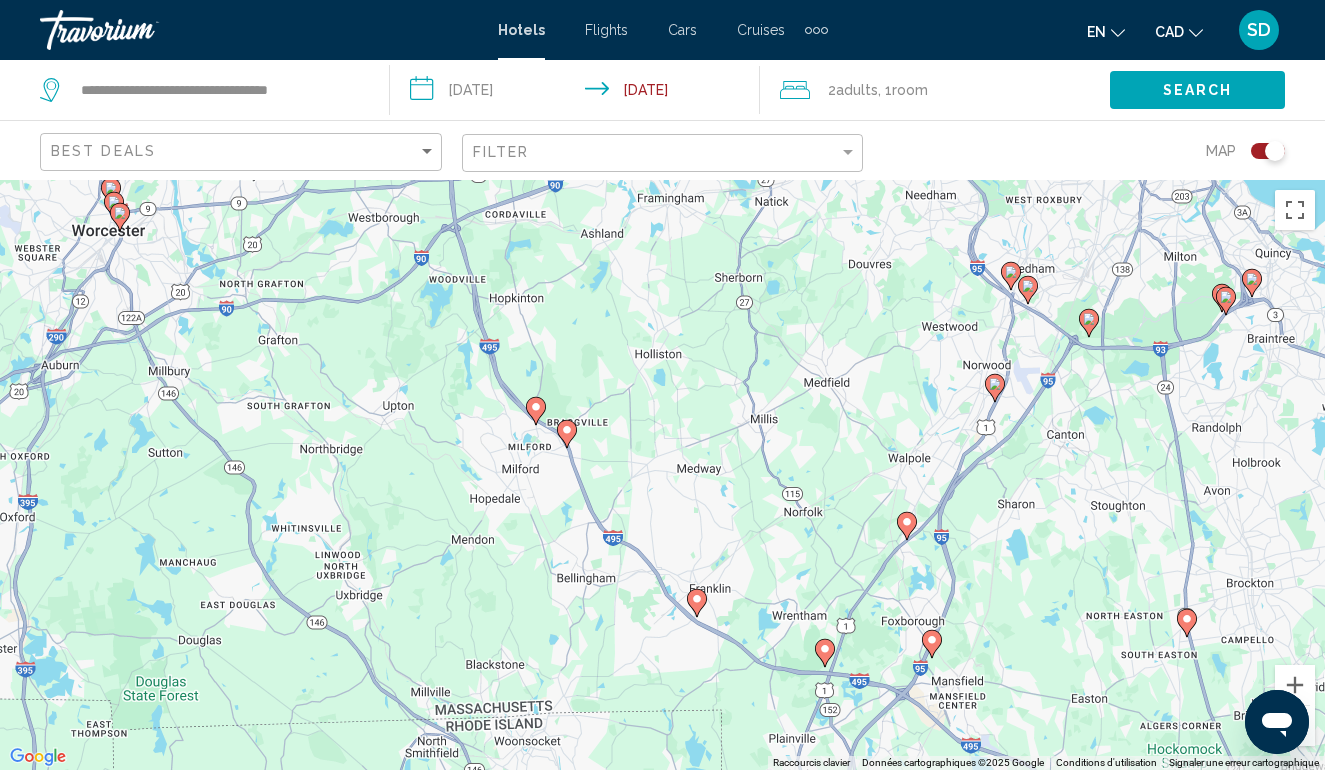 drag, startPoint x: 626, startPoint y: 681, endPoint x: 695, endPoint y: 376, distance: 312.70752 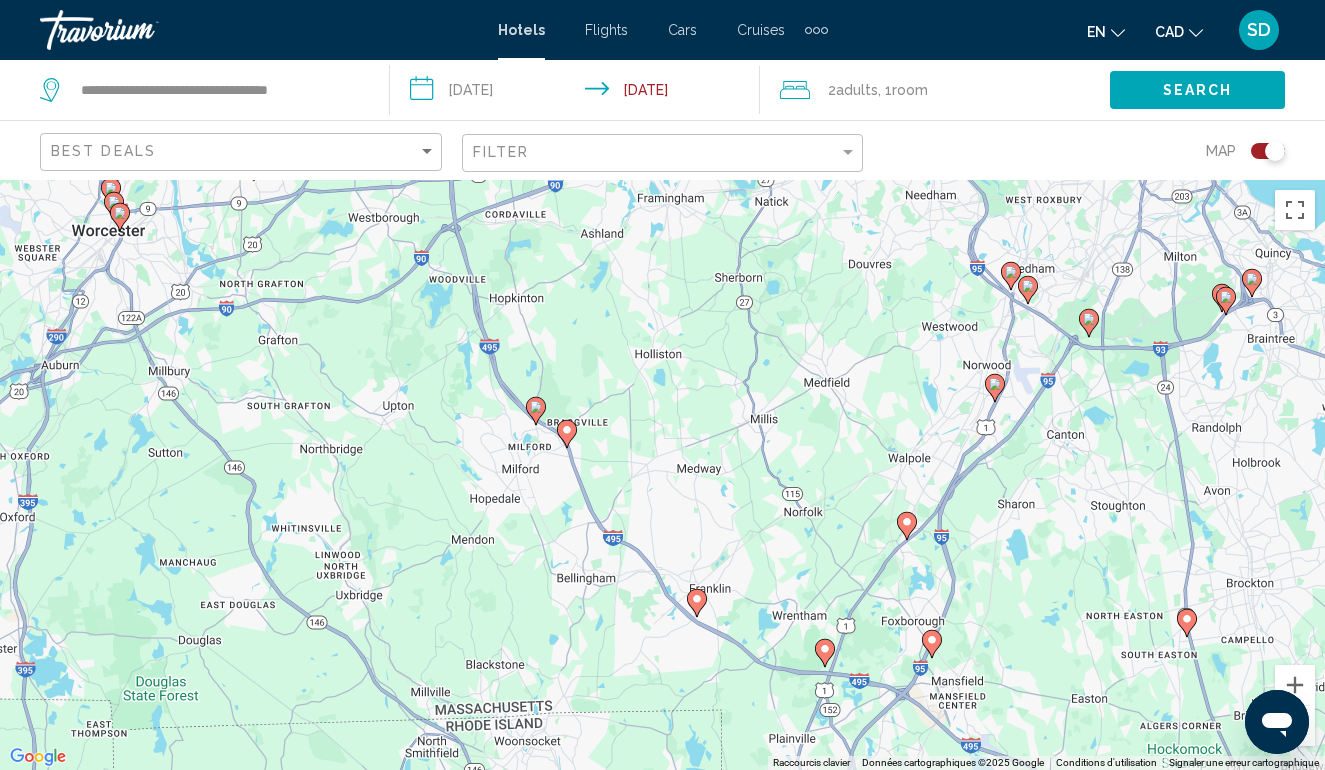 click on "Pour naviguer, appuyez sur les touches fléchées. Pour activer le glissement avec le clavier, appuyez sur Alt+Entrée. Une fois ce mode activé, utilisez les touches fléchées pour déplacer le repère. Pour valider le déplacement, appuyez sur Entrée. Pour annuler, appuyez sur Échap." at bounding box center [662, 475] 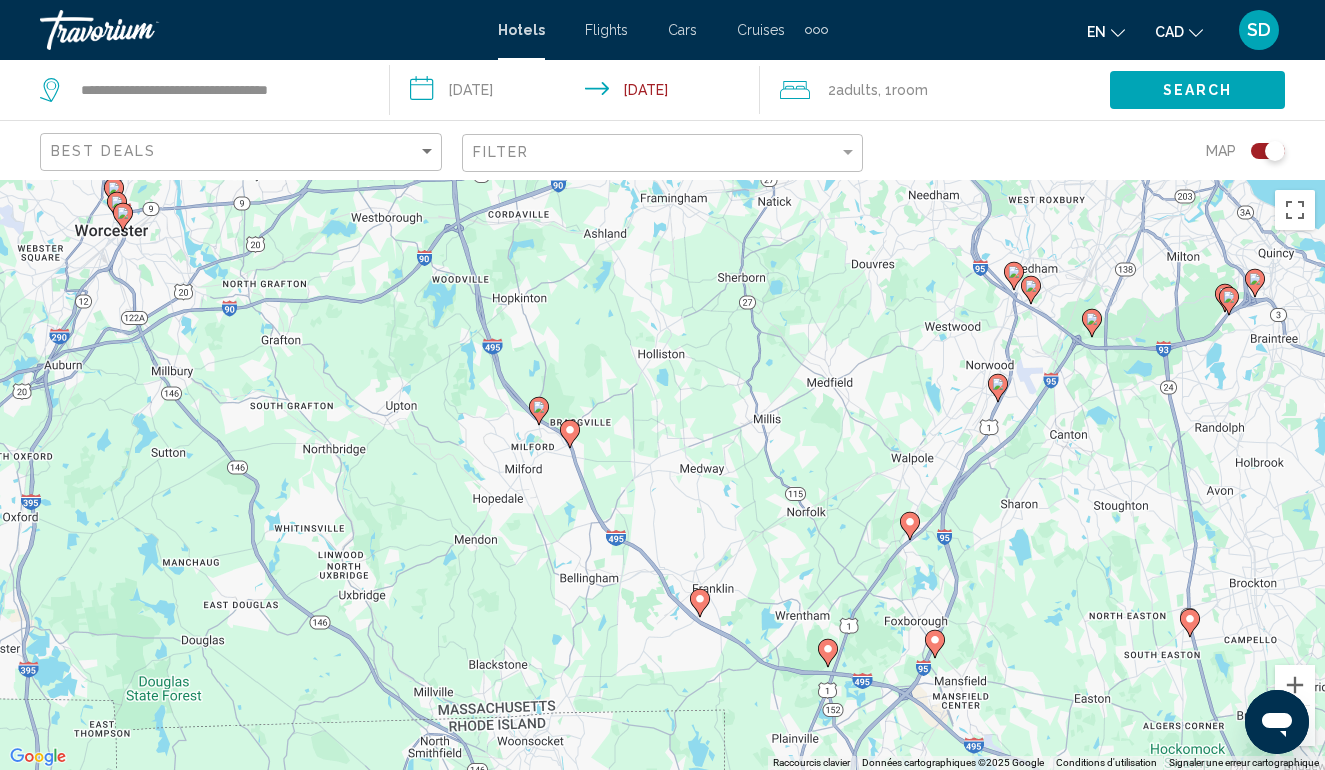click 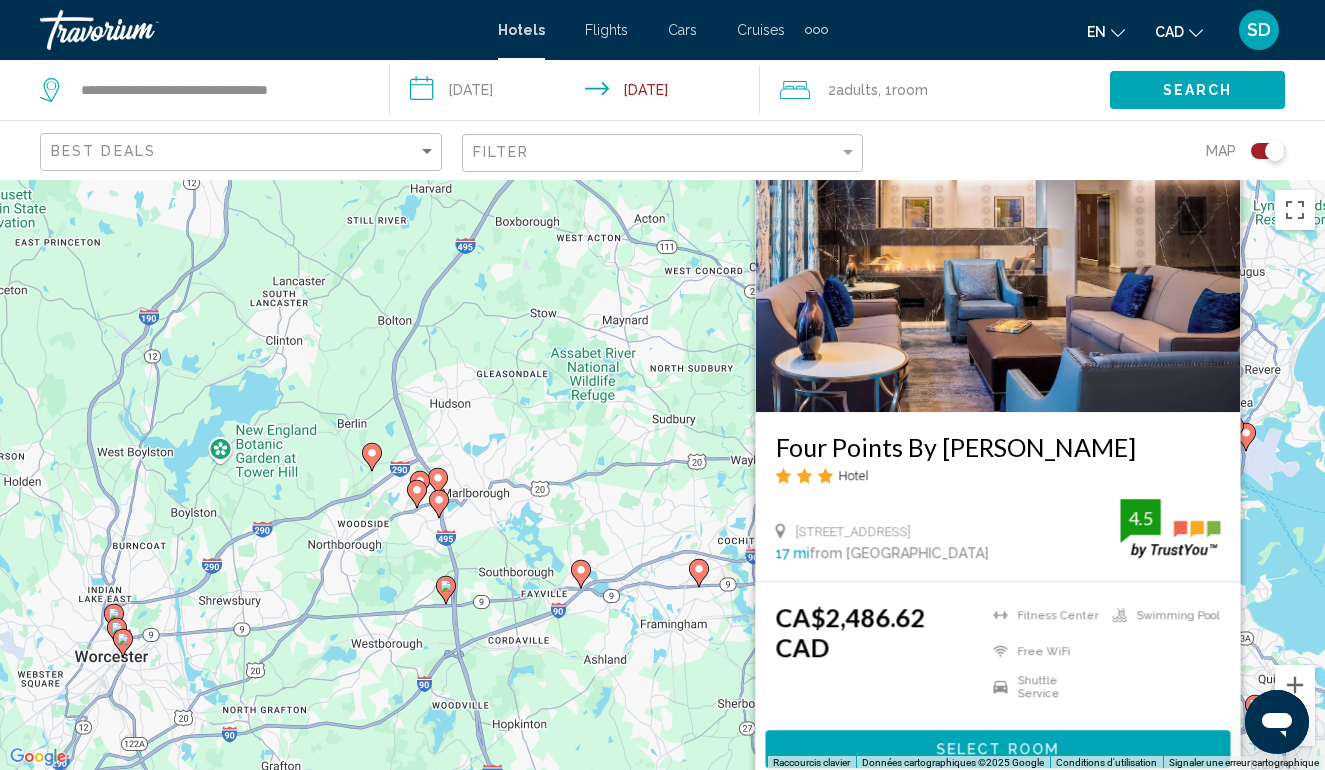 click on "Pour naviguer, appuyez sur les touches fléchées. Pour activer le glissement avec le clavier, appuyez sur Alt+Entrée. Une fois ce mode activé, utilisez les touches fléchées pour déplacer le repère. Pour valider le déplacement, appuyez sur Entrée. Pour annuler, appuyez sur Échap.  Four Points By [PERSON_NAME]
Hotel
[STREET_ADDRESS] 17 mi  from [GEOGRAPHIC_DATA] from hotel 4.5 CA$2,486.62 CAD
[GEOGRAPHIC_DATA]
Free WiFi
Shuttle Service
Swimming Pool  4.5 Select Room" at bounding box center (662, 475) 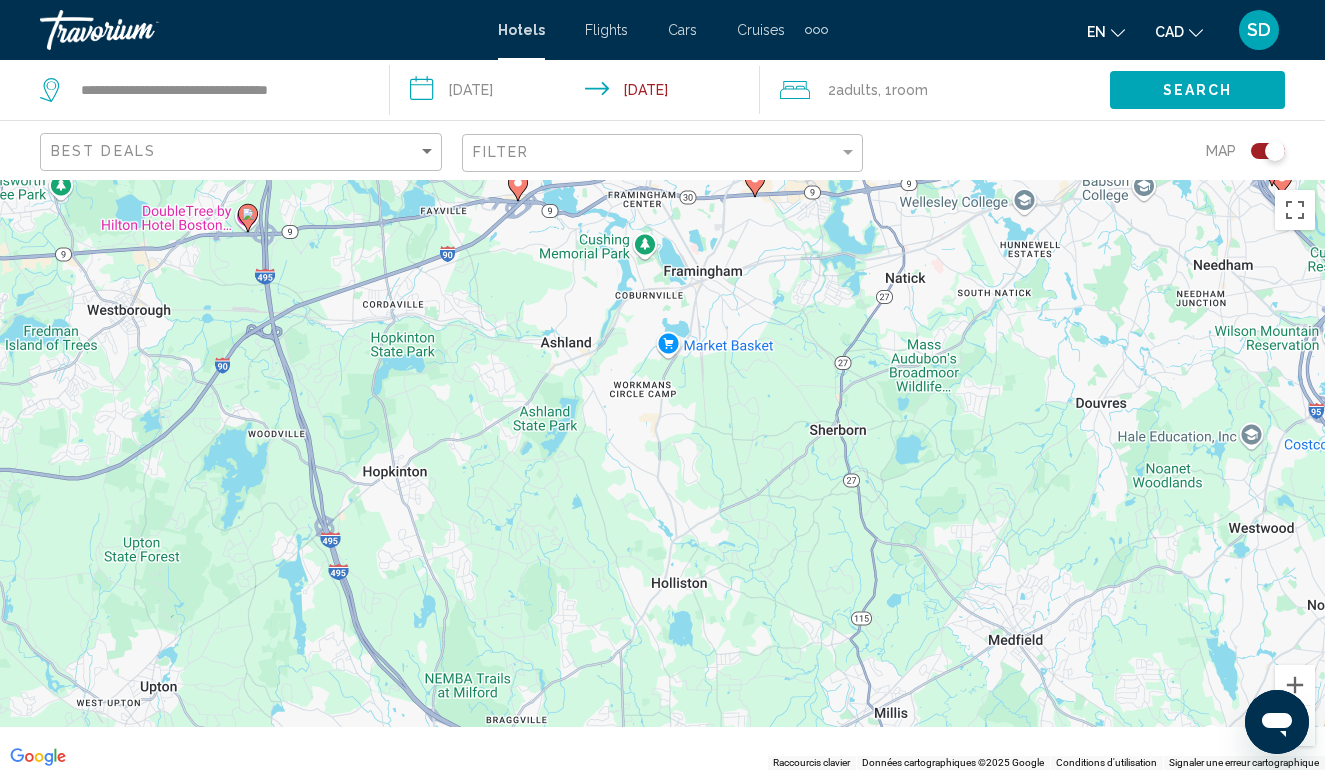 drag, startPoint x: 691, startPoint y: 628, endPoint x: 884, endPoint y: 114, distance: 549.0401 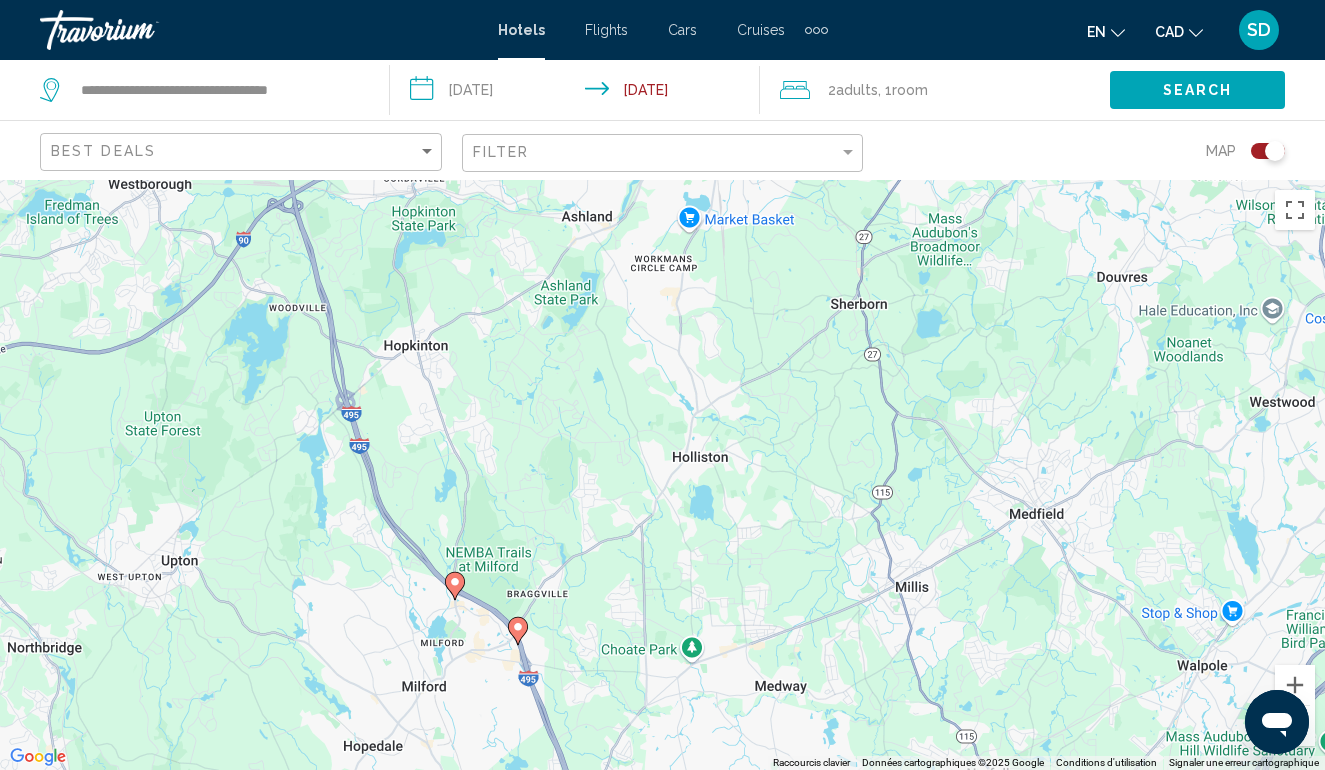 click on "Pour naviguer, appuyez sur les touches fléchées. Pour activer le glissement avec le clavier, appuyez sur Alt+Entrée. Une fois ce mode activé, utilisez les touches fléchées pour déplacer le repère. Pour valider le déplacement, appuyez sur Entrée. Pour annuler, appuyez sur Échap." at bounding box center [662, 475] 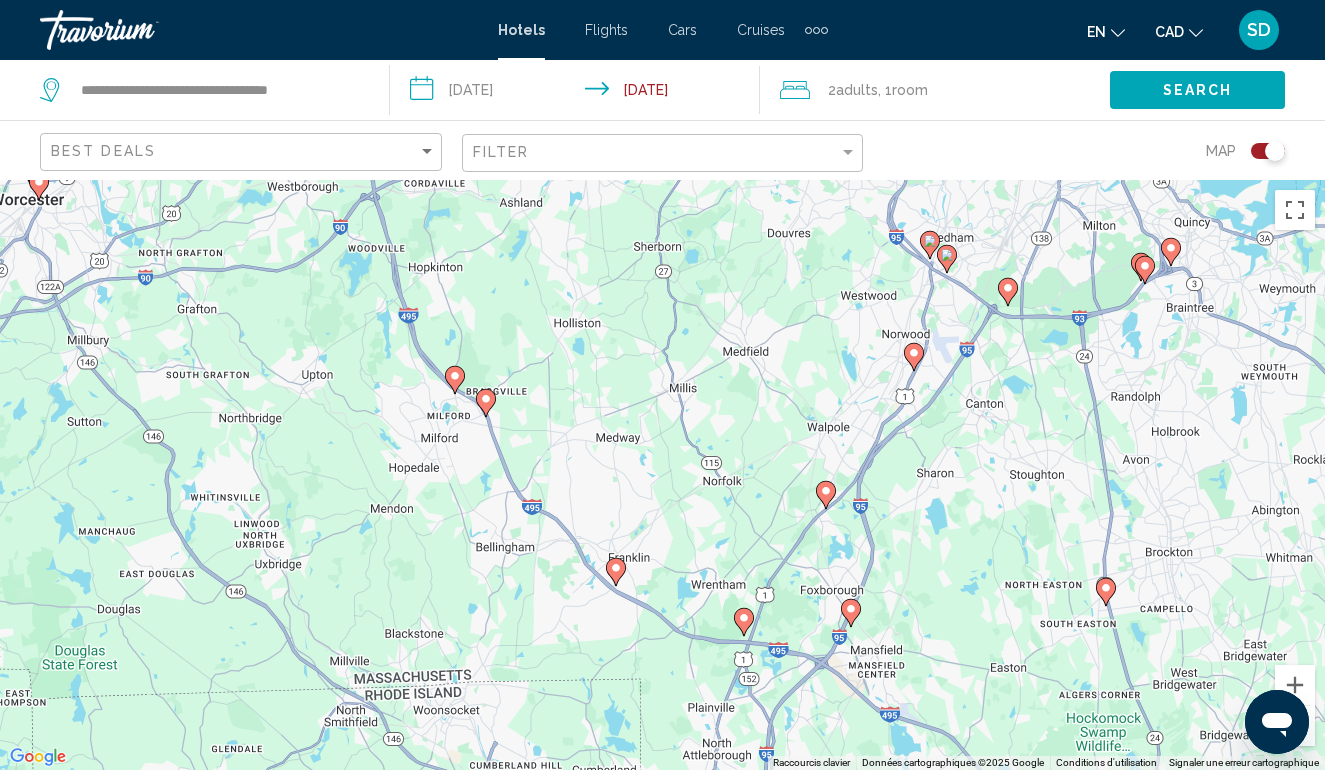 drag, startPoint x: 830, startPoint y: 530, endPoint x: 636, endPoint y: 431, distance: 217.80037 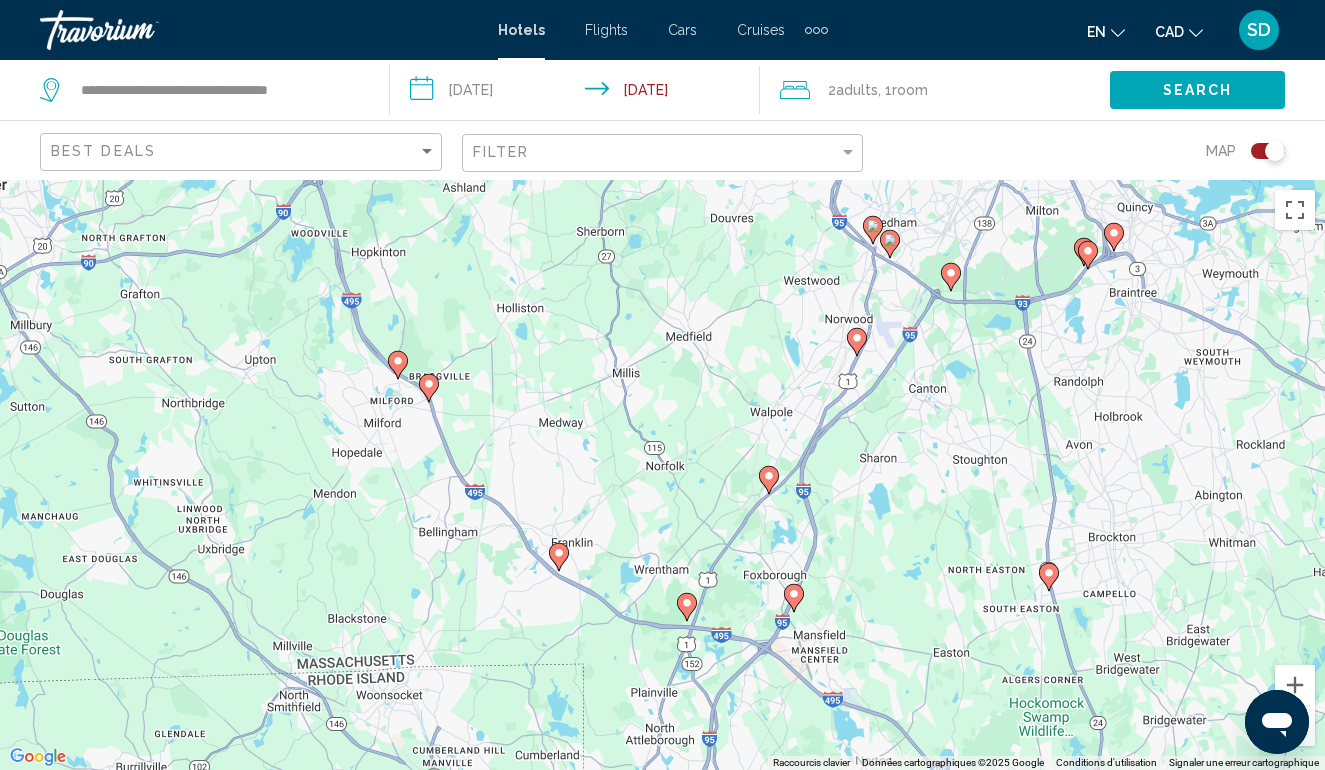 click 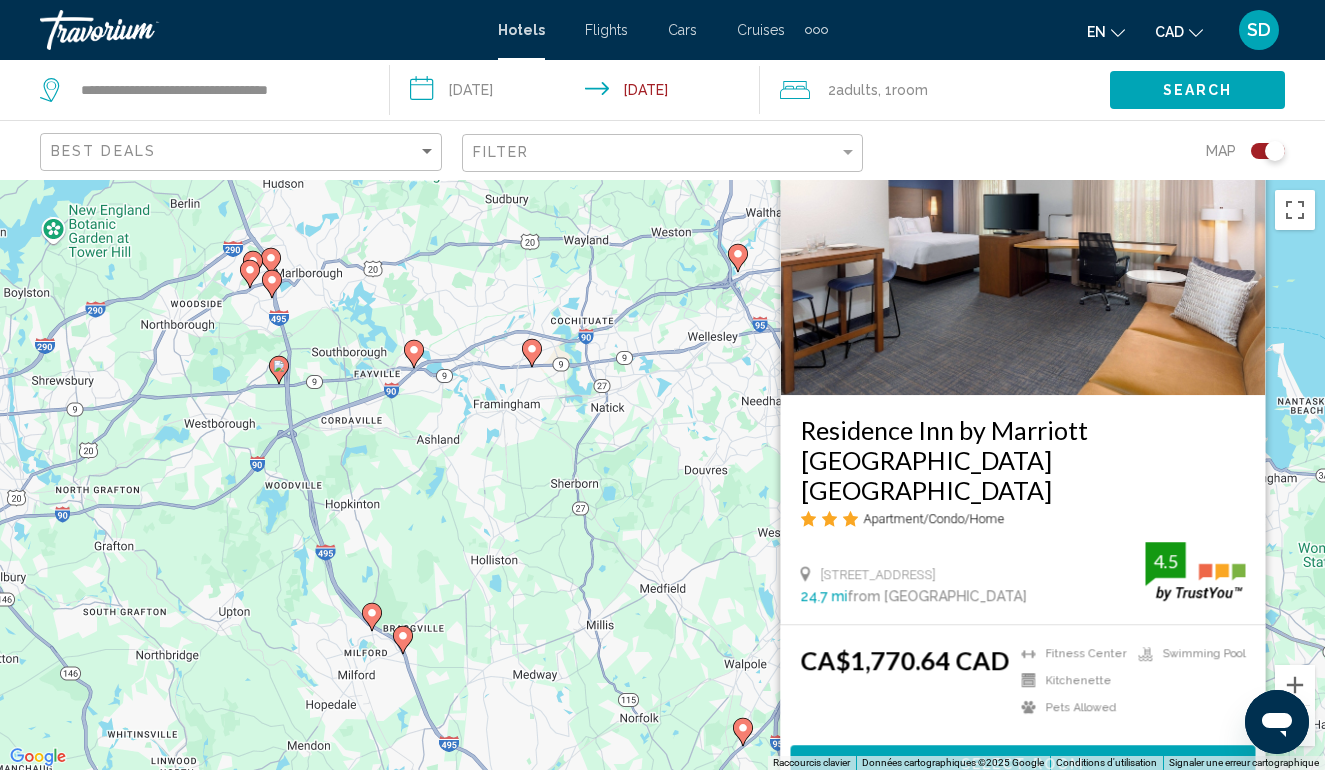 click on "Pour naviguer, appuyez sur les touches fléchées. Pour activer le glissement avec le clavier, appuyez sur Alt+Entrée. Une fois ce mode activé, utilisez les touches fléchées pour déplacer le repère. Pour valider le déplacement, appuyez sur Entrée. Pour annuler, appuyez sur Échap.  Residence Inn by [GEOGRAPHIC_DATA] [GEOGRAPHIC_DATA]
Apartment/Condo/Home
[STREET_ADDRESS] 24.7 mi  from [GEOGRAPHIC_DATA] from hotel 4.5 CA$1,770.64 CAD
[GEOGRAPHIC_DATA]
Kitchenette
Pets Allowed
Swimming Pool  4.5 Select Room" at bounding box center [662, 475] 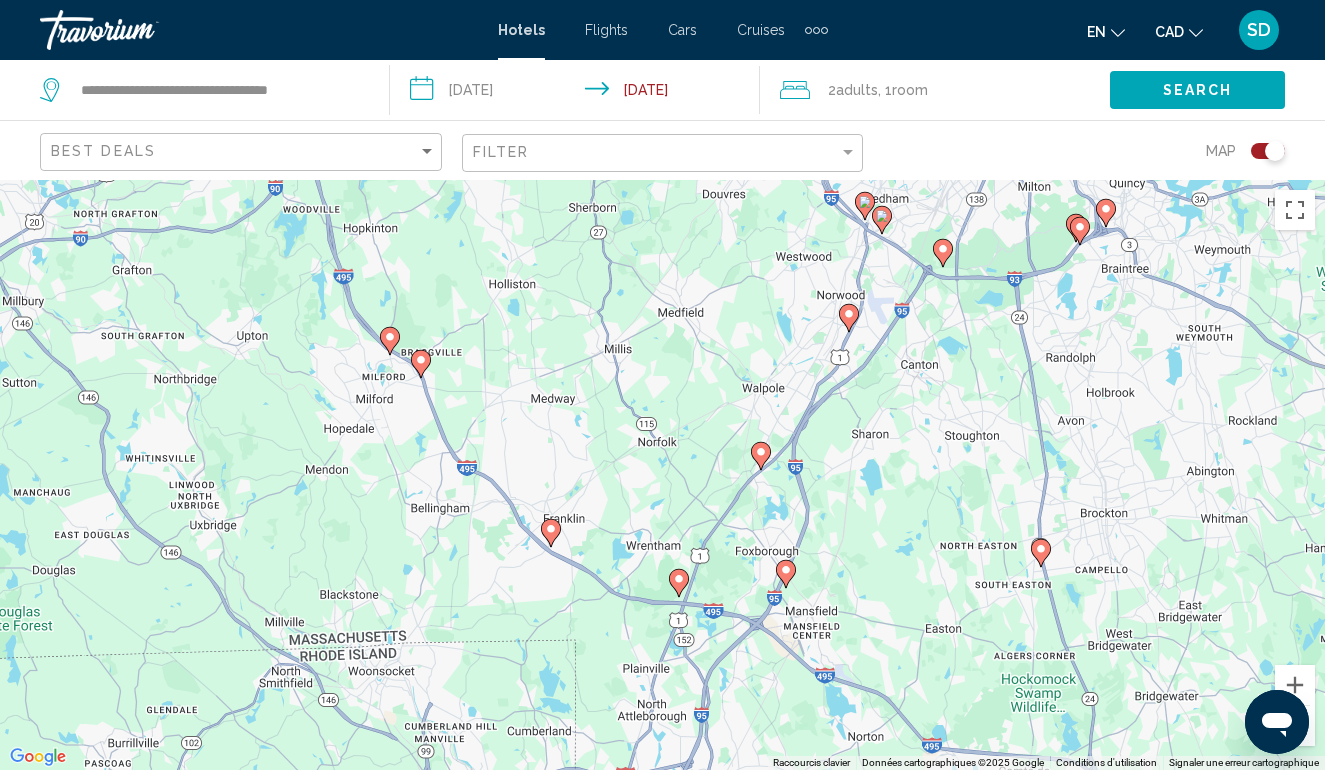 drag, startPoint x: 877, startPoint y: 597, endPoint x: 898, endPoint y: 310, distance: 287.76727 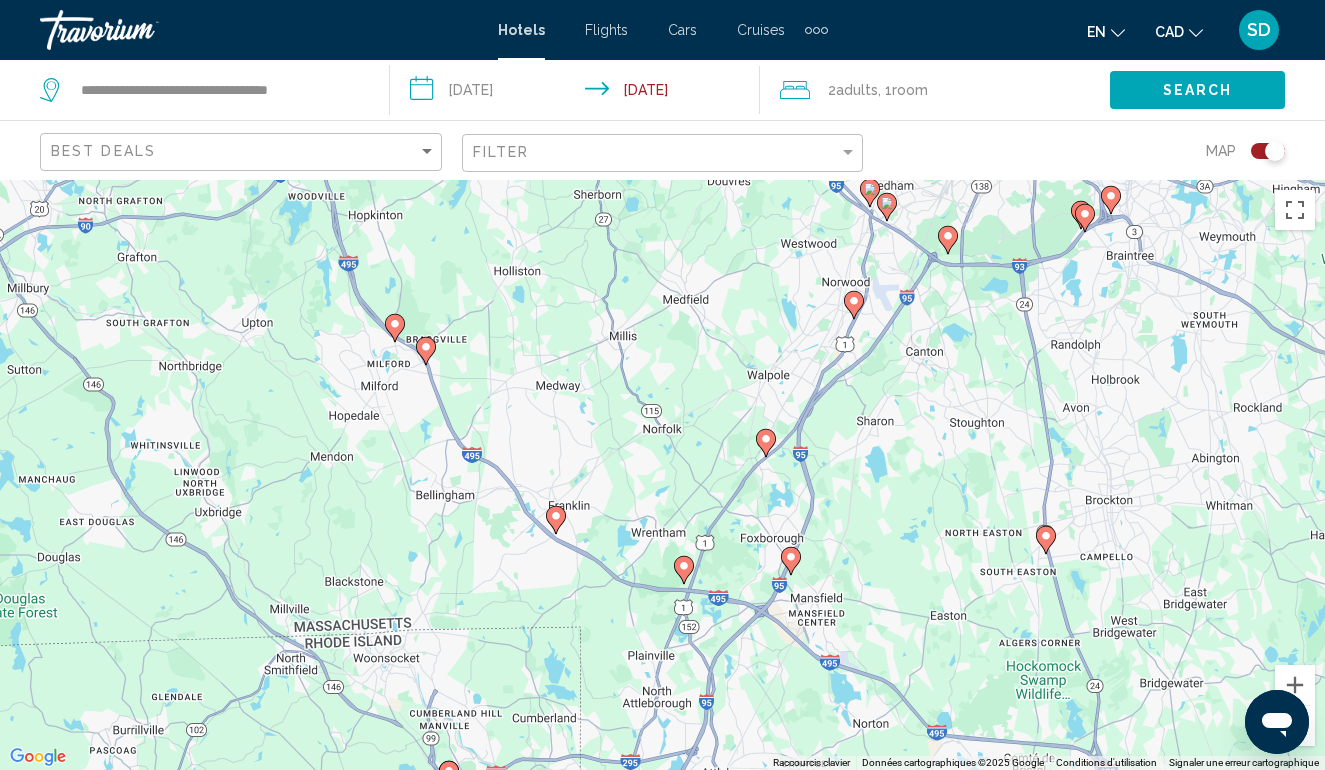 click 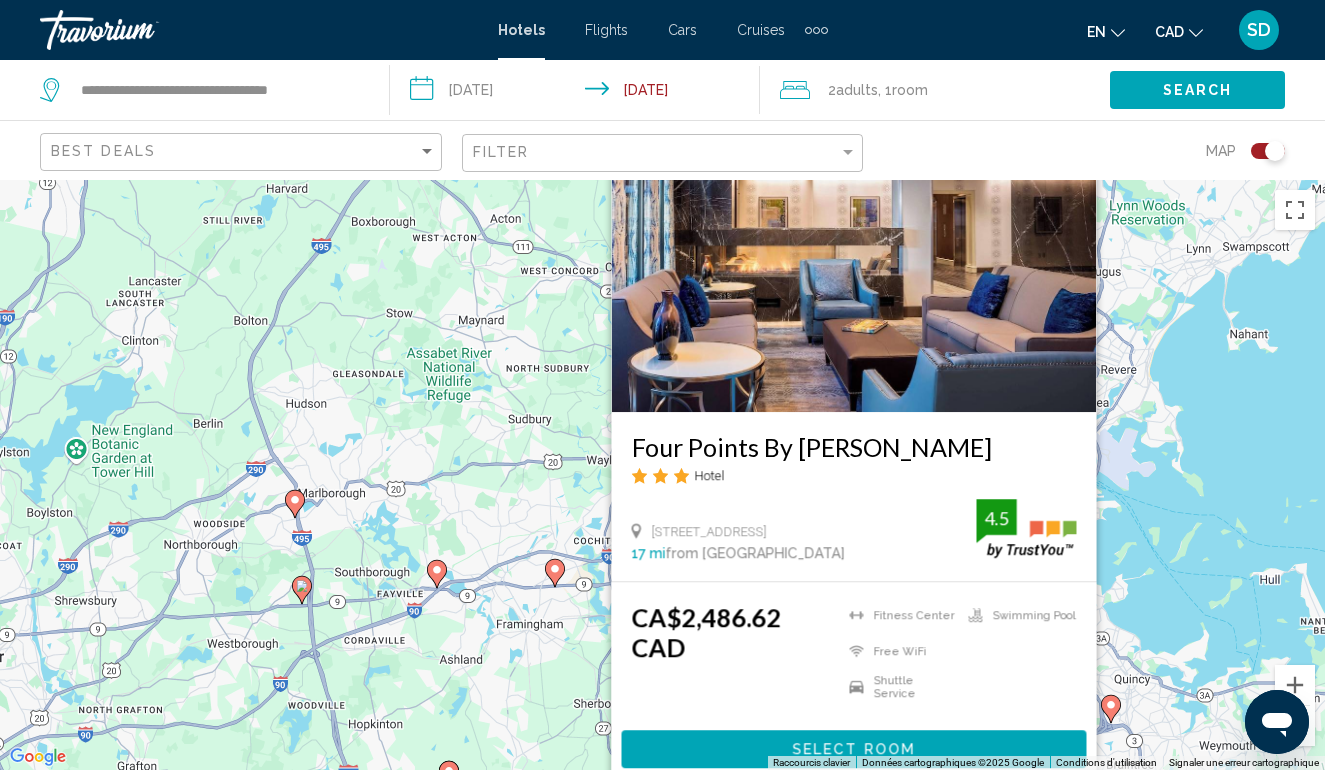 click on "Pour naviguer, appuyez sur les touches fléchées. Pour activer le glissement avec le clavier, appuyez sur Alt+Entrée. Une fois ce mode activé, utilisez les touches fléchées pour déplacer le repère. Pour valider le déplacement, appuyez sur Entrée. Pour annuler, appuyez sur Échap.  Four Points By [PERSON_NAME]
Hotel
[STREET_ADDRESS] 17 mi  from [GEOGRAPHIC_DATA] from hotel 4.5 CA$2,486.62 CAD
[GEOGRAPHIC_DATA]
Free WiFi
Shuttle Service
Swimming Pool  4.5 Select Room" at bounding box center [662, 475] 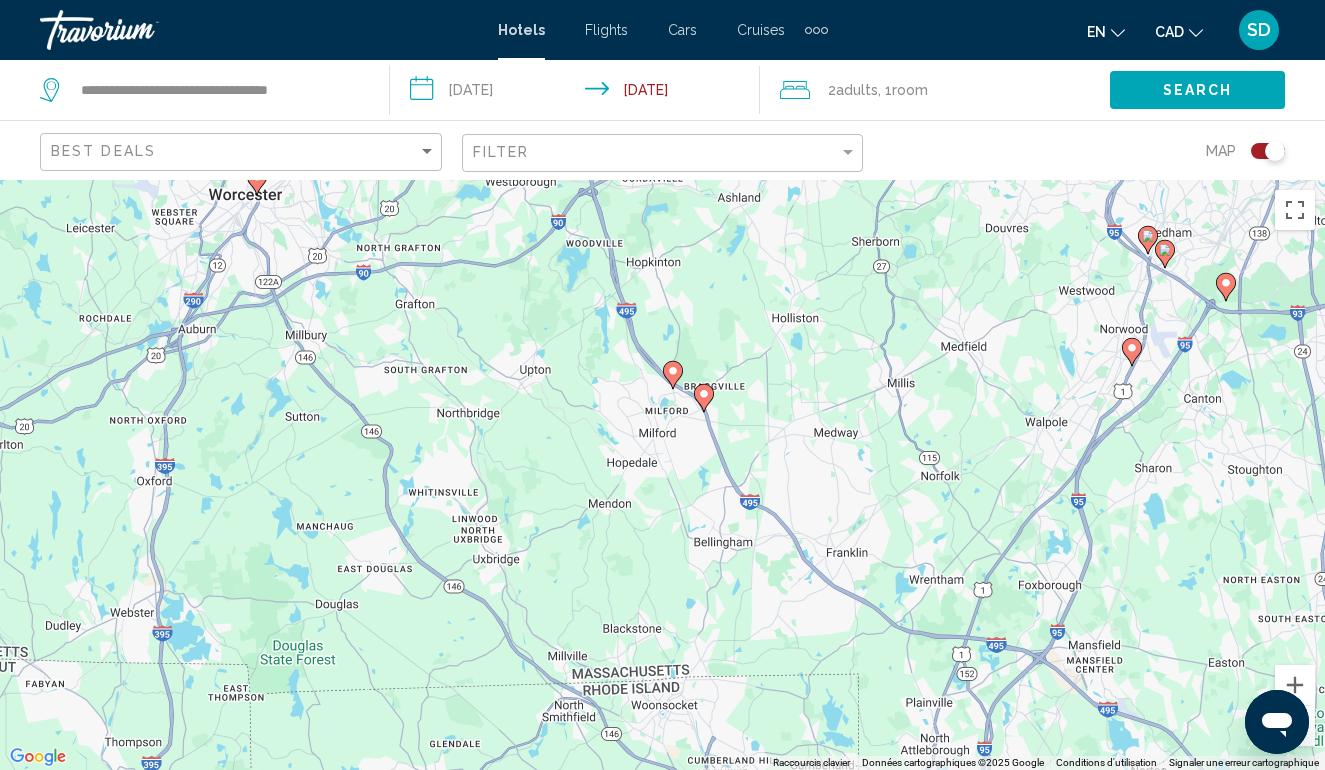 drag, startPoint x: 557, startPoint y: 691, endPoint x: 838, endPoint y: 216, distance: 551.8931 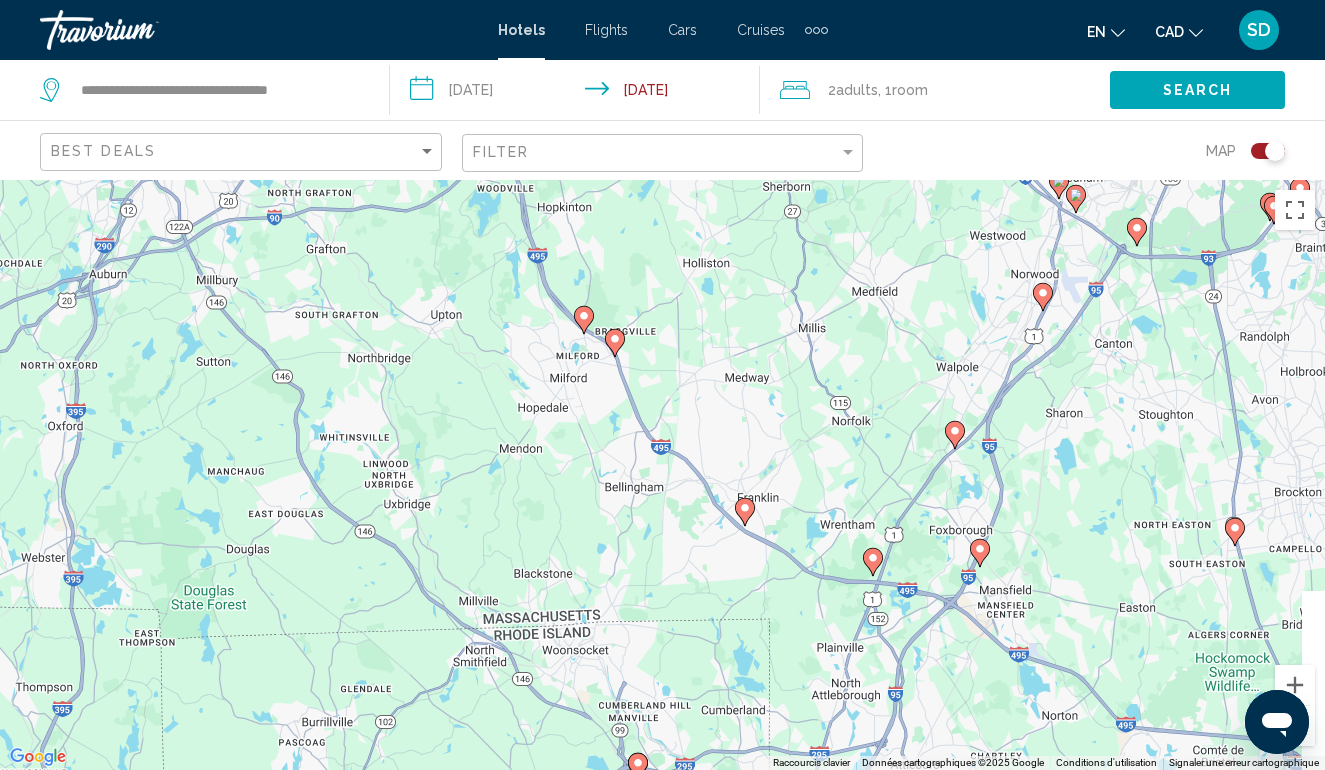 drag, startPoint x: 832, startPoint y: 206, endPoint x: 690, endPoint y: 134, distance: 159.21056 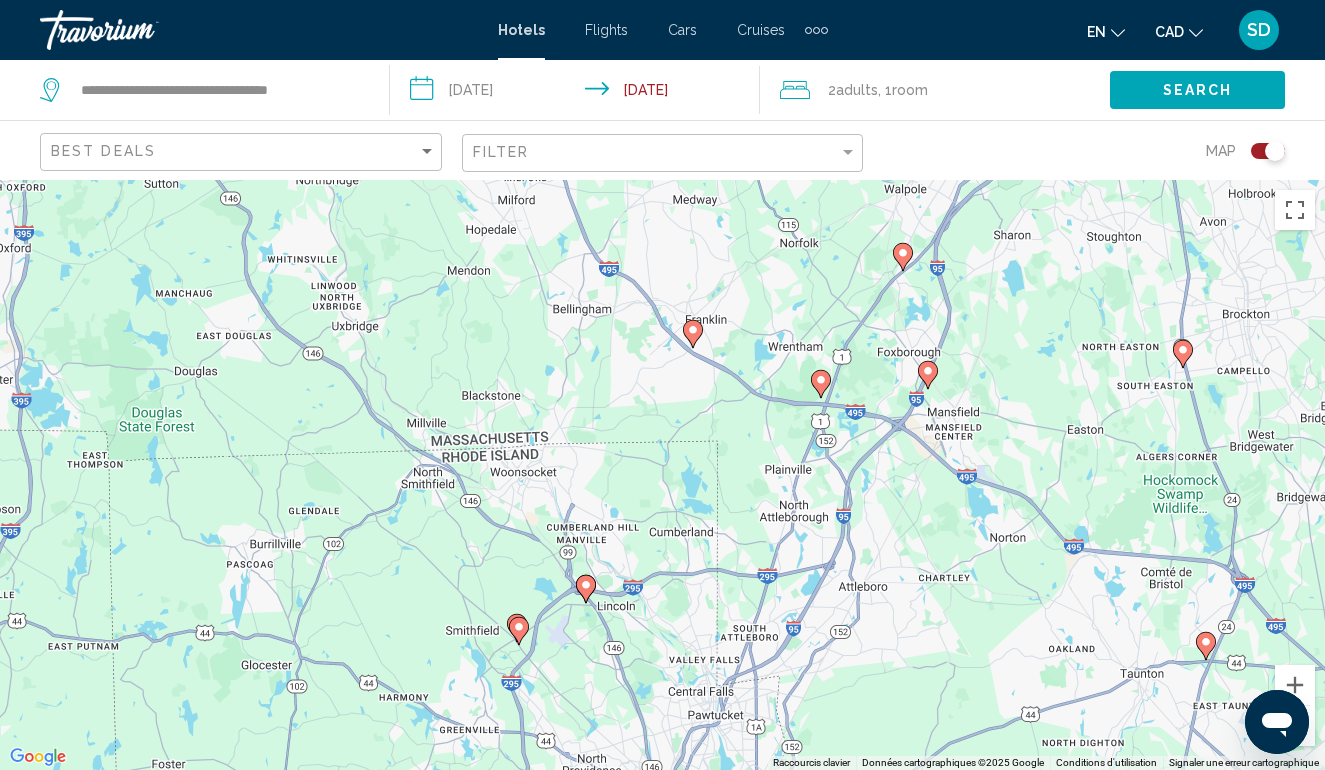 drag, startPoint x: 612, startPoint y: 453, endPoint x: 610, endPoint y: 310, distance: 143.01399 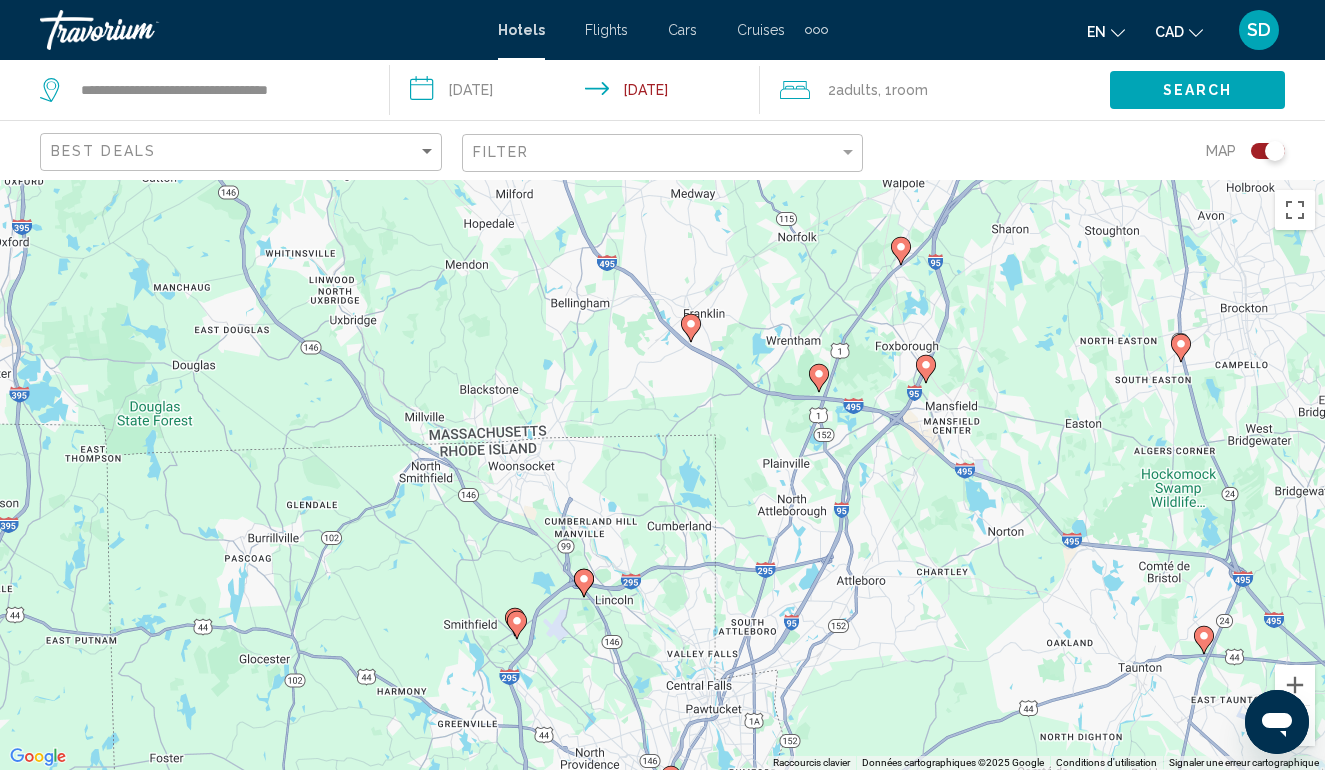 click 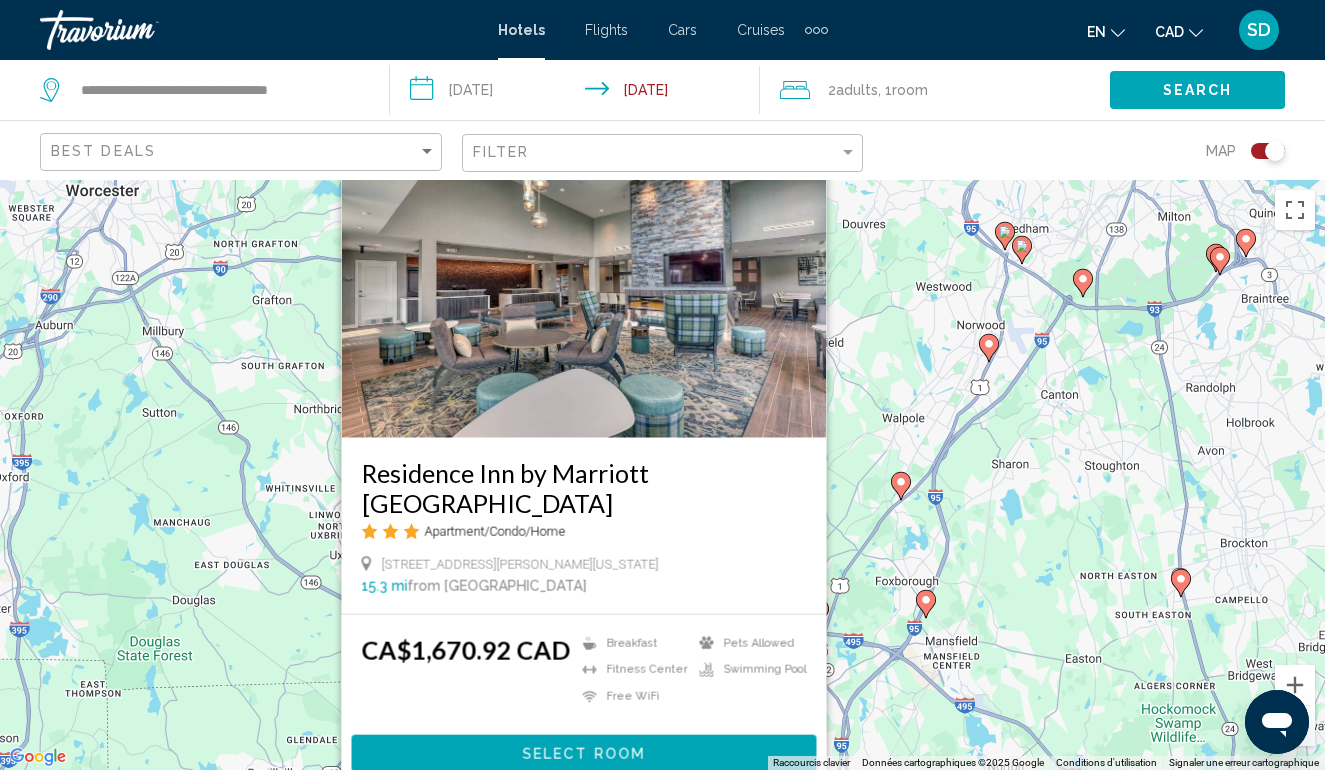 click on "Pour naviguer, appuyez sur les touches fléchées. Pour activer le glissement avec le clavier, appuyez sur Alt+Entrée. Une fois ce mode activé, utilisez les touches fléchées pour déplacer le repère. Pour valider le déplacement, appuyez sur Entrée. Pour annuler, appuyez sur Échap.  [GEOGRAPHIC_DATA] by [GEOGRAPHIC_DATA]
Apartment/Condo/Home
[STREET_ADDRESS][PERSON_NAME][US_STATE] 15.3 mi  from [GEOGRAPHIC_DATA] from [GEOGRAPHIC_DATA]$1,670.92 CAD
Breakfast
[GEOGRAPHIC_DATA]
Free WiFi
Pets Allowed
Swimming Pool  Select Room" at bounding box center [662, 475] 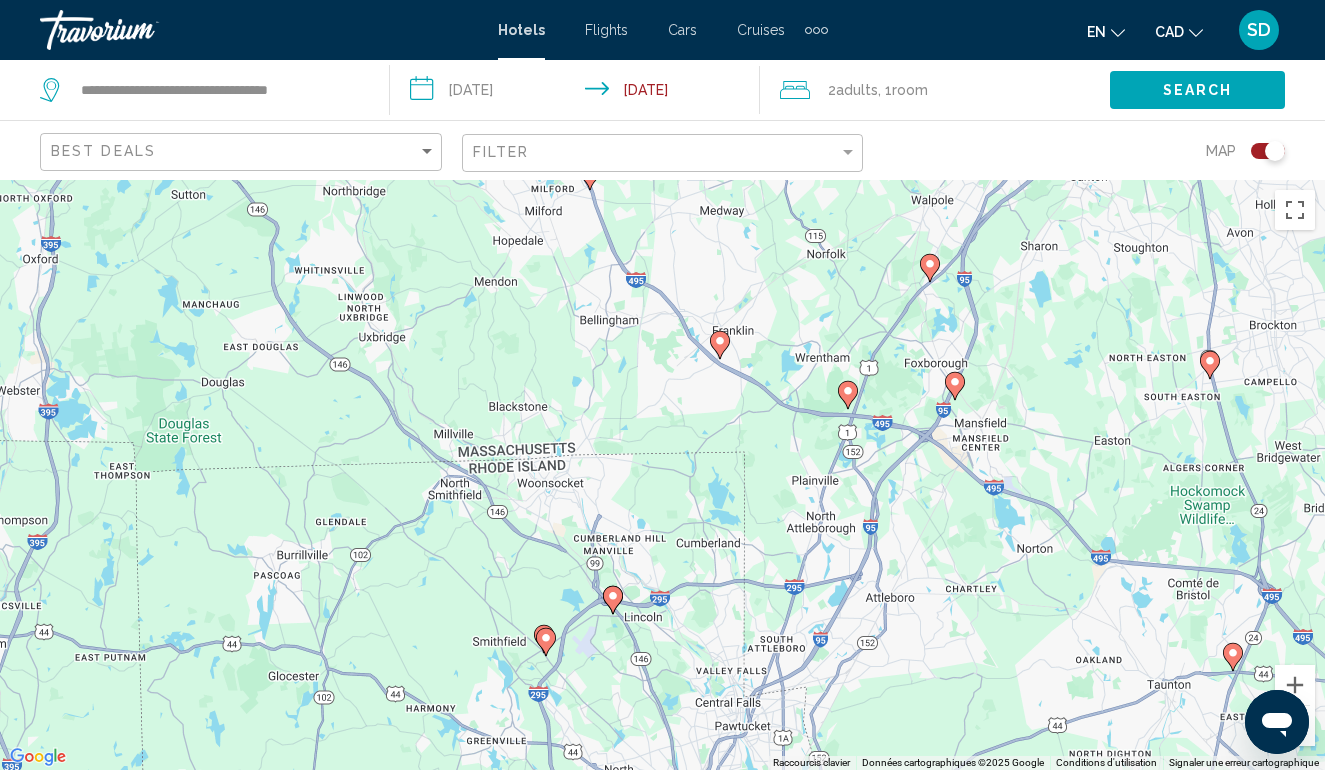drag, startPoint x: 753, startPoint y: 672, endPoint x: 783, endPoint y: 451, distance: 223.0269 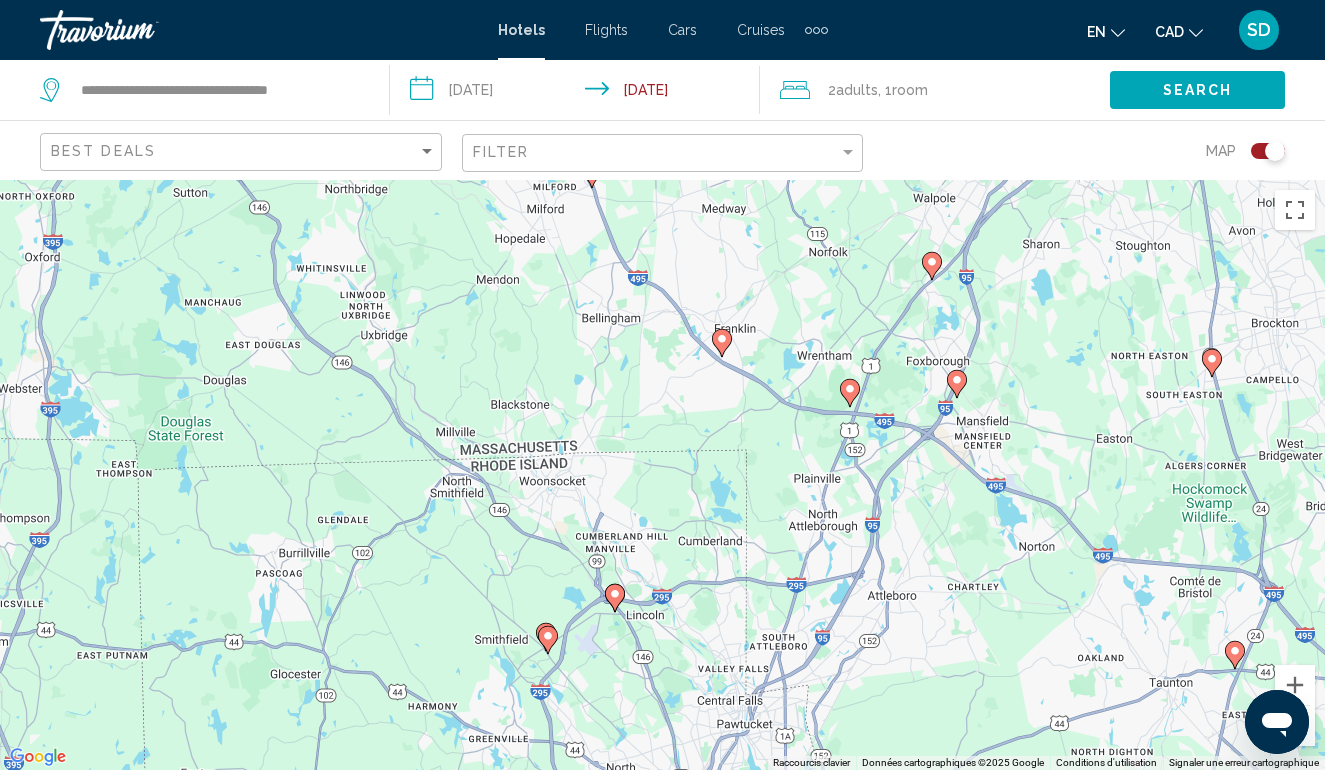 click 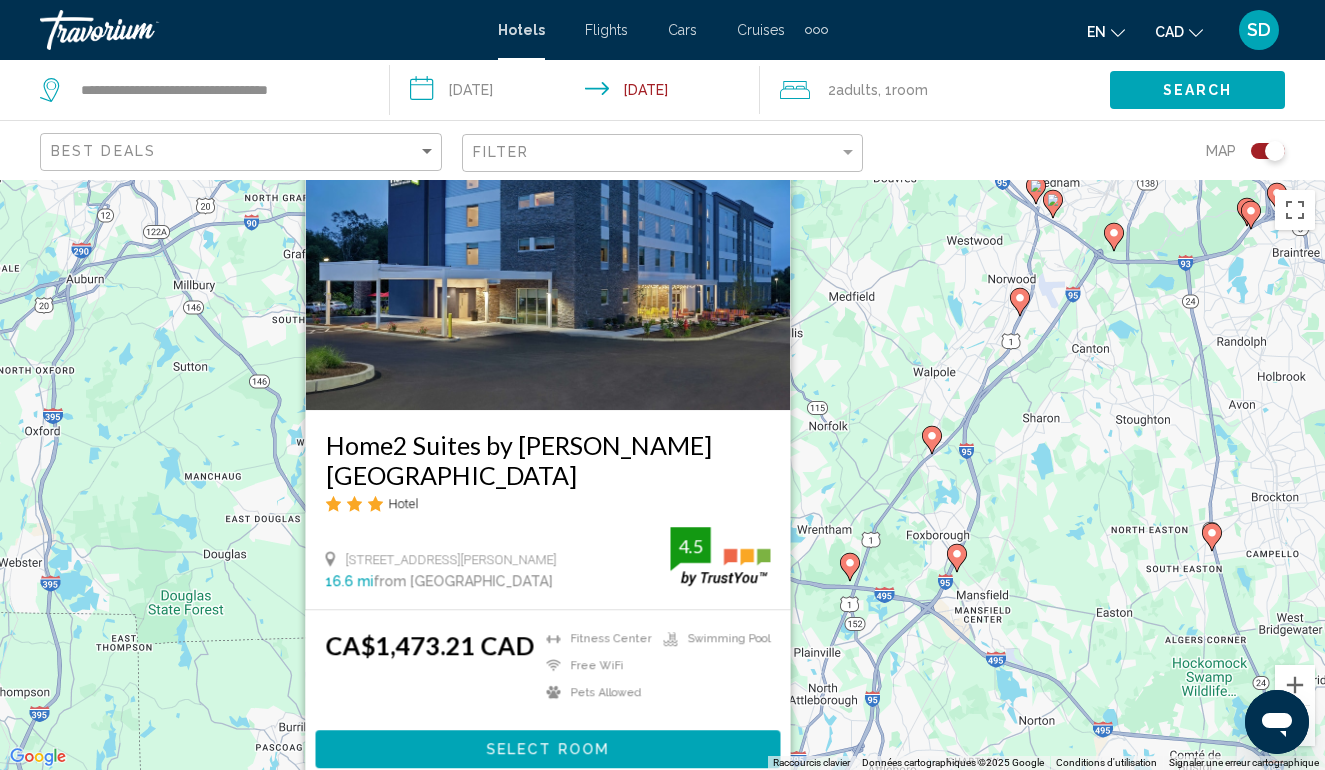 click on "Pour naviguer, appuyez sur les touches fléchées. Pour activer le glissement avec le clavier, appuyez sur Alt+Entrée. Une fois ce mode activé, utilisez les touches fléchées pour déplacer le repère. Pour valider le déplacement, appuyez sur Entrée. Pour annuler, appuyez sur Échap.  Home2 Suites by [PERSON_NAME][GEOGRAPHIC_DATA]
Hotel
[STREET_ADDRESS][PERSON_NAME] 16.6 mi  from [GEOGRAPHIC_DATA] from hotel 4.5 CA$1,473.21 CAD
[GEOGRAPHIC_DATA]
Free WiFi
Pets Allowed
Swimming Pool  4.5 Select Room" at bounding box center (662, 475) 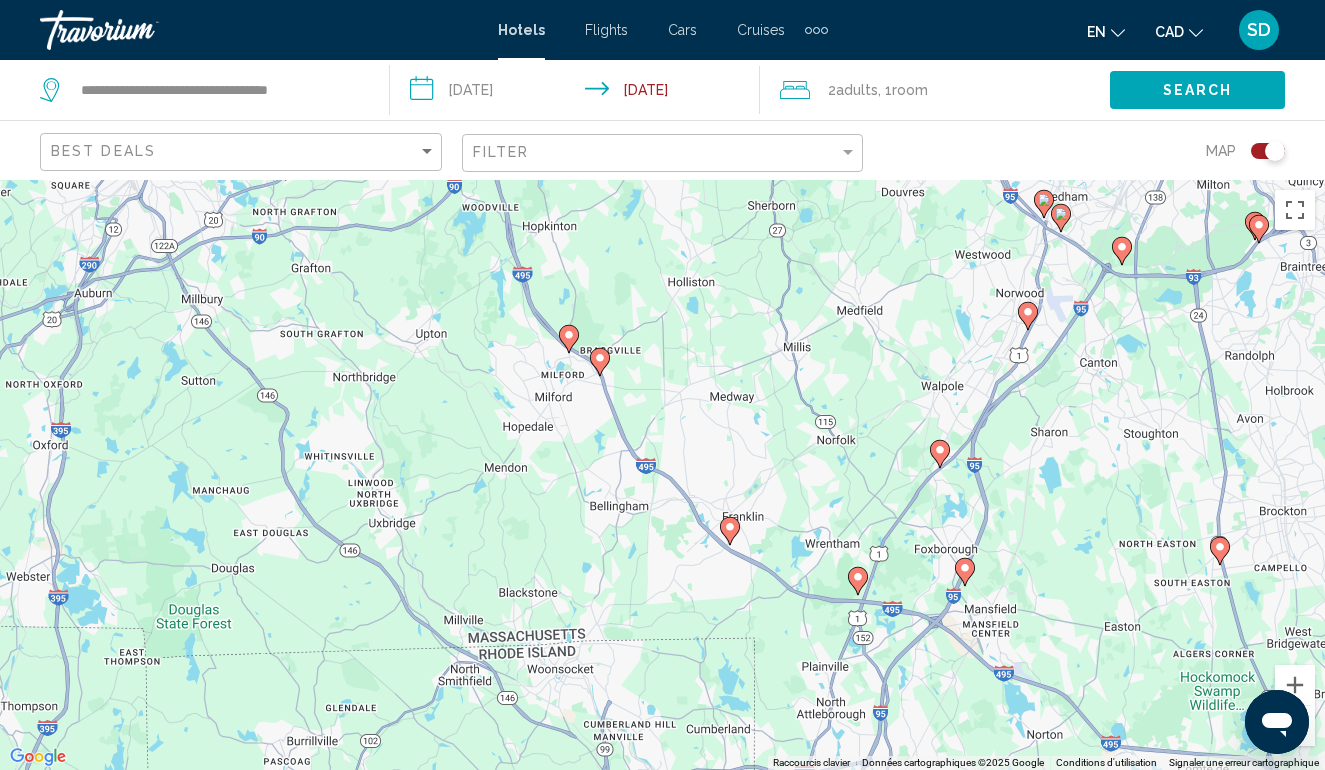 drag, startPoint x: 626, startPoint y: 586, endPoint x: 634, endPoint y: 599, distance: 15.264338 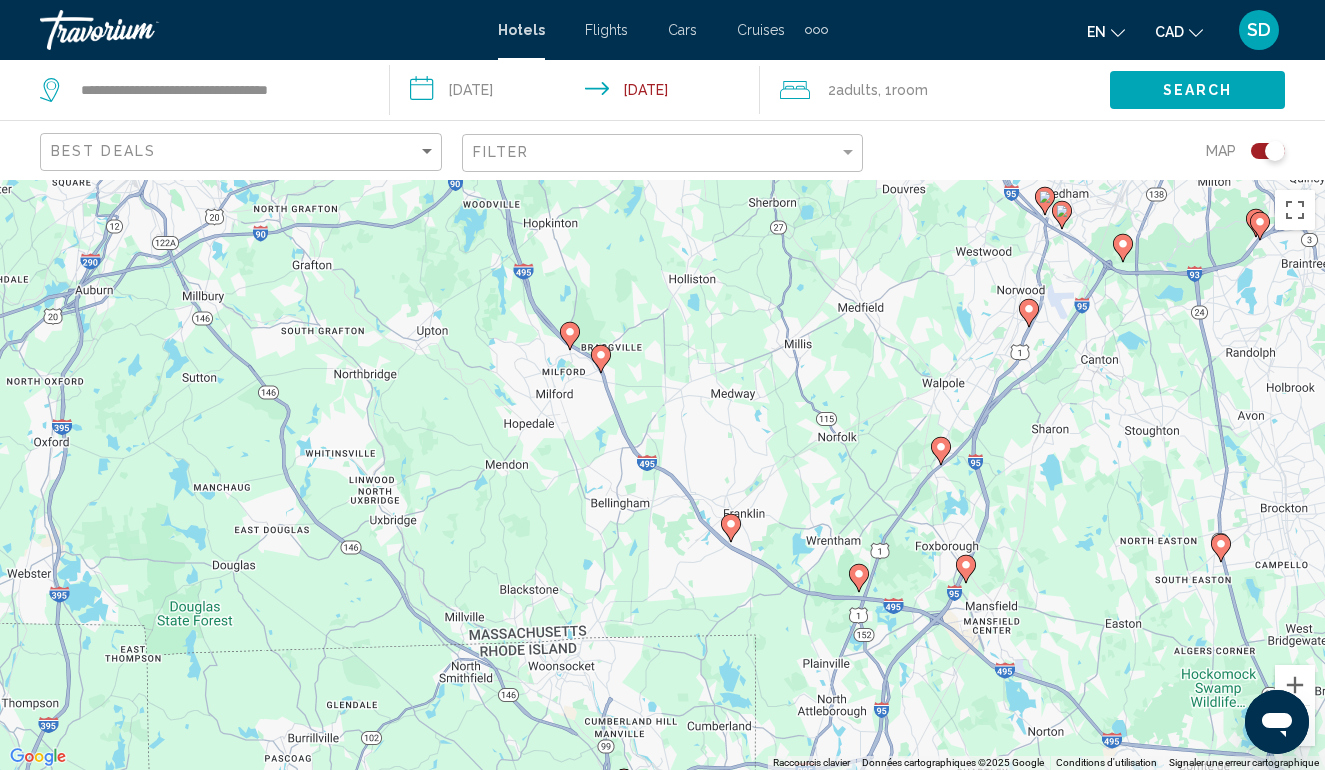 drag, startPoint x: 634, startPoint y: 599, endPoint x: 565, endPoint y: 441, distance: 172.4094 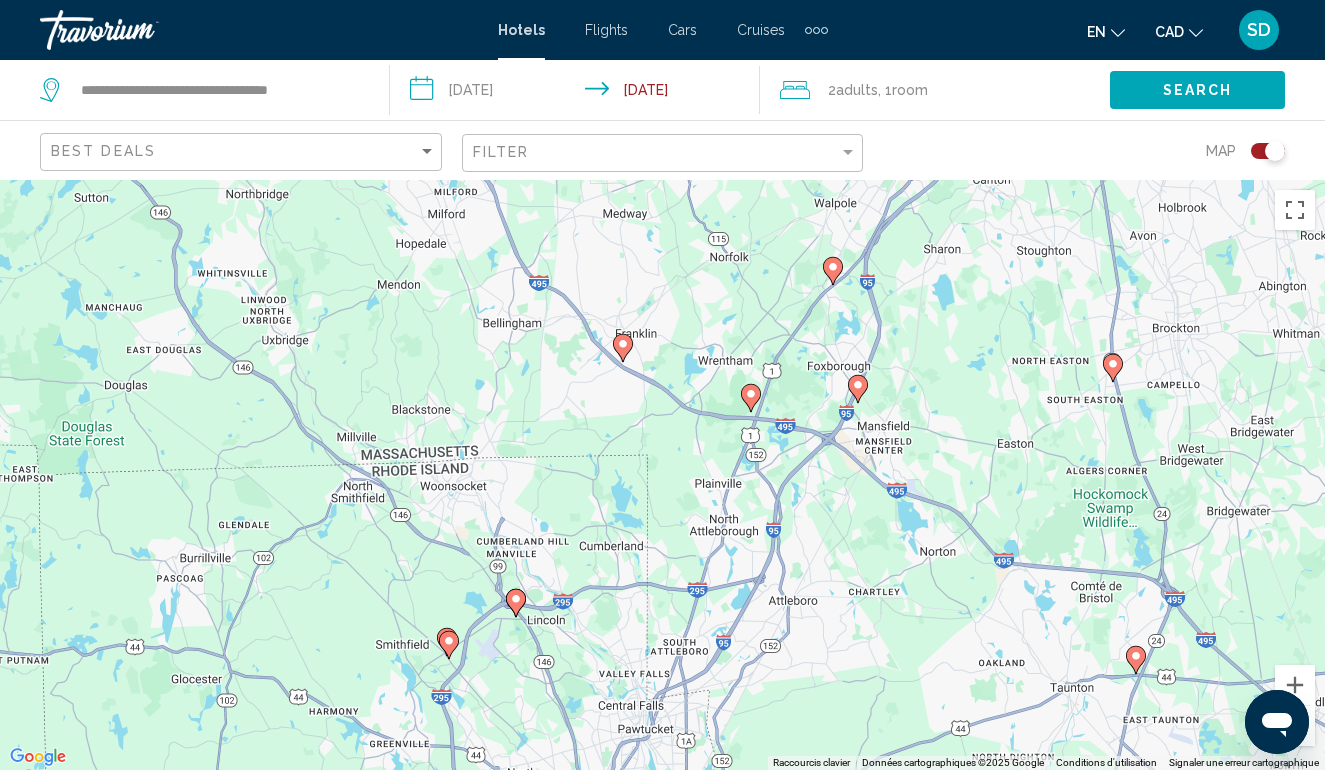 drag, startPoint x: 565, startPoint y: 439, endPoint x: 663, endPoint y: 685, distance: 264.80182 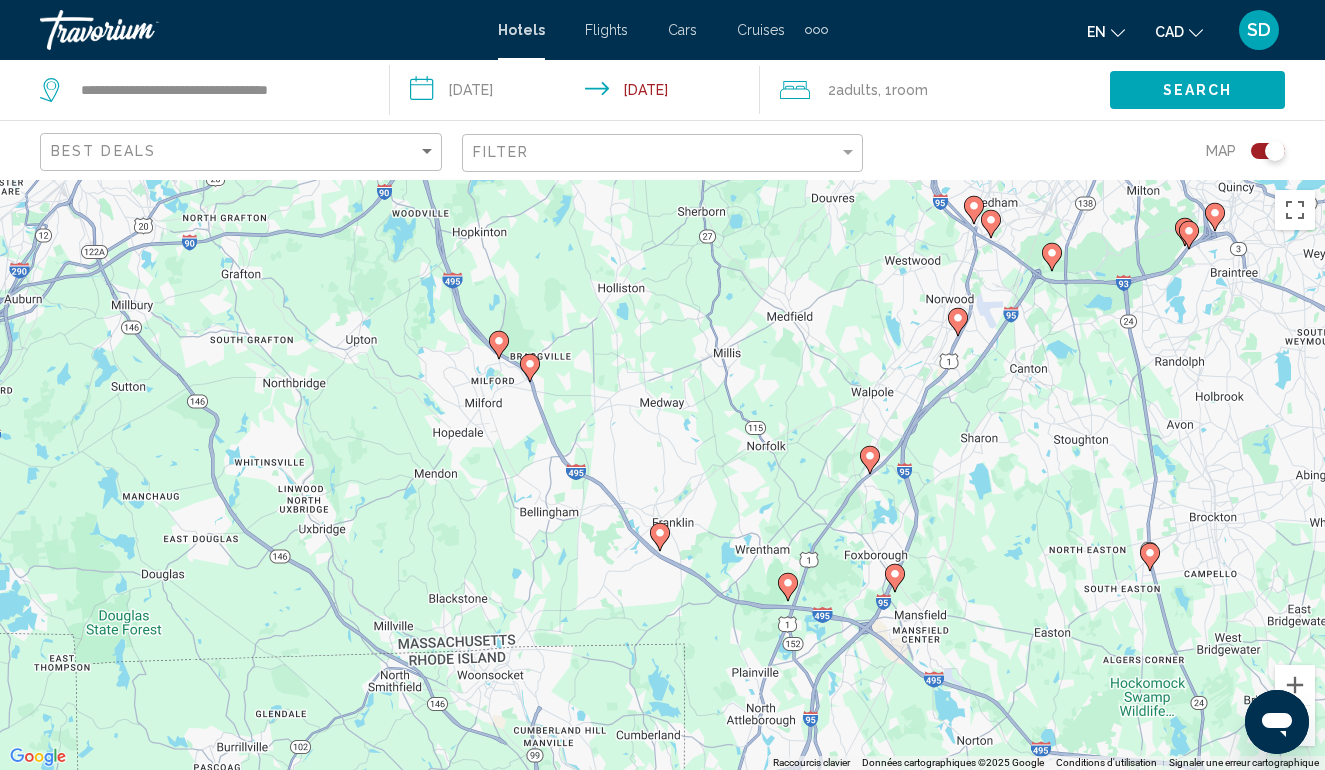drag, startPoint x: 558, startPoint y: 542, endPoint x: 588, endPoint y: 722, distance: 182.48288 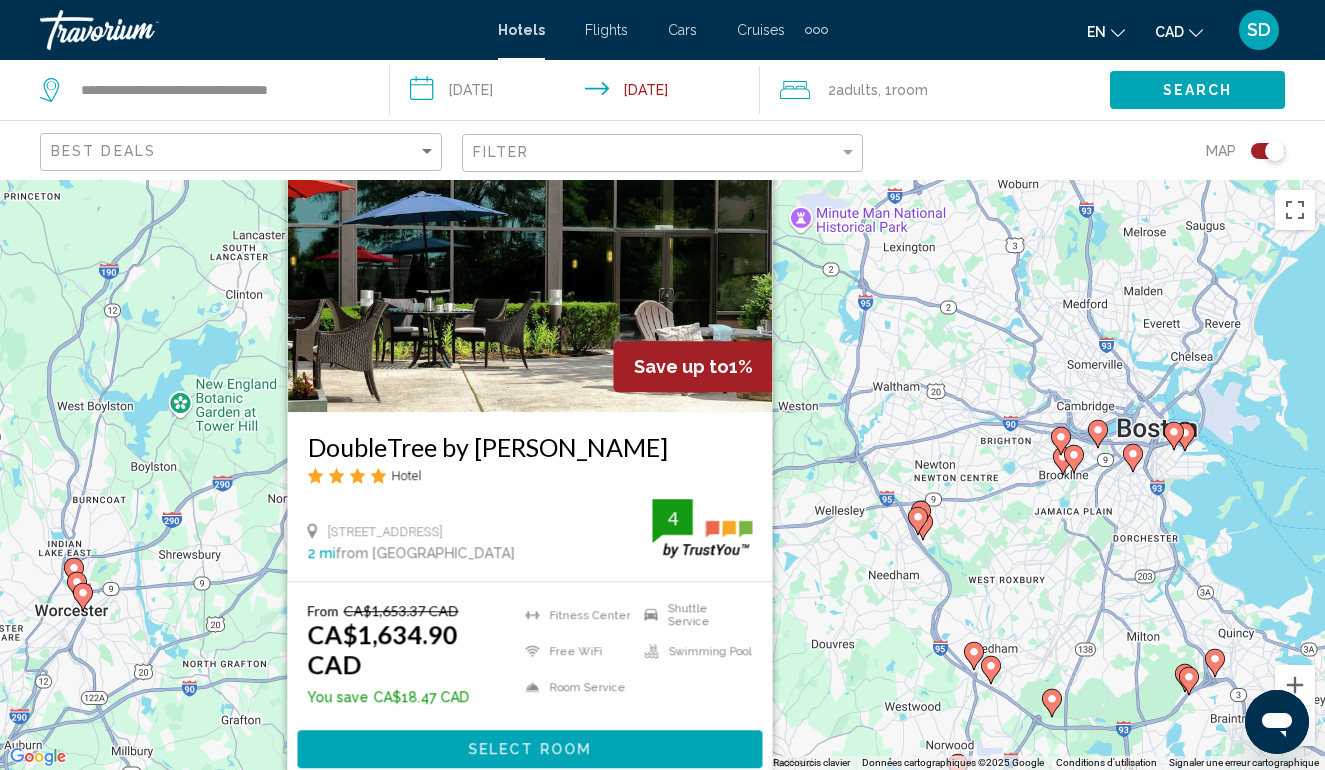 click on "Pour naviguer, appuyez sur les touches fléchées. Pour activer le glissement avec le clavier, appuyez sur Alt+Entrée. Une fois ce mode activé, utilisez les touches fléchées pour déplacer le repère. Pour valider le déplacement, appuyez sur Entrée. Pour annuler, appuyez sur Échap. Save up to  1%   DoubleTree by [PERSON_NAME]
Hotel
[STREET_ADDRESS] 2 mi  from [GEOGRAPHIC_DATA] from [GEOGRAPHIC_DATA] From CA$1,653.37 CAD CA$1,634.90 CAD  You save  CA$18.47 CAD
[GEOGRAPHIC_DATA]
Free WiFi
Room Service
Shuttle Service
Swimming Pool  4 Select Room" at bounding box center [662, 475] 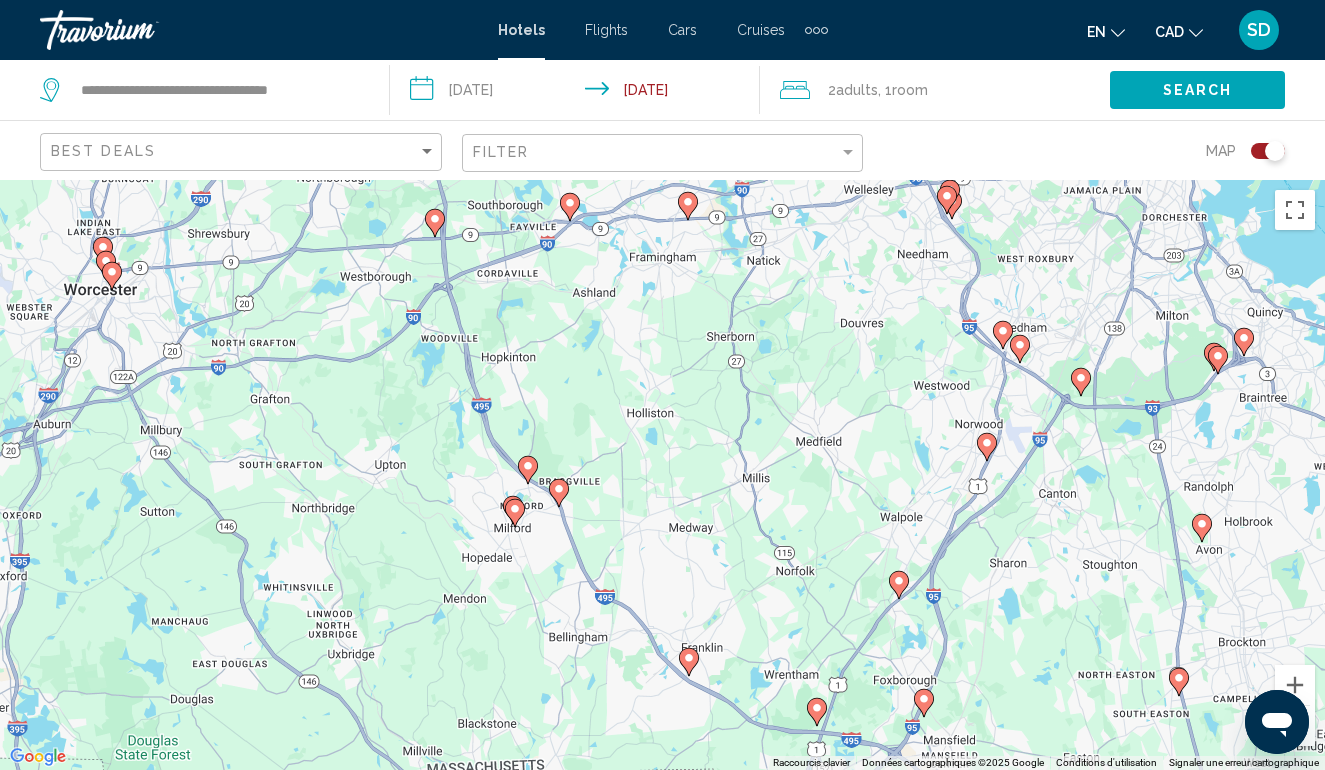 drag, startPoint x: 816, startPoint y: 708, endPoint x: 845, endPoint y: 382, distance: 327.28732 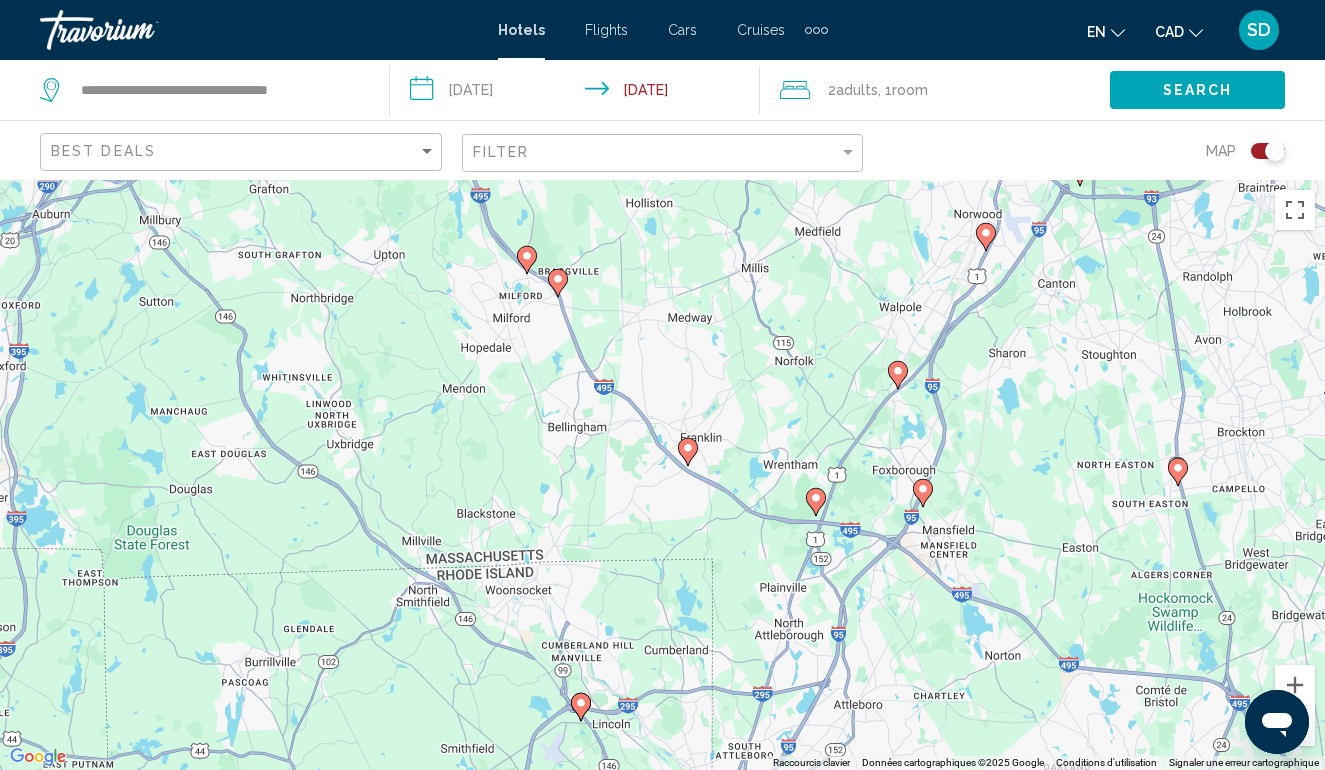 drag, startPoint x: 845, startPoint y: 383, endPoint x: 844, endPoint y: 172, distance: 211.00237 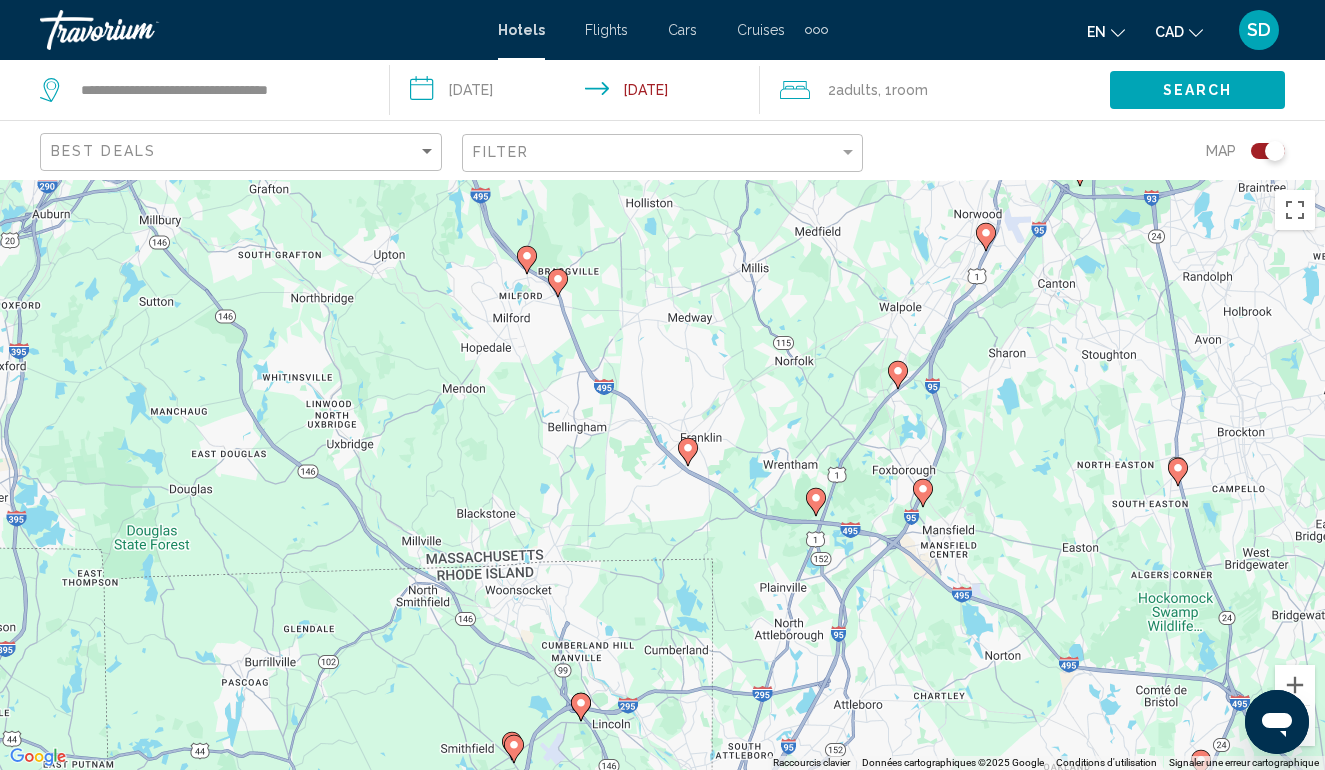click at bounding box center [527, 260] 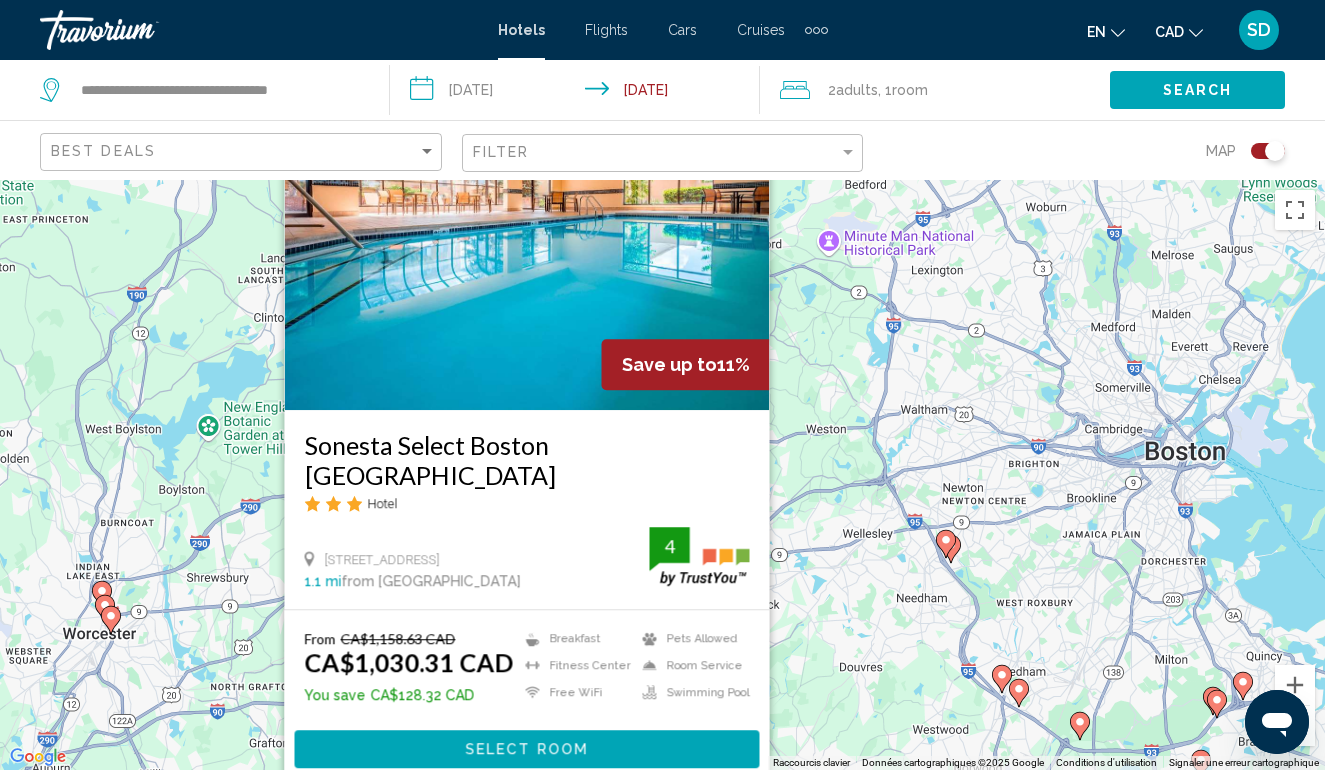 click on "Pour naviguer, appuyez sur les touches fléchées. Pour activer le glissement avec le clavier, appuyez sur Alt+Entrée. Une fois ce mode activé, utilisez les touches fléchées pour déplacer le repère. Pour valider le déplacement, appuyez sur Entrée. Pour annuler, appuyez sur Échap. Save up to  11%   Sonesta Select [GEOGRAPHIC_DATA] [GEOGRAPHIC_DATA]
Hotel
[STREET_ADDRESS] 1.1 mi  from [GEOGRAPHIC_DATA] from [GEOGRAPHIC_DATA] From CA$1,158.63 CAD CA$1,030.31 CAD  You save  CA$128.32 CAD
Breakfast
[GEOGRAPHIC_DATA]
Free WiFi
Pets Allowed
Room Service
Swimming Pool  4 Select Room" at bounding box center (662, 475) 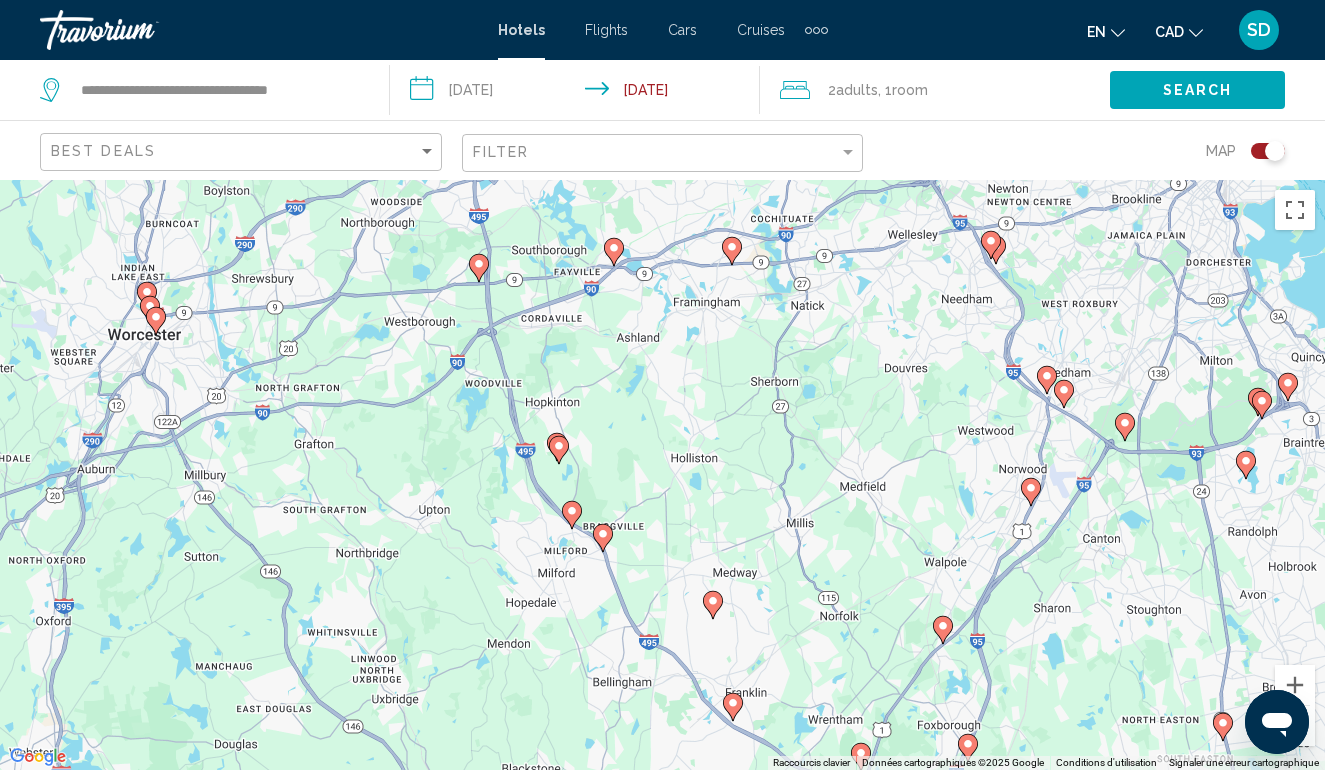 drag, startPoint x: 701, startPoint y: 713, endPoint x: 745, endPoint y: 412, distance: 304.19894 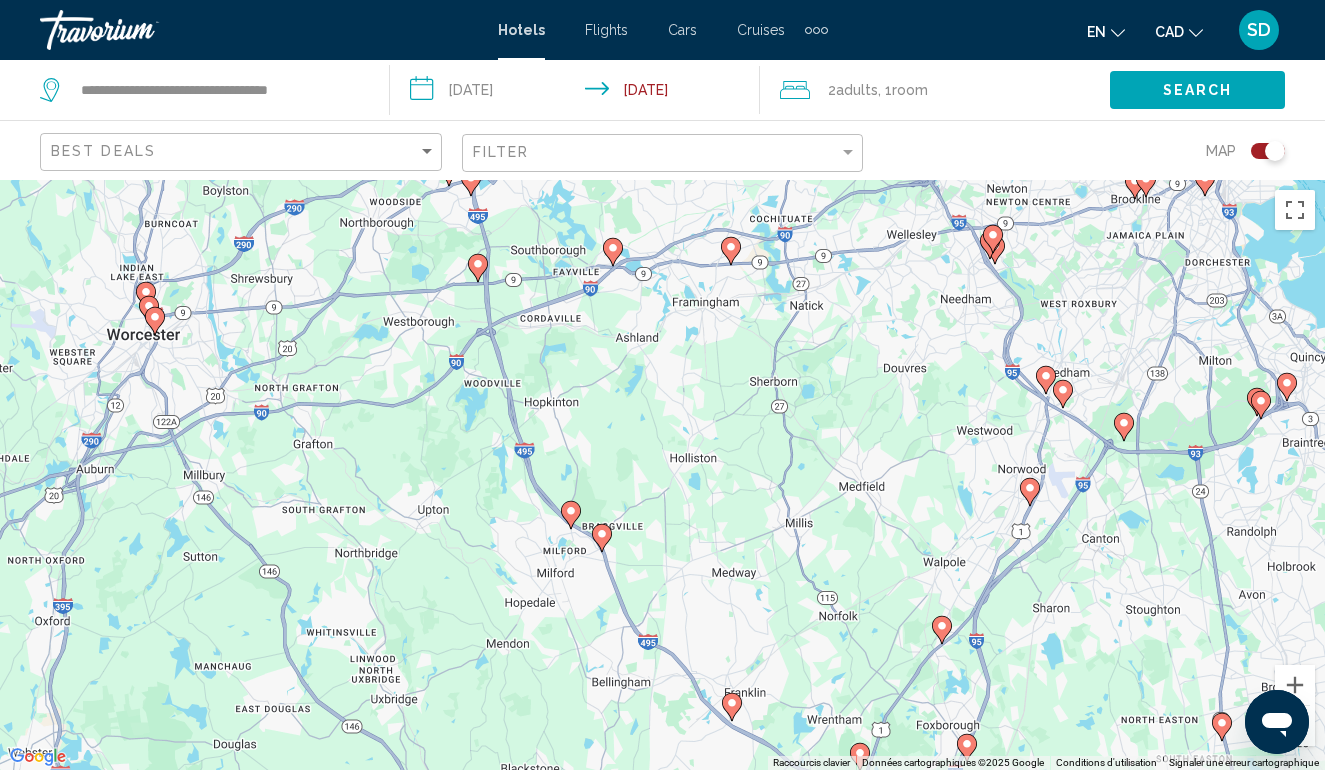 click 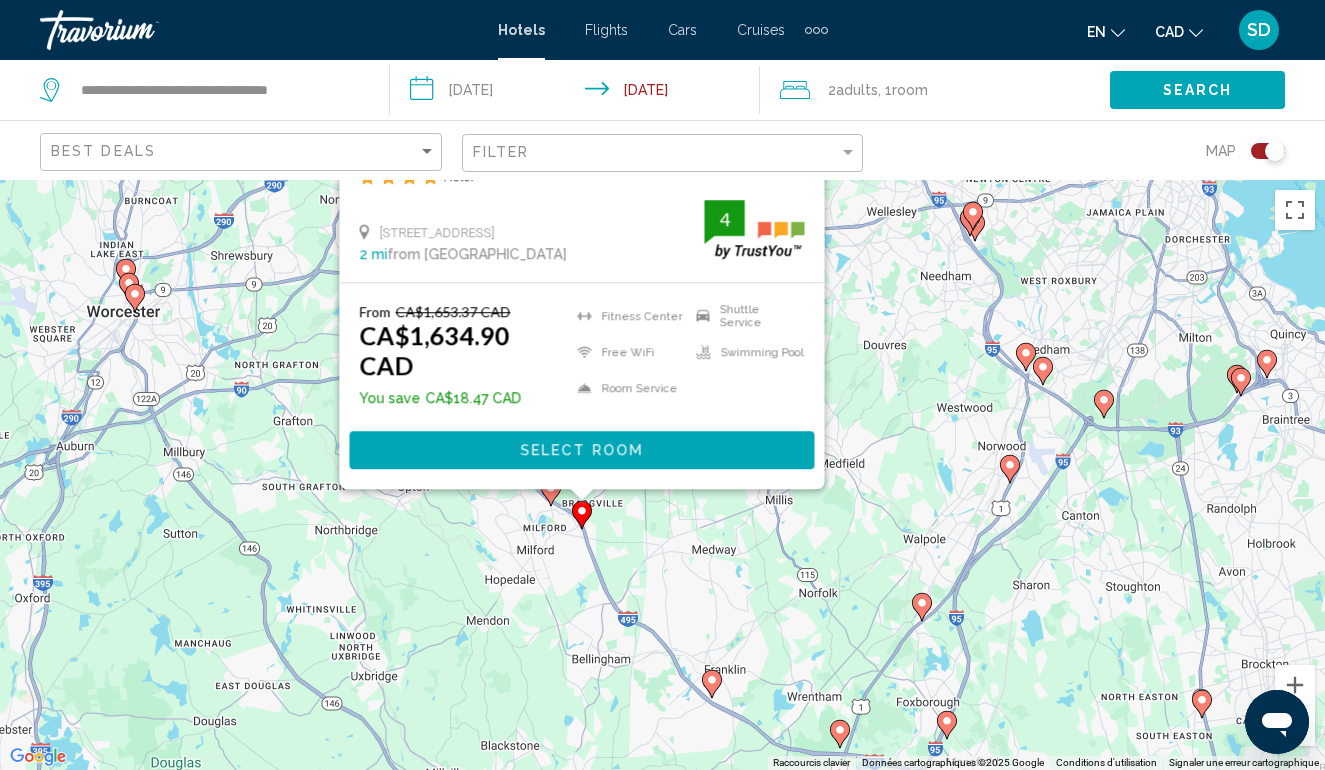 drag, startPoint x: 915, startPoint y: 599, endPoint x: 892, endPoint y: 291, distance: 308.85757 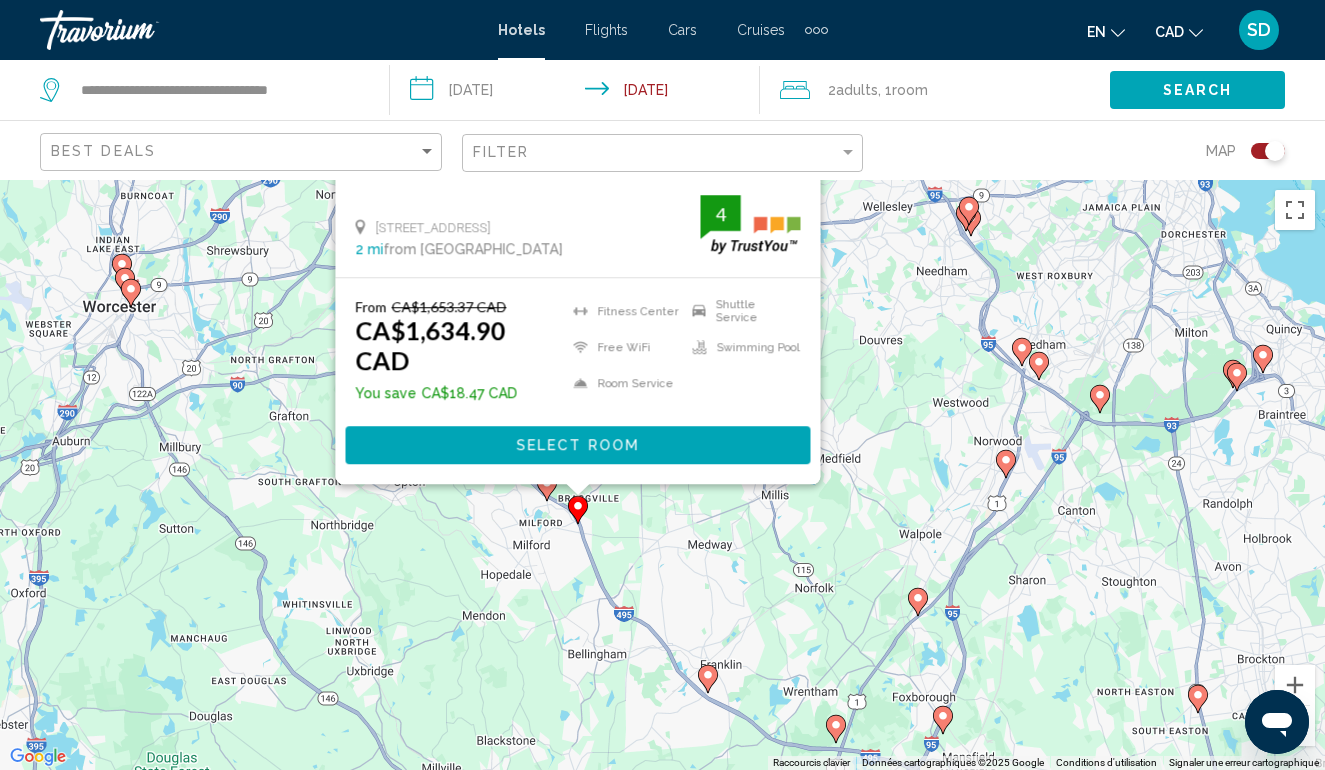 click on "Filter" 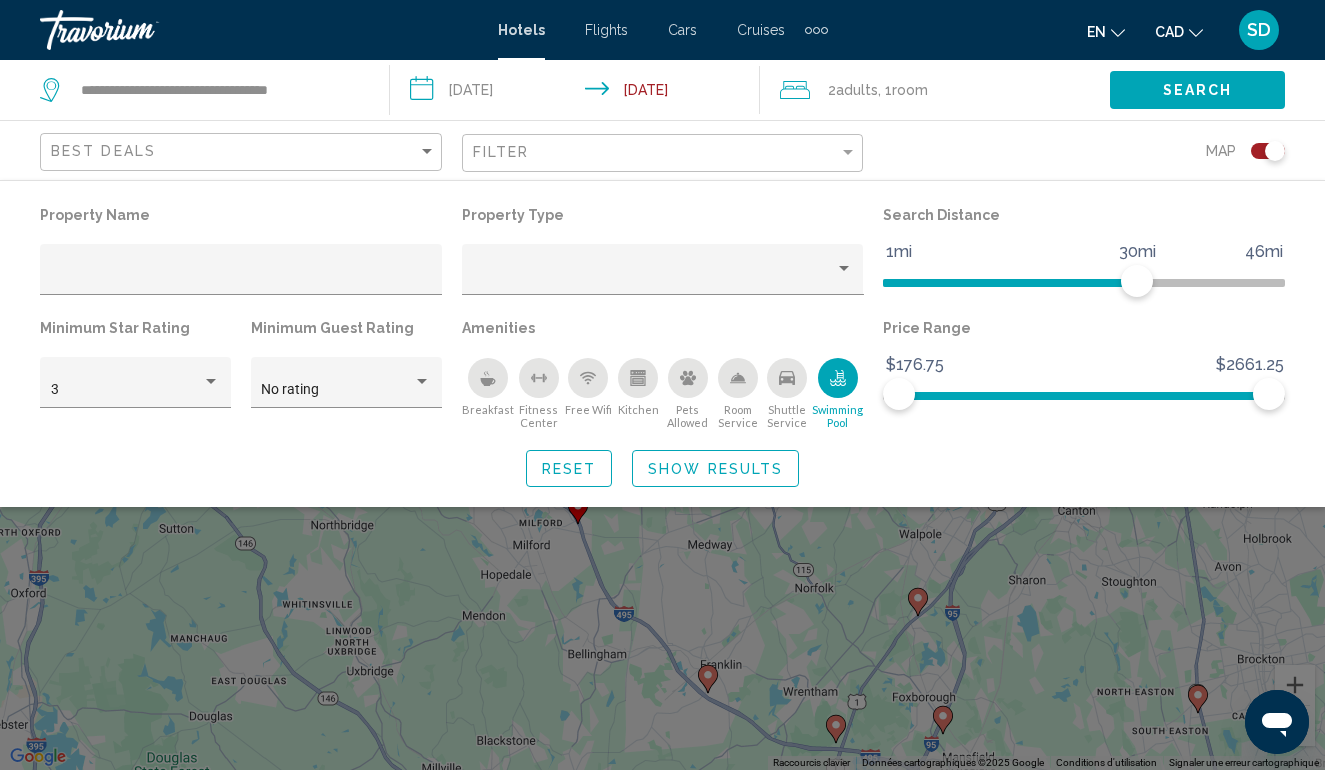 click 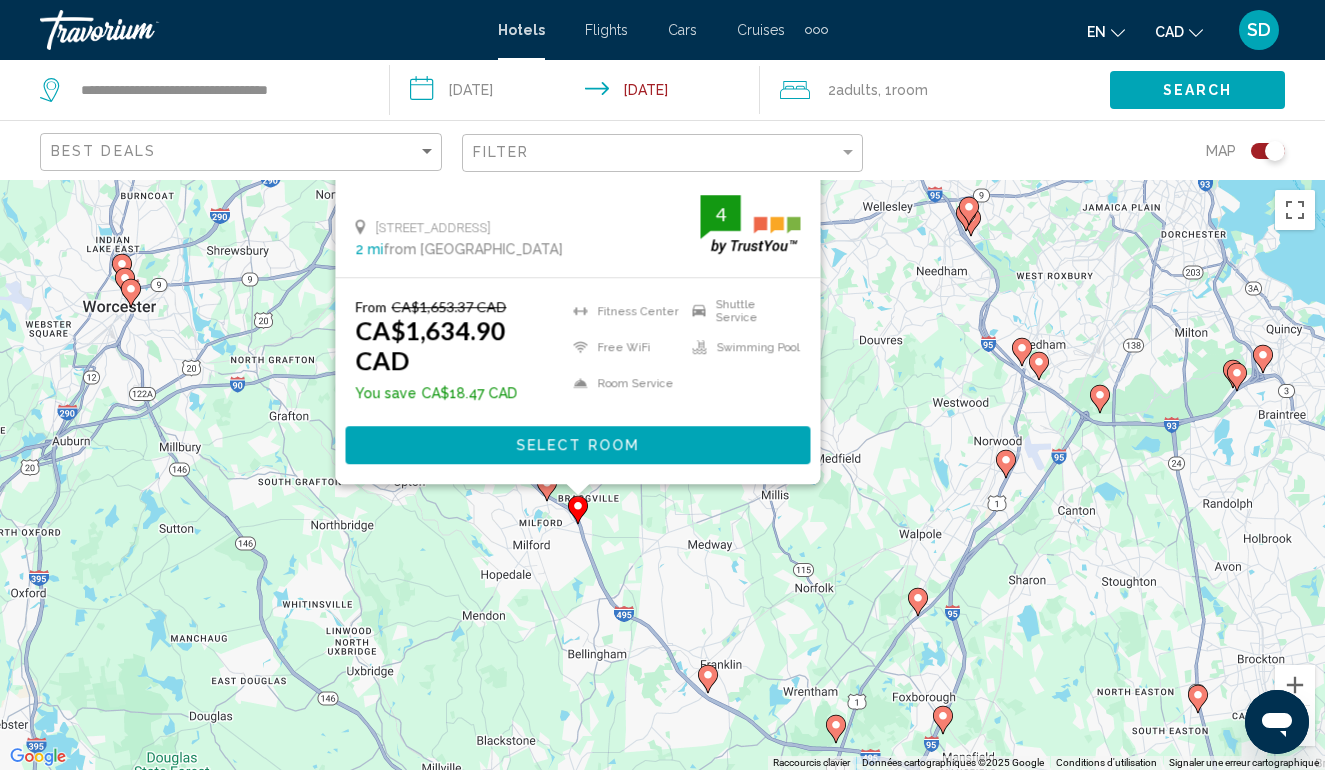 click 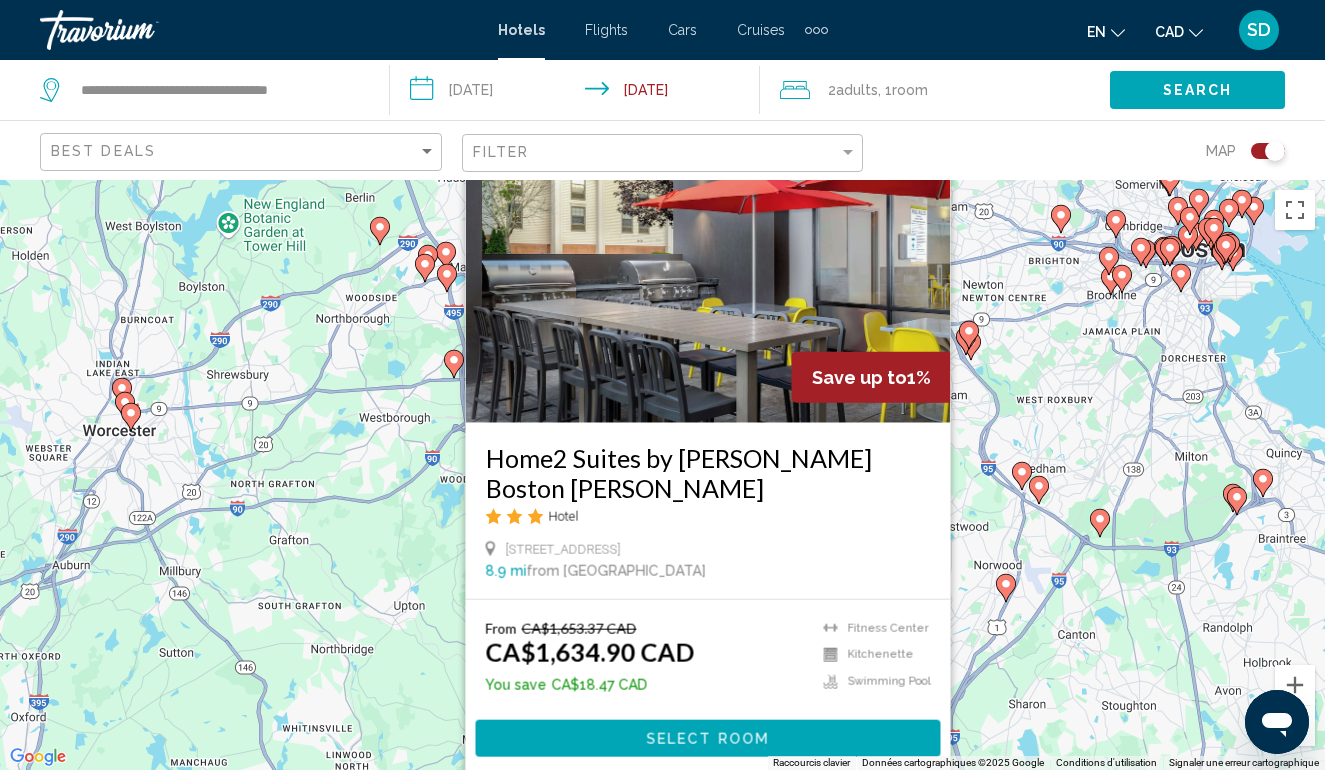 click on "Pour naviguer, appuyez sur les touches fléchées. Pour activer le glissement avec le clavier, appuyez sur Alt+Entrée. Une fois ce mode activé, utilisez les touches fléchées pour déplacer le repère. Pour valider le déplacement, appuyez sur Entrée. Pour annuler, appuyez sur Échap. Save up to  1%   Home2 Suites by [PERSON_NAME][GEOGRAPHIC_DATA][PERSON_NAME]
Hotel
[STREET_ADDRESS] 8.9 mi  from [GEOGRAPHIC_DATA] from hotel From CA$1,653.37 CAD CA$1,634.90 CAD  You save  CA$18.47 CAD
[GEOGRAPHIC_DATA]
Kitchenette
Swimming Pool  Select Room" at bounding box center [662, 475] 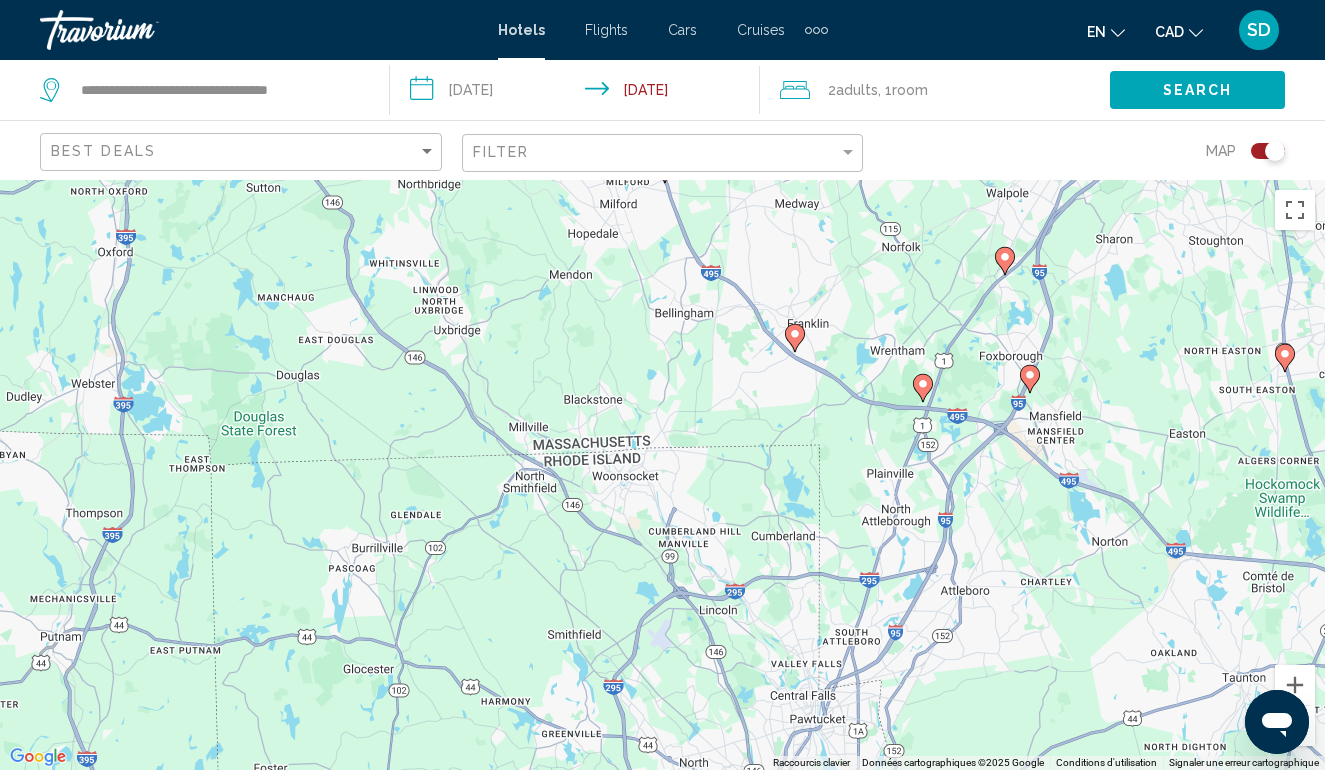drag, startPoint x: 739, startPoint y: 636, endPoint x: 826, endPoint y: 167, distance: 477.00104 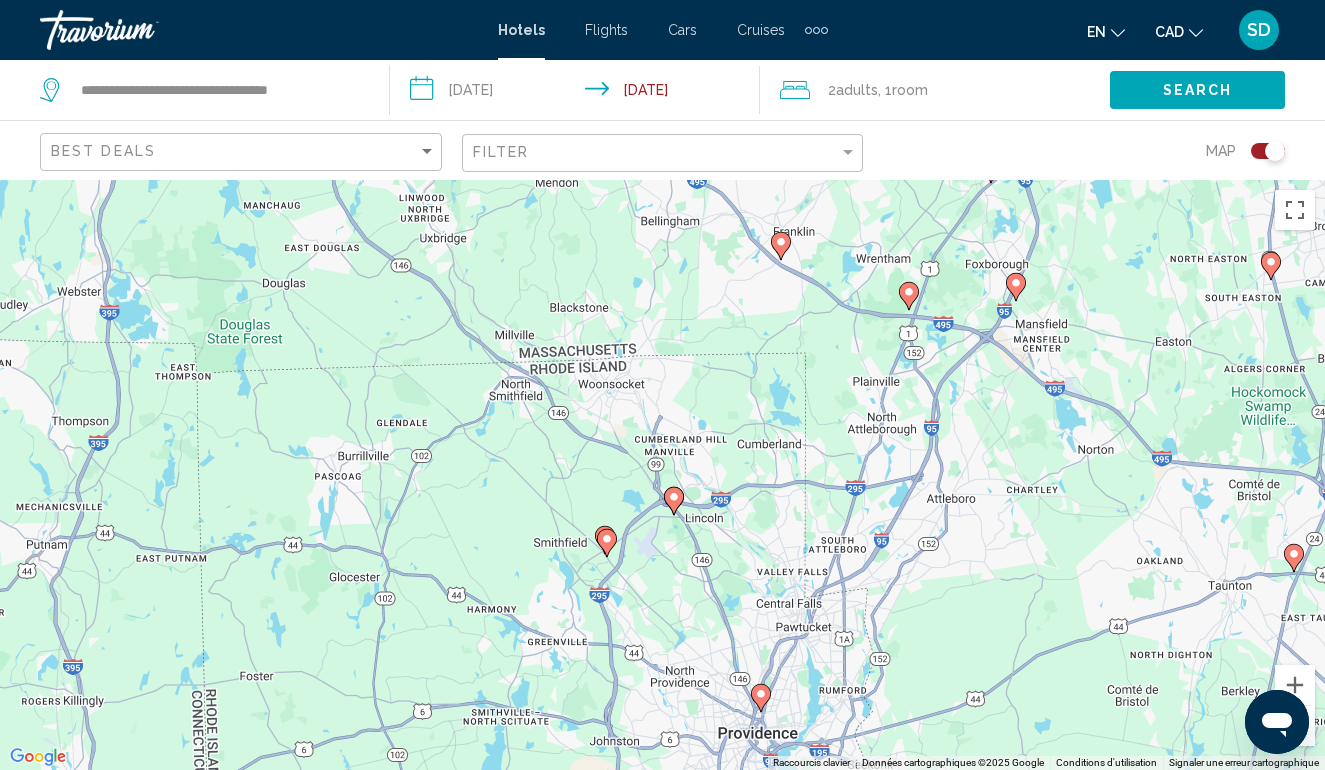drag, startPoint x: 651, startPoint y: 450, endPoint x: 637, endPoint y: 354, distance: 97.015465 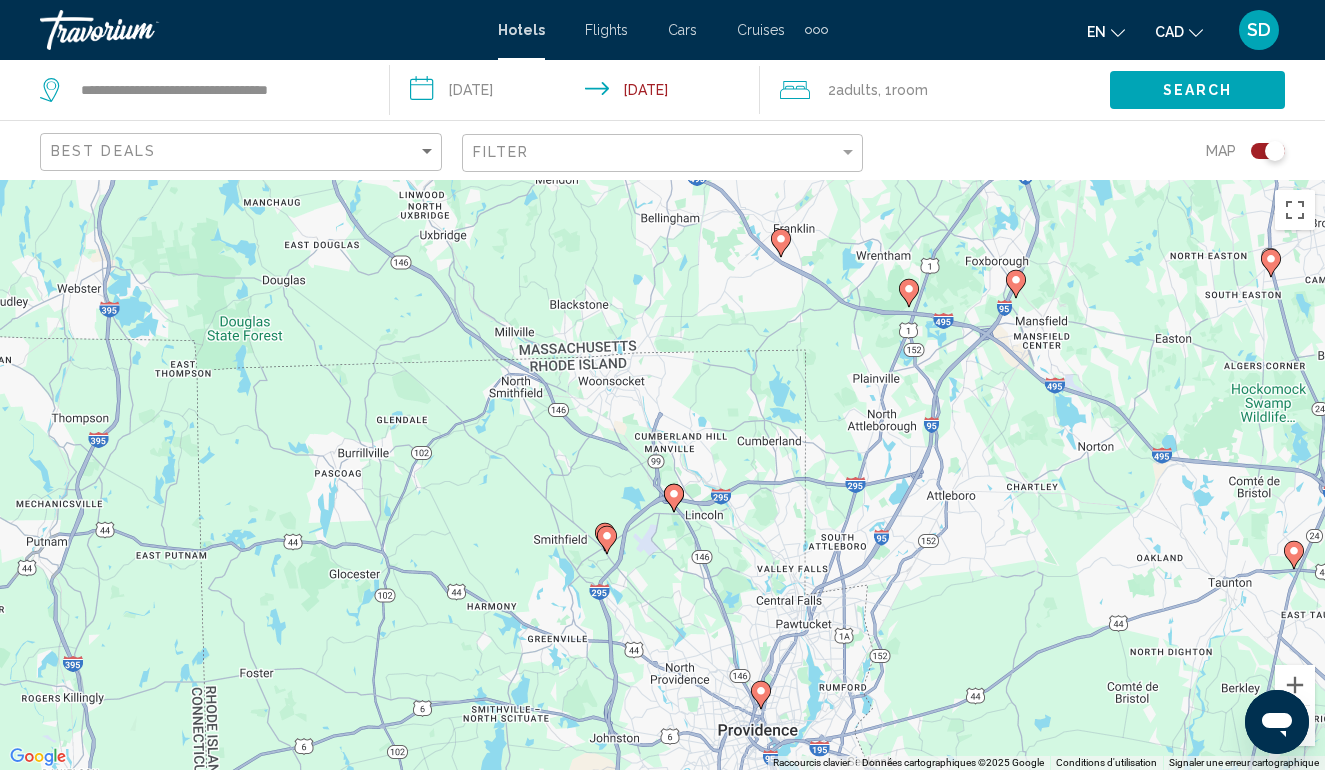 click 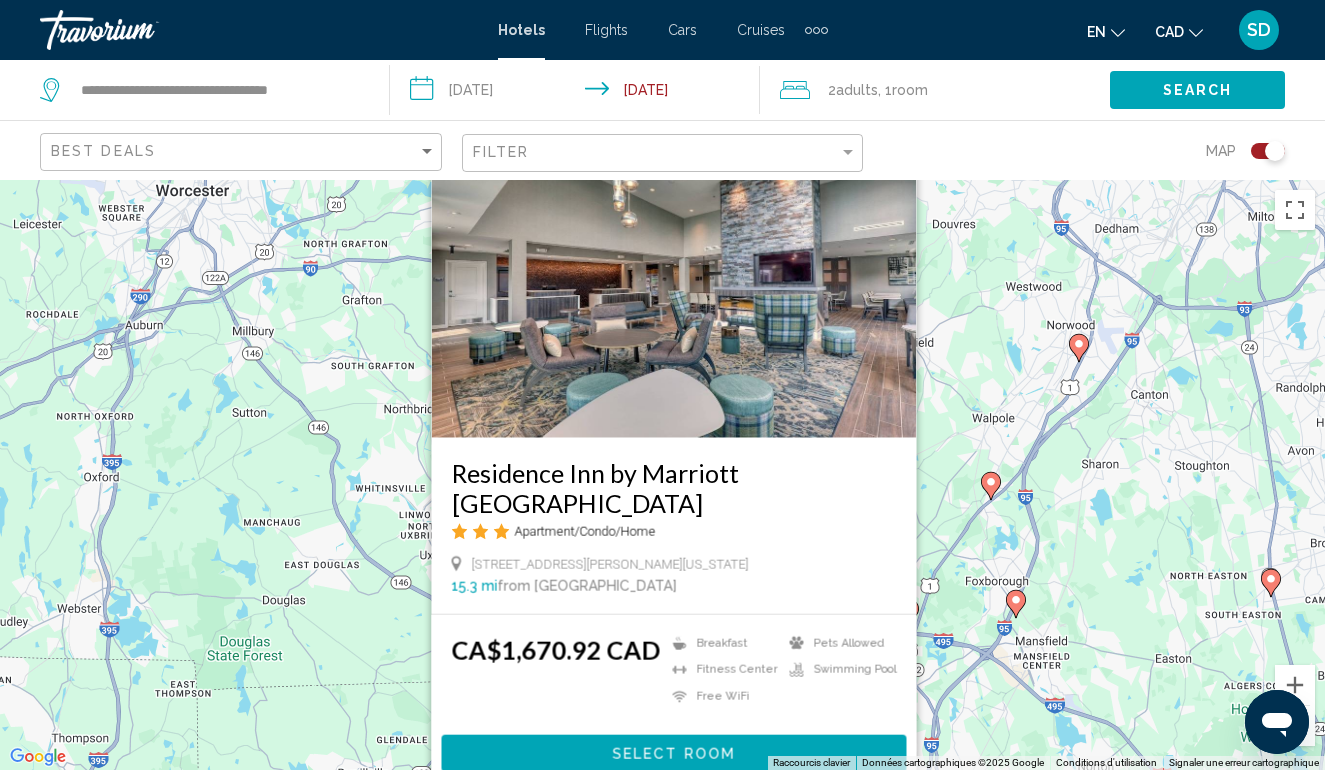 click on "Pour naviguer, appuyez sur les touches fléchées. Pour activer le glissement avec le clavier, appuyez sur Alt+Entrée. Une fois ce mode activé, utilisez les touches fléchées pour déplacer le repère. Pour valider le déplacement, appuyez sur Entrée. Pour annuler, appuyez sur Échap.  [GEOGRAPHIC_DATA] by [GEOGRAPHIC_DATA]
Apartment/Condo/Home
[STREET_ADDRESS][PERSON_NAME][US_STATE] 15.3 mi  from [GEOGRAPHIC_DATA] from [GEOGRAPHIC_DATA]$1,670.92 CAD
Breakfast
[GEOGRAPHIC_DATA]
Free WiFi
Pets Allowed
Swimming Pool  Select Room" at bounding box center (662, 475) 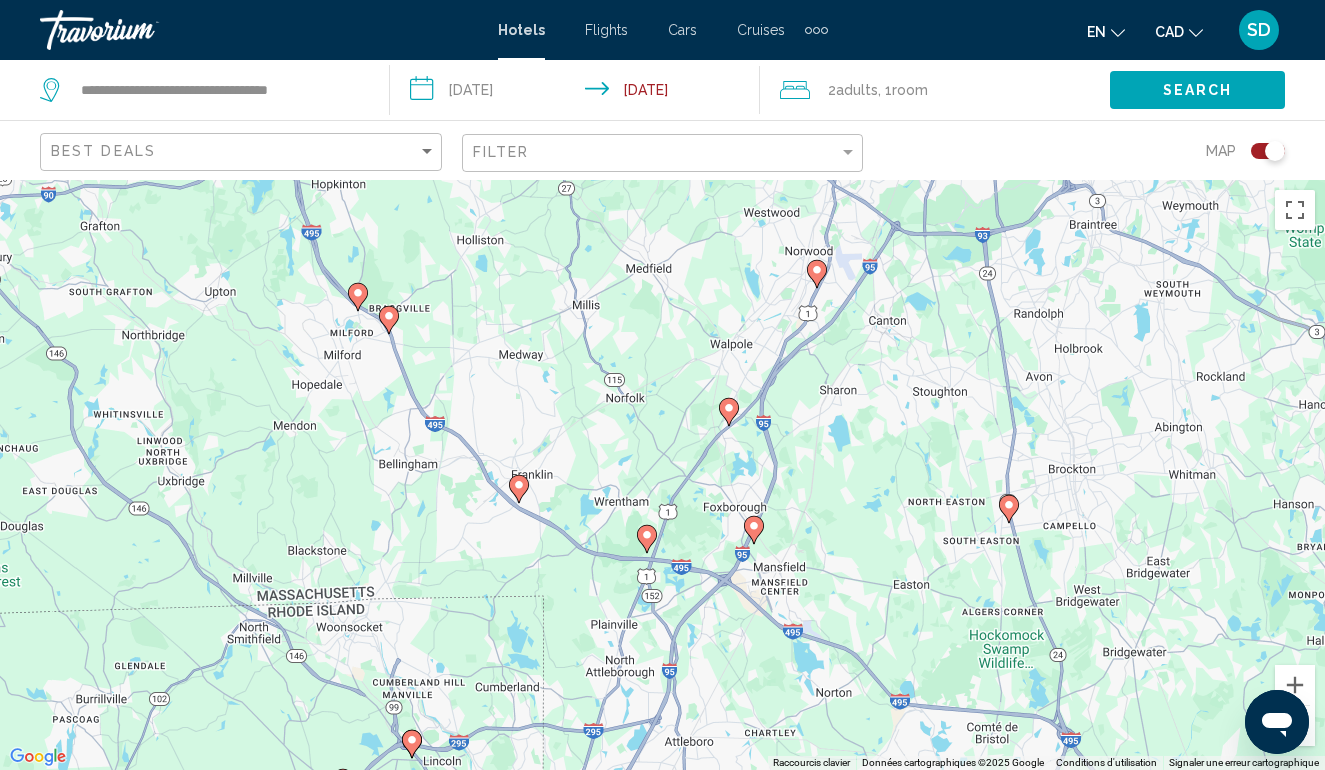 drag, startPoint x: 744, startPoint y: 628, endPoint x: 478, endPoint y: 551, distance: 276.92056 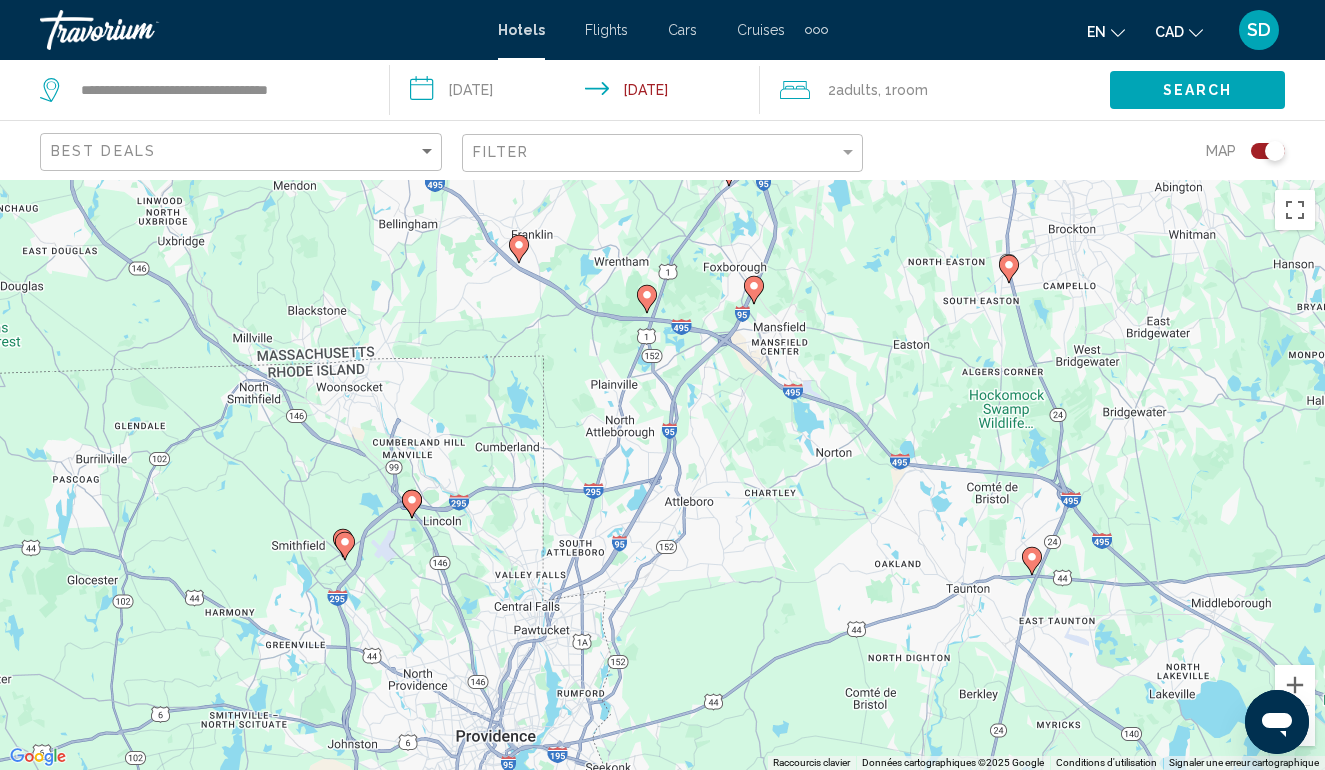 drag, startPoint x: 478, startPoint y: 551, endPoint x: 478, endPoint y: 310, distance: 241 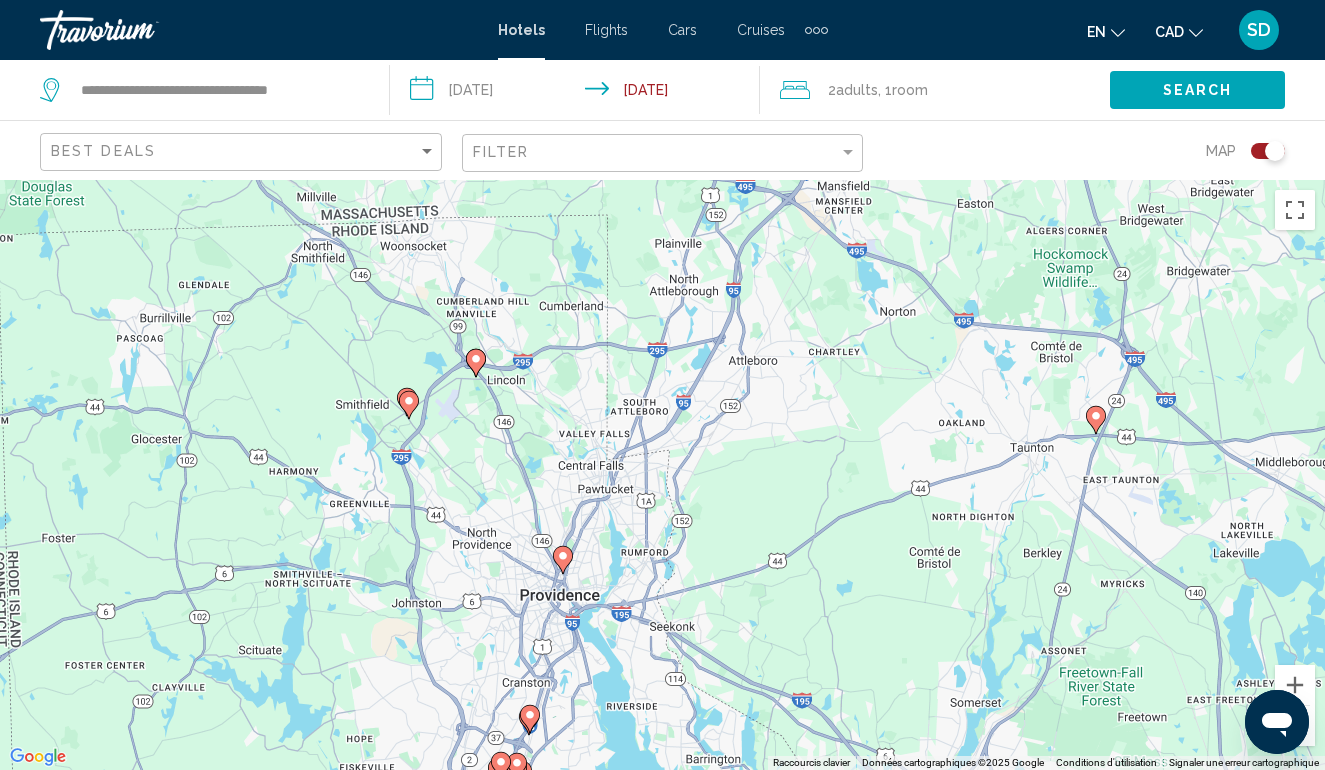 drag, startPoint x: 539, startPoint y: 516, endPoint x: 665, endPoint y: 346, distance: 211.60341 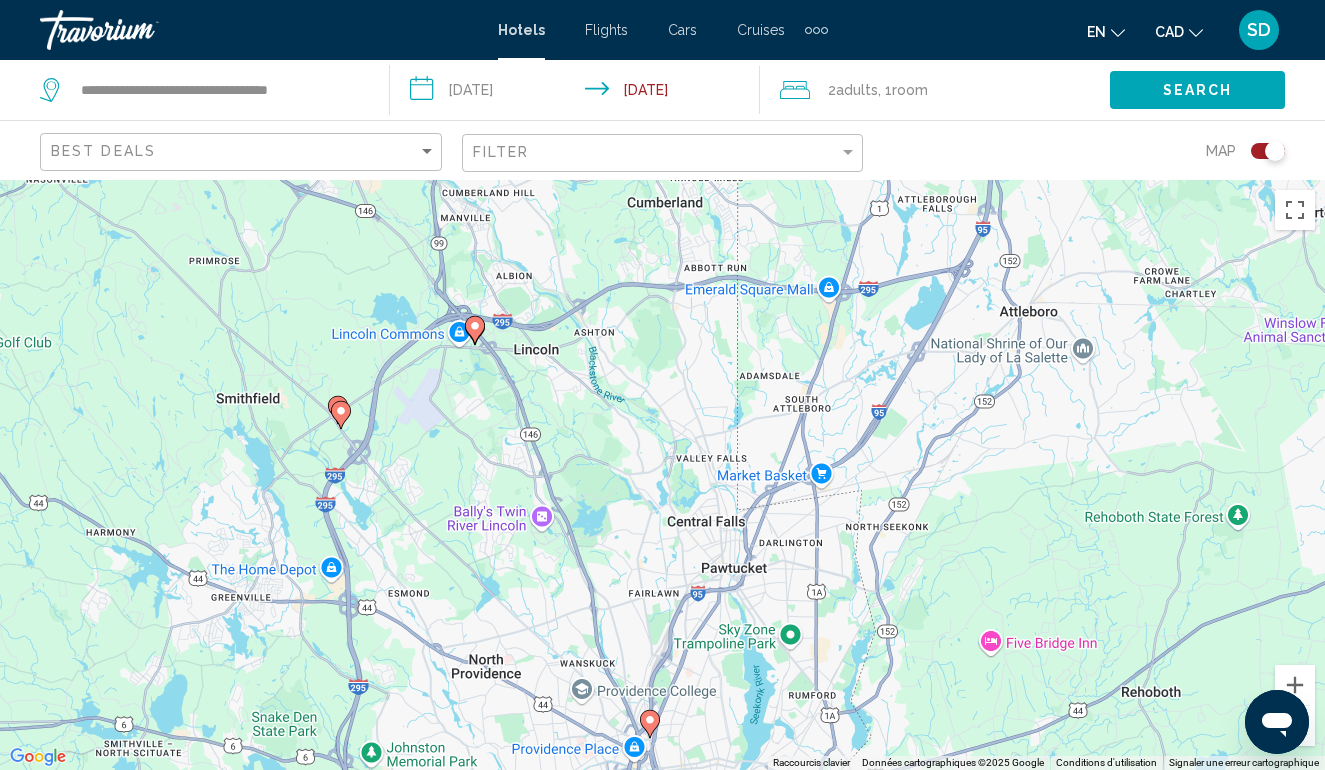 click 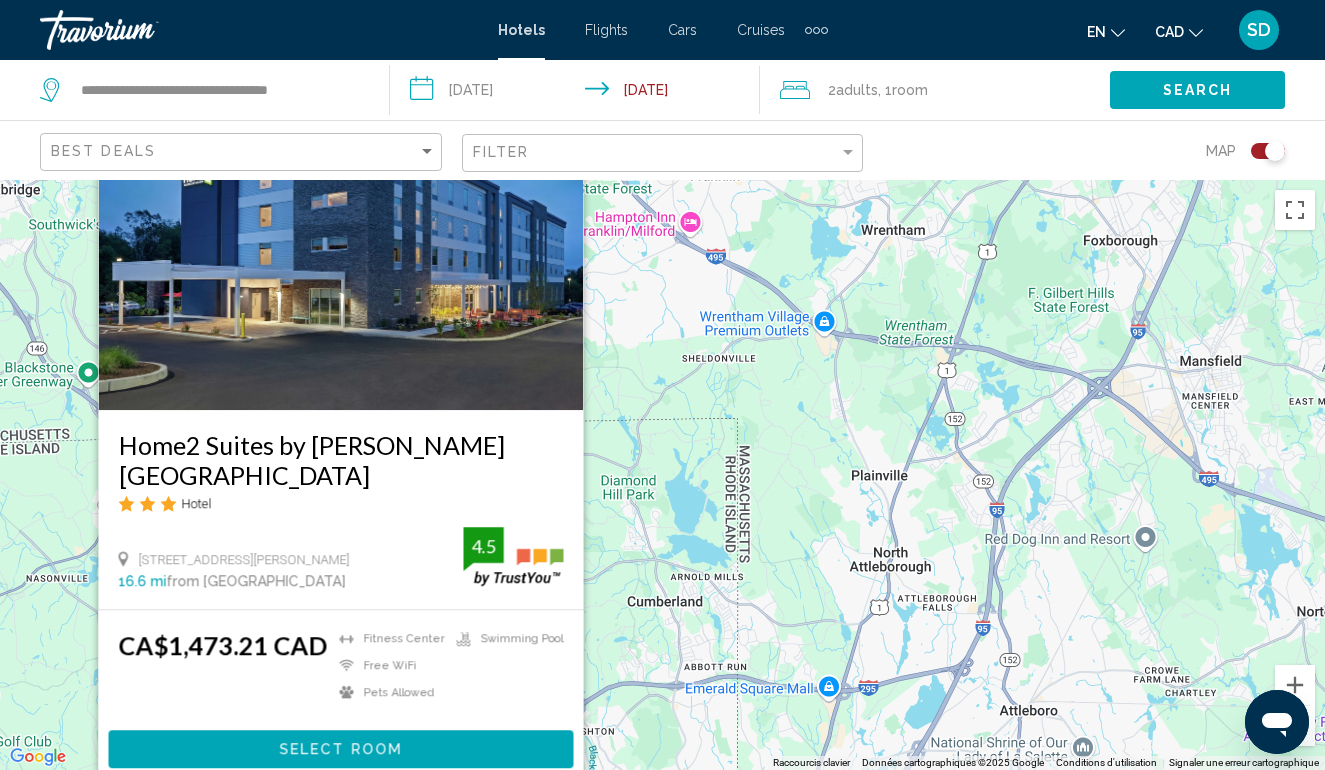 click on "Pour naviguer, appuyez sur les touches fléchées. Pour activer le glissement avec le clavier, appuyez sur Alt+Entrée. Une fois ce mode activé, utilisez les touches fléchées pour déplacer le repère. Pour valider le déplacement, appuyez sur Entrée. Pour annuler, appuyez sur Échap.  Home2 Suites by [PERSON_NAME][GEOGRAPHIC_DATA]
Hotel
[STREET_ADDRESS][PERSON_NAME] 16.6 mi  from [GEOGRAPHIC_DATA] from hotel 4.5 CA$1,473.21 CAD
[GEOGRAPHIC_DATA]
Free WiFi
Pets Allowed
Swimming Pool  4.5 Select Room" at bounding box center [662, 475] 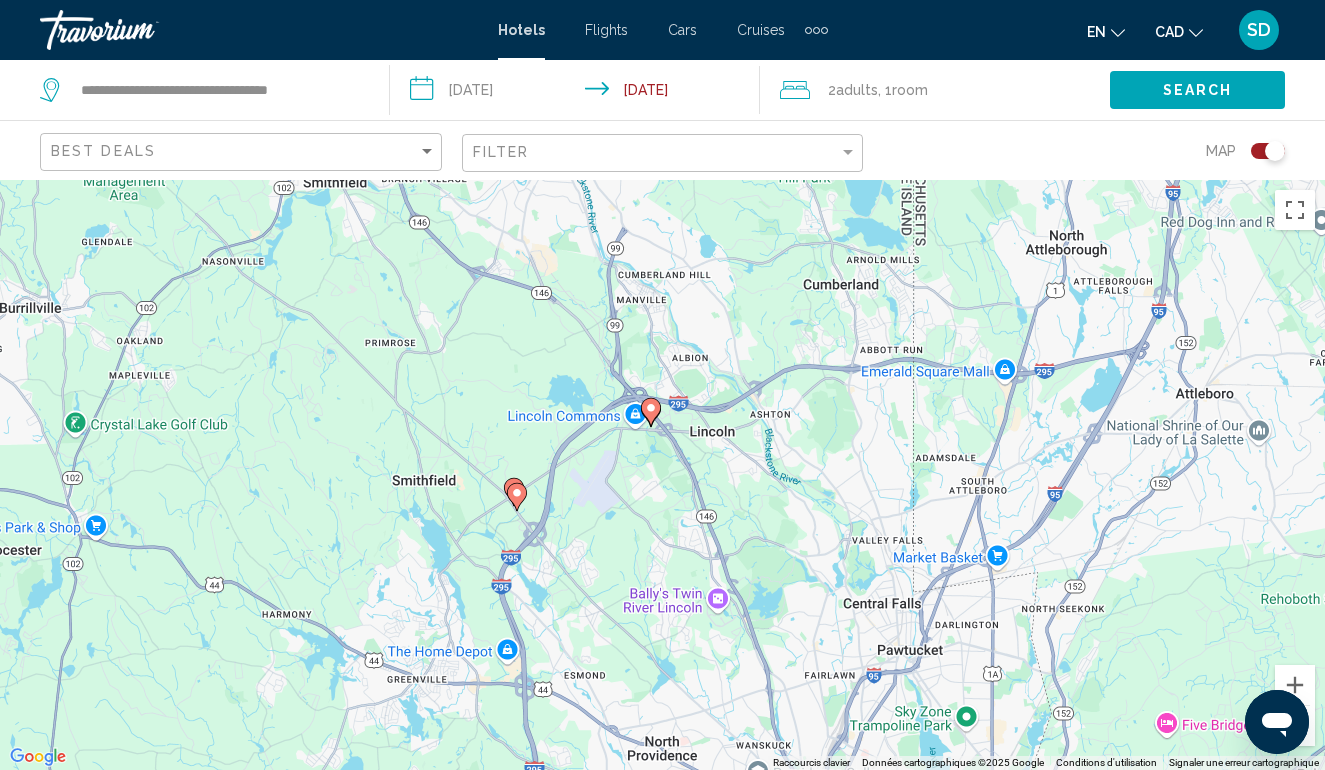 drag, startPoint x: 585, startPoint y: 636, endPoint x: 761, endPoint y: 316, distance: 365.2068 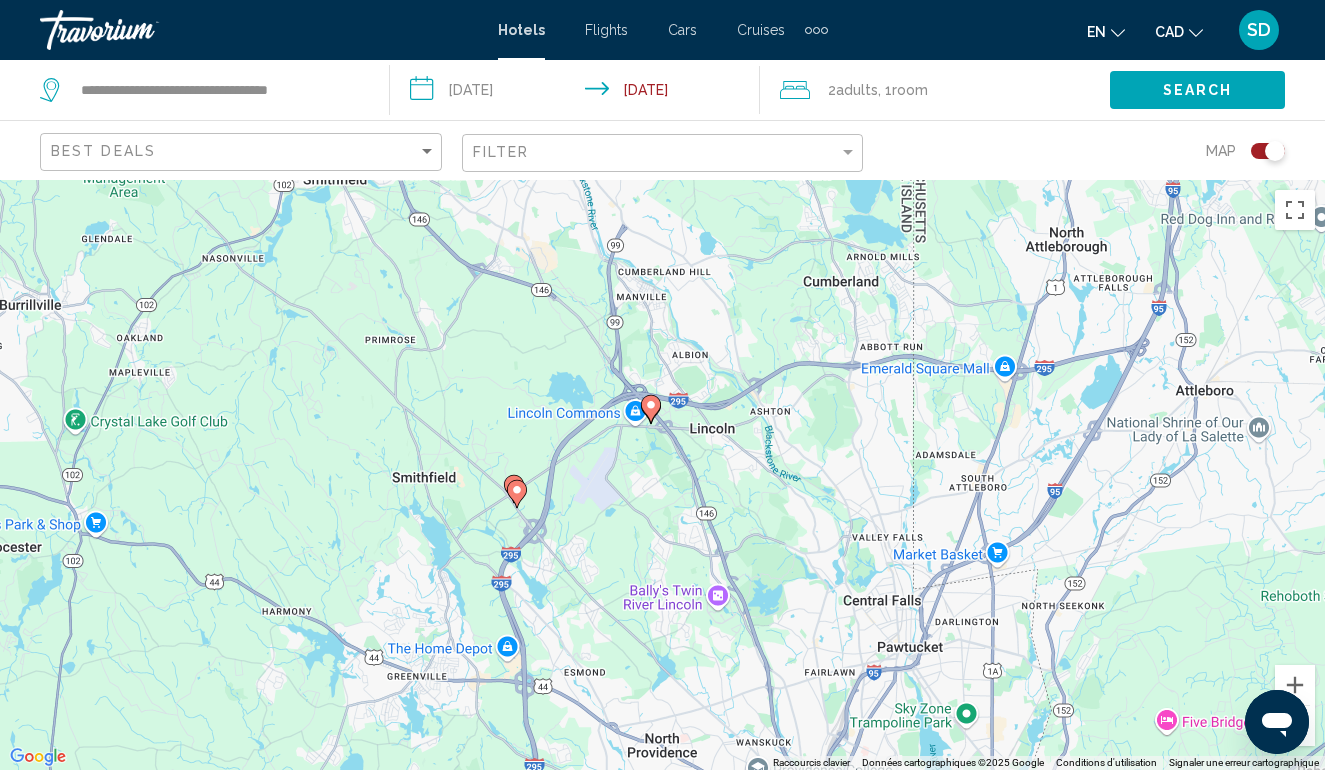 click 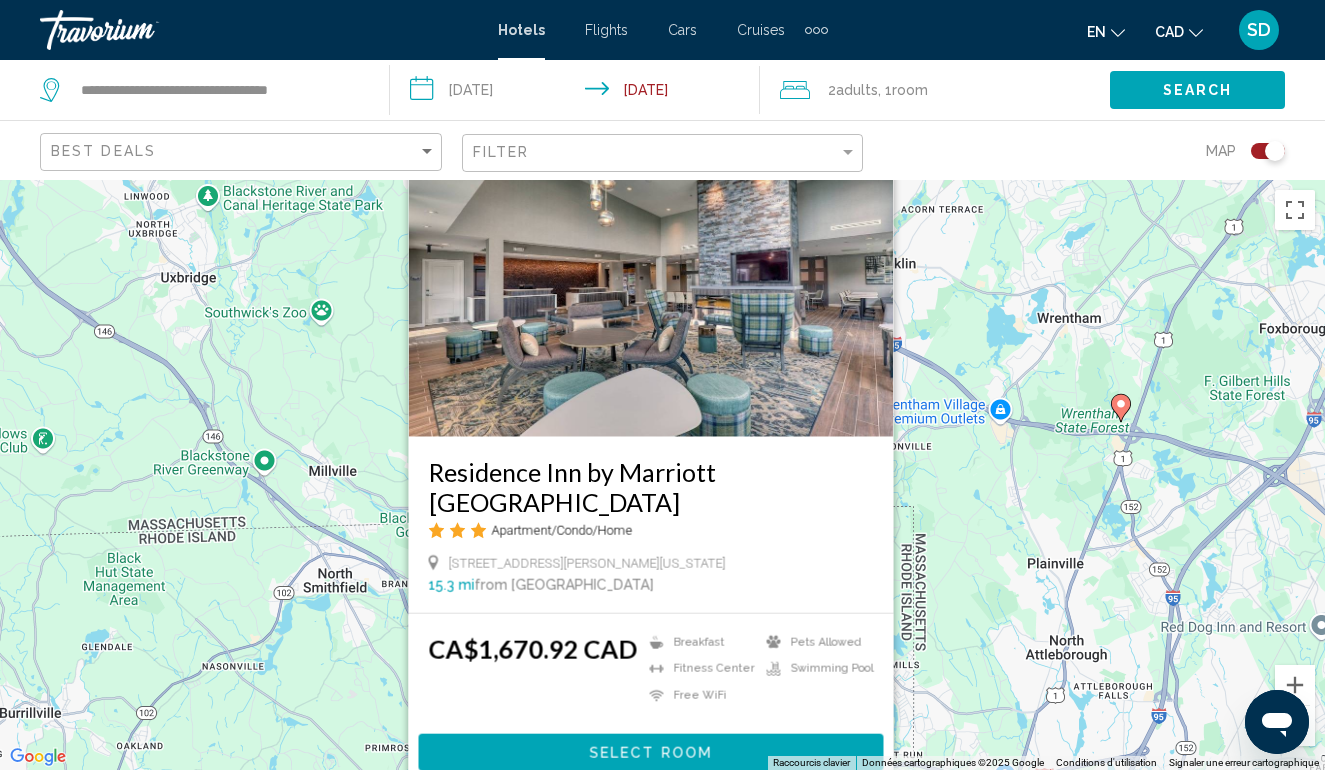 click on "Pour naviguer, appuyez sur les touches fléchées. Pour activer le glissement avec le clavier, appuyez sur Alt+Entrée. Une fois ce mode activé, utilisez les touches fléchées pour déplacer le repère. Pour valider le déplacement, appuyez sur Entrée. Pour annuler, appuyez sur Échap.  [GEOGRAPHIC_DATA] by [GEOGRAPHIC_DATA]
Apartment/Condo/Home
[STREET_ADDRESS][PERSON_NAME][US_STATE] 15.3 mi  from [GEOGRAPHIC_DATA] from [GEOGRAPHIC_DATA]$1,670.92 CAD
Breakfast
[GEOGRAPHIC_DATA]
Free WiFi
Pets Allowed
Swimming Pool  Select Room" at bounding box center [662, 475] 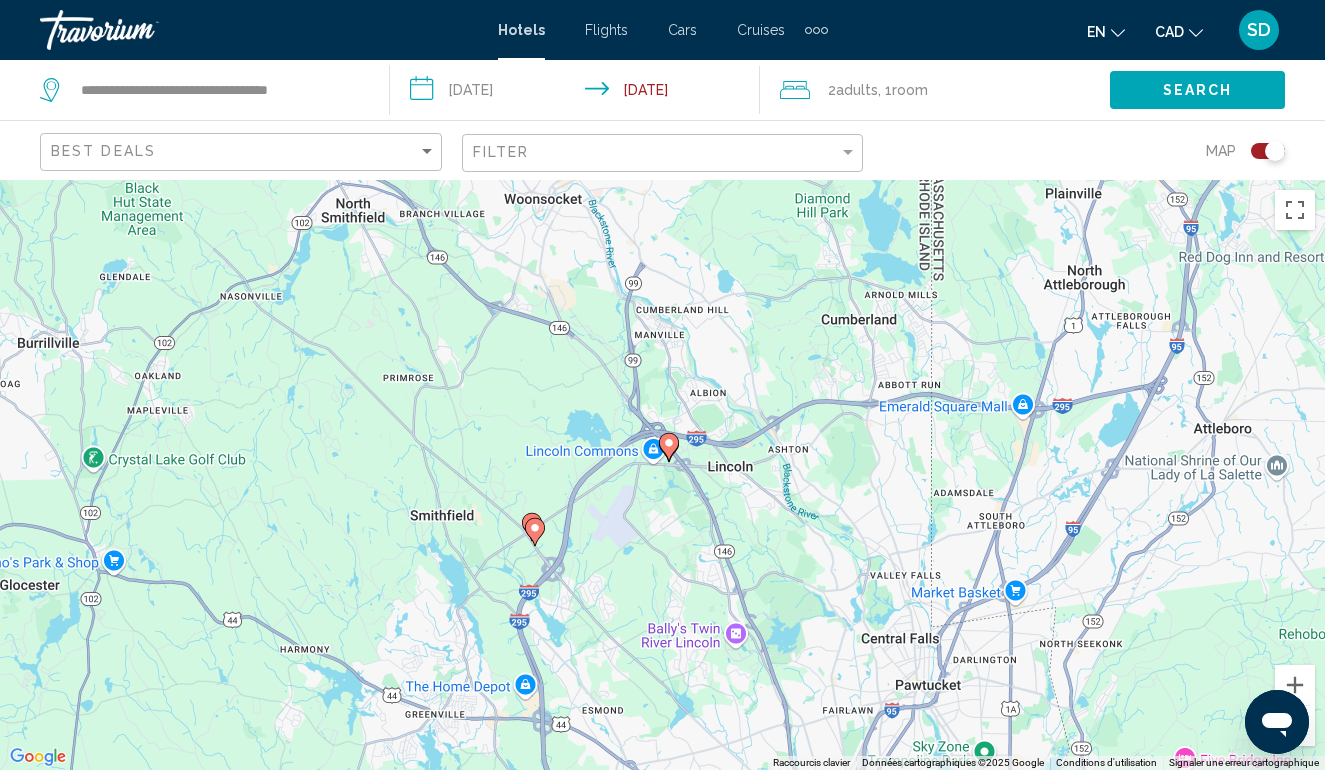 drag, startPoint x: 971, startPoint y: 552, endPoint x: 990, endPoint y: 165, distance: 387.46613 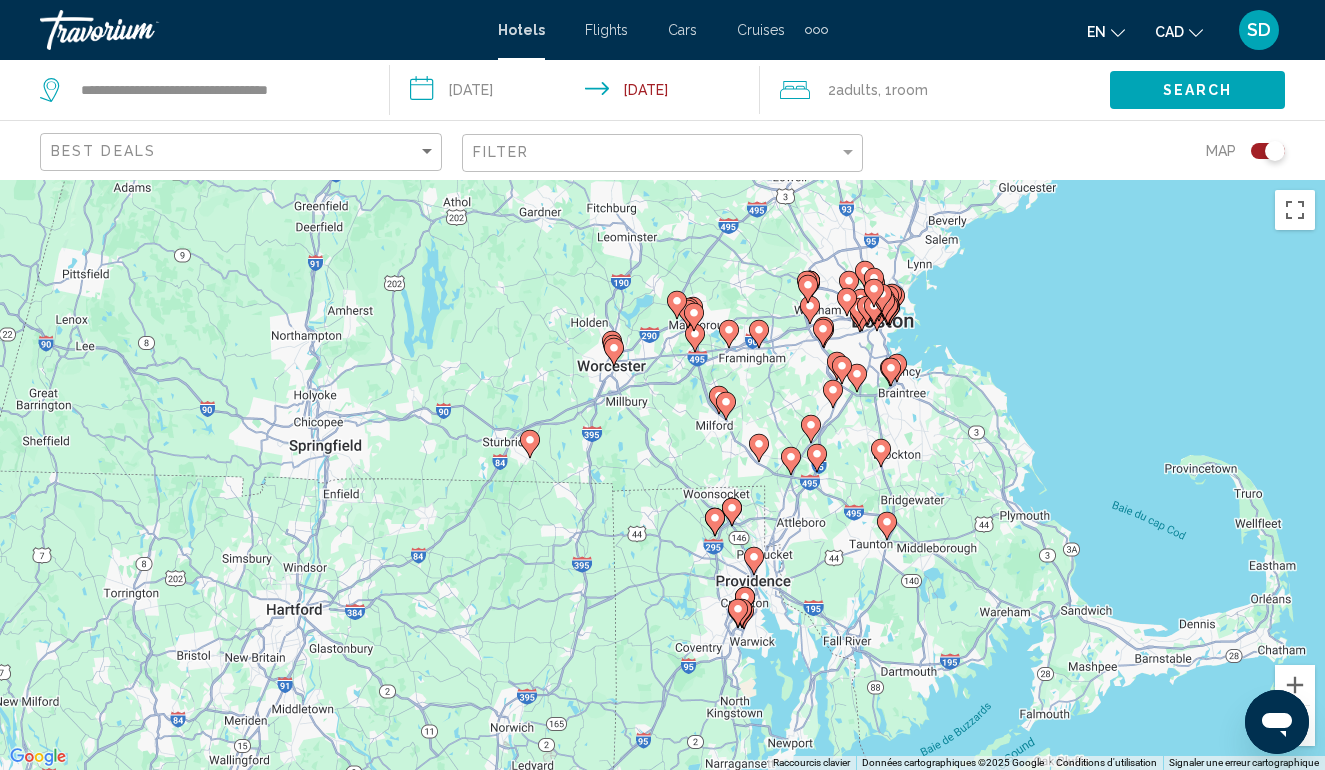 drag, startPoint x: 986, startPoint y: 357, endPoint x: 841, endPoint y: 582, distance: 267.67517 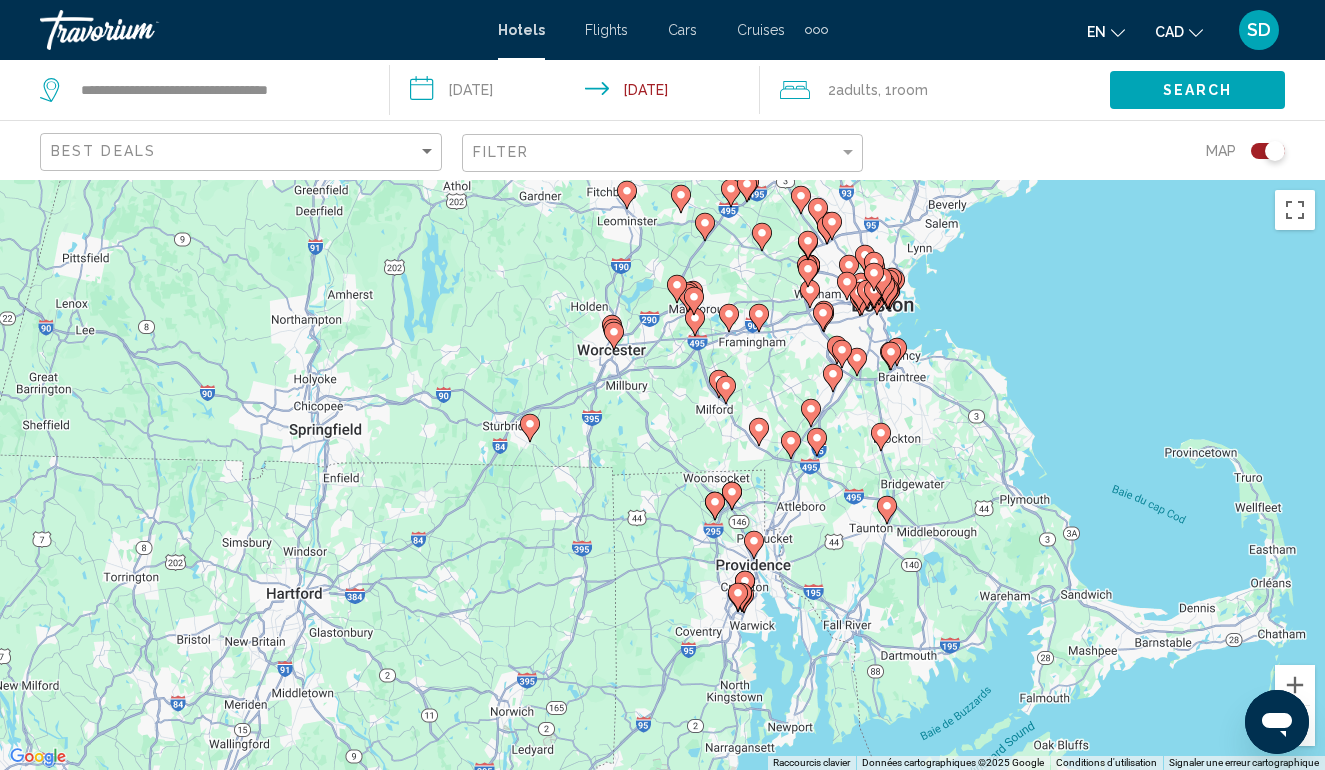 drag, startPoint x: 824, startPoint y: 451, endPoint x: 824, endPoint y: 407, distance: 44 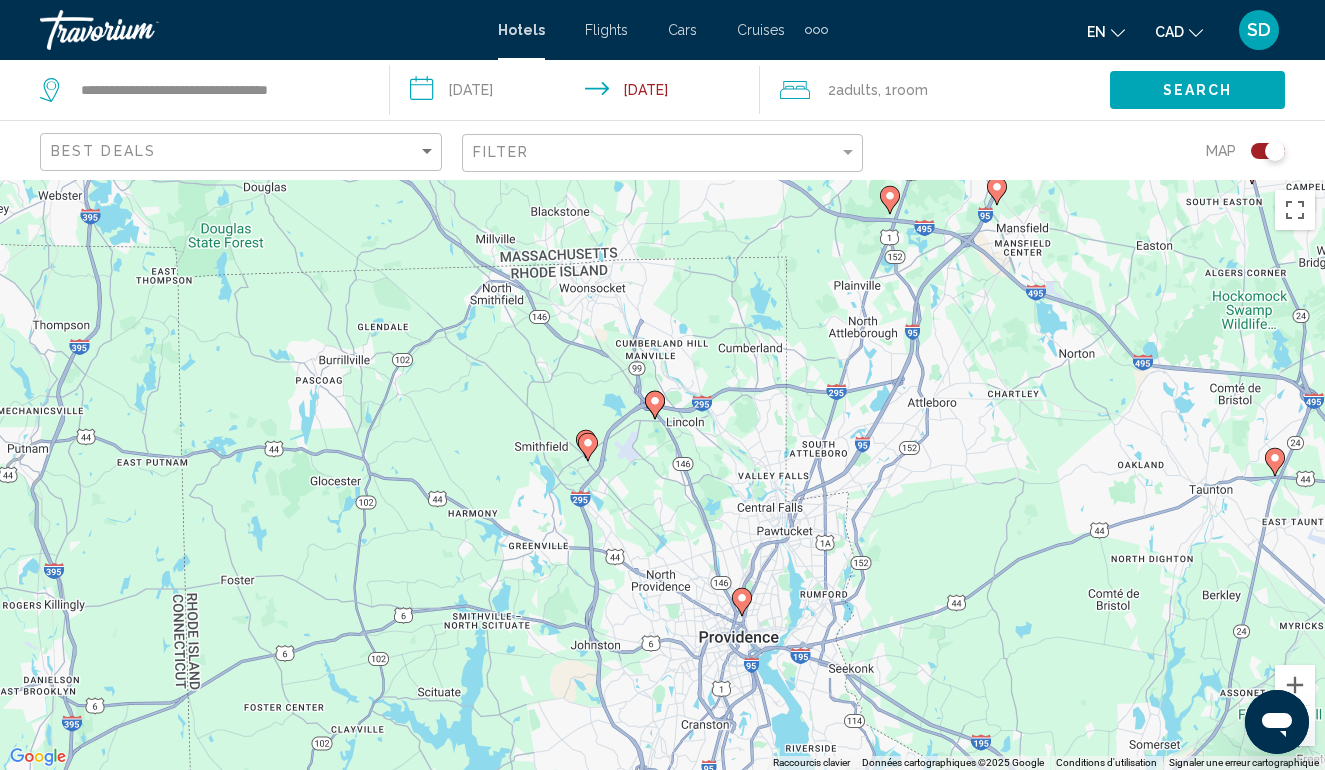 drag, startPoint x: 765, startPoint y: 578, endPoint x: 969, endPoint y: 394, distance: 274.72168 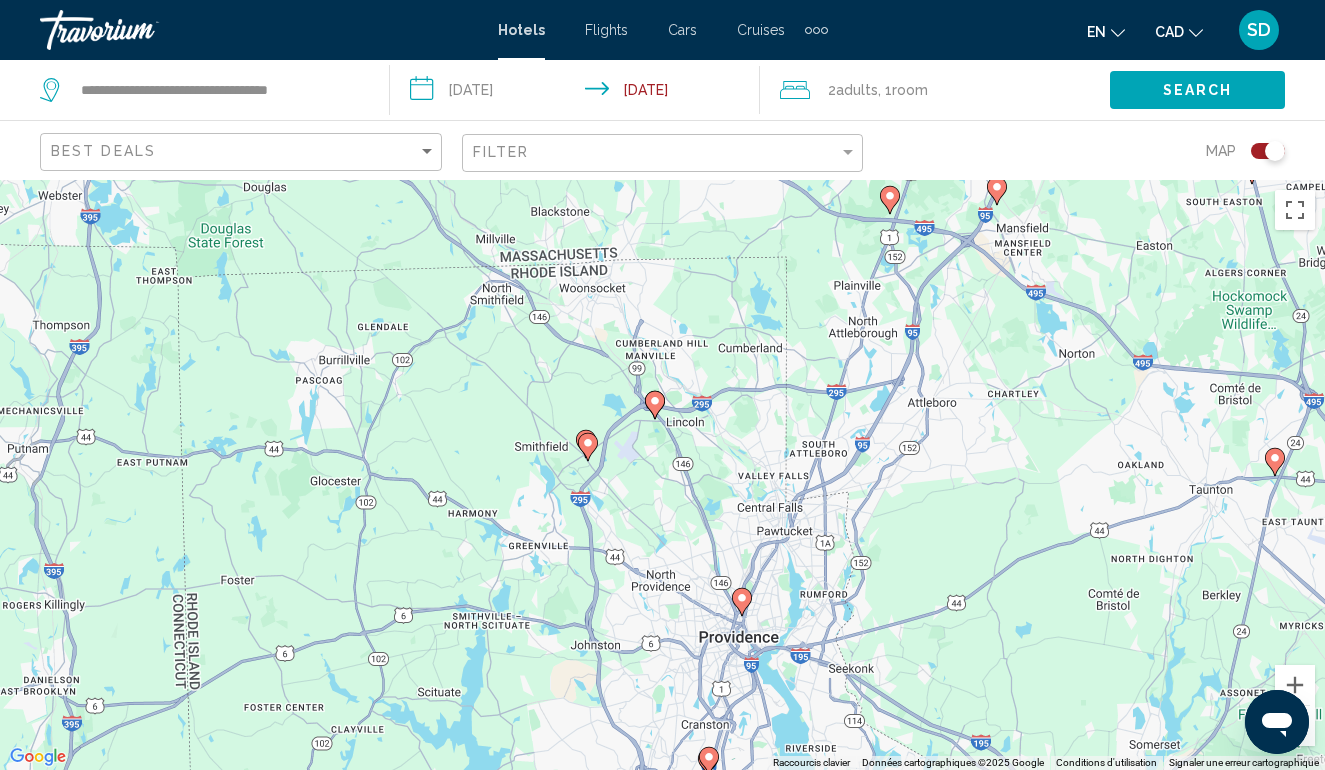 click 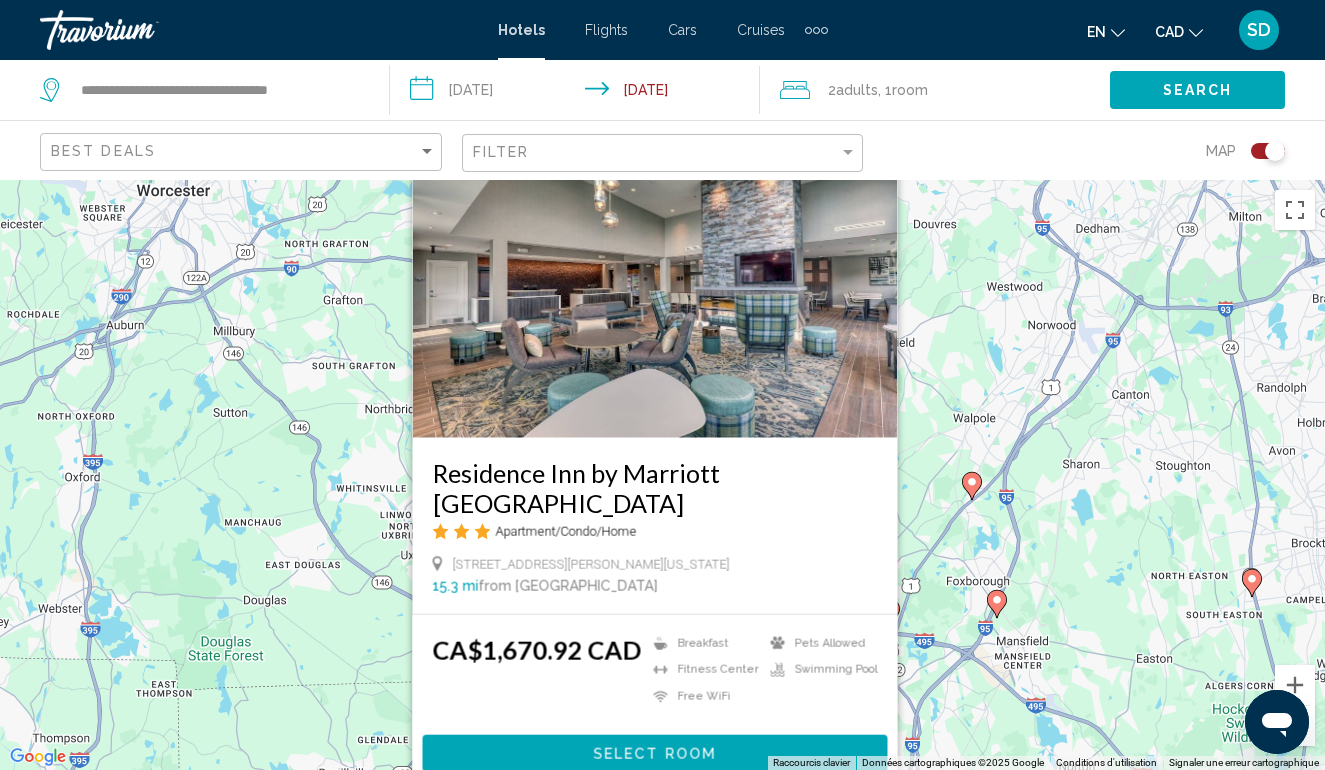 click on "Pour naviguer, appuyez sur les touches fléchées. Pour activer le glissement avec le clavier, appuyez sur Alt+Entrée. Une fois ce mode activé, utilisez les touches fléchées pour déplacer le repère. Pour valider le déplacement, appuyez sur Entrée. Pour annuler, appuyez sur Échap.  [GEOGRAPHIC_DATA] by [GEOGRAPHIC_DATA]
Apartment/Condo/Home
[STREET_ADDRESS][PERSON_NAME][US_STATE] 15.3 mi  from [GEOGRAPHIC_DATA] from [GEOGRAPHIC_DATA]$1,670.92 CAD
Breakfast
[GEOGRAPHIC_DATA]
Free WiFi
Pets Allowed
Swimming Pool  Select Room" at bounding box center [662, 475] 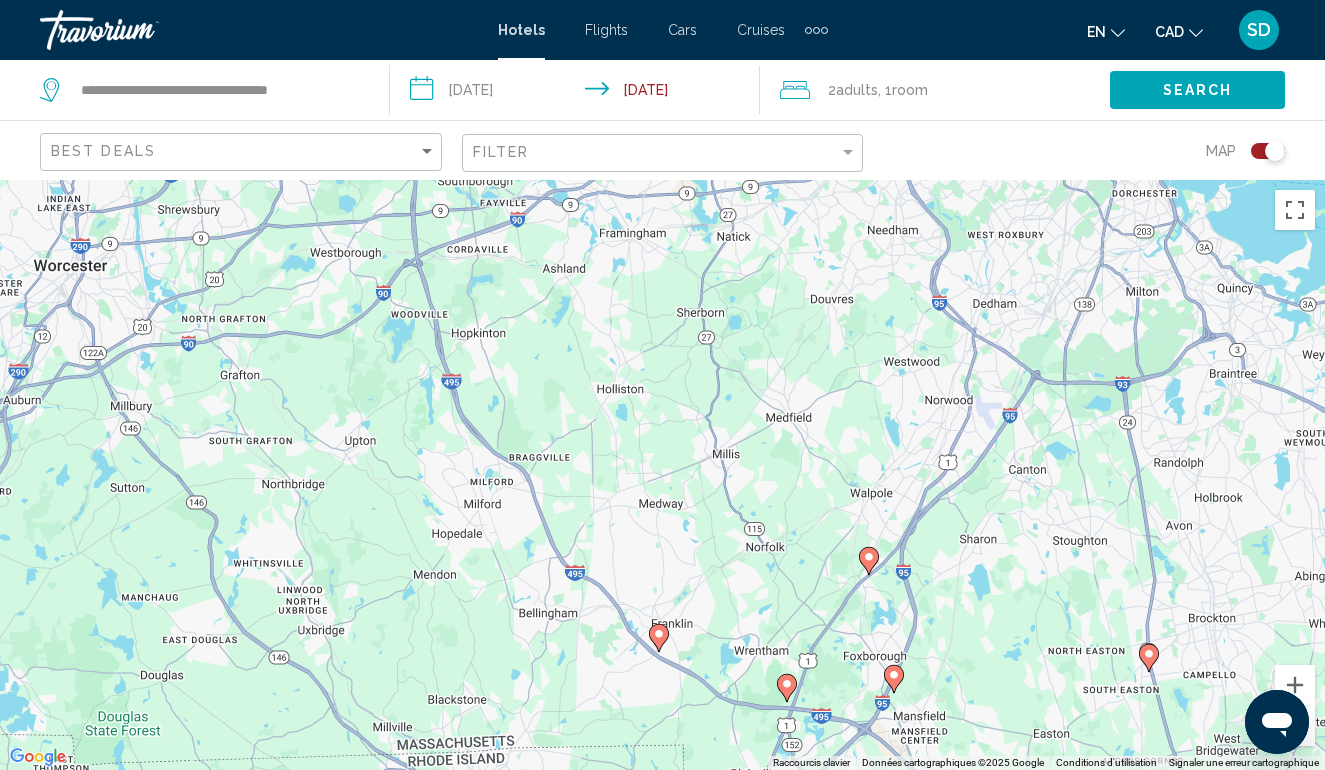 drag, startPoint x: 699, startPoint y: 556, endPoint x: 595, endPoint y: 629, distance: 127.06297 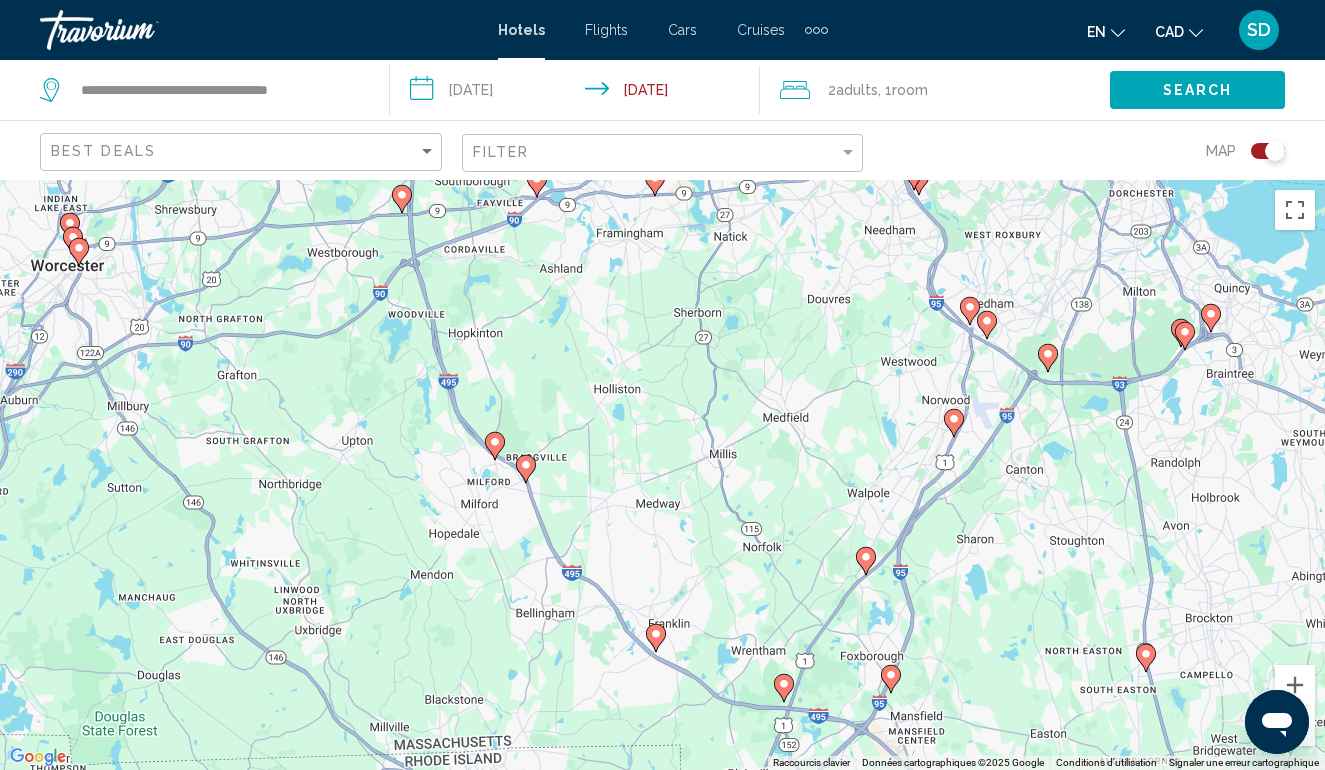 click 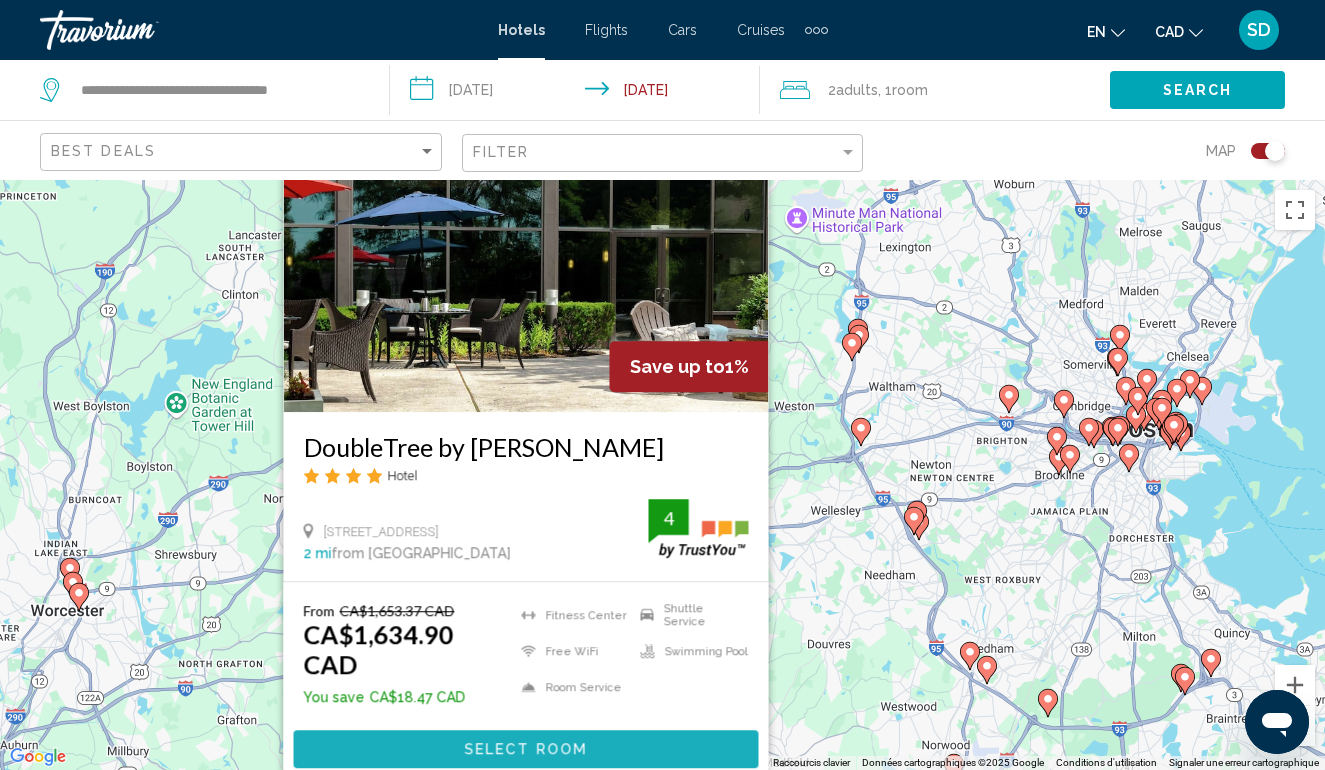 click on "Select Room" at bounding box center (525, 750) 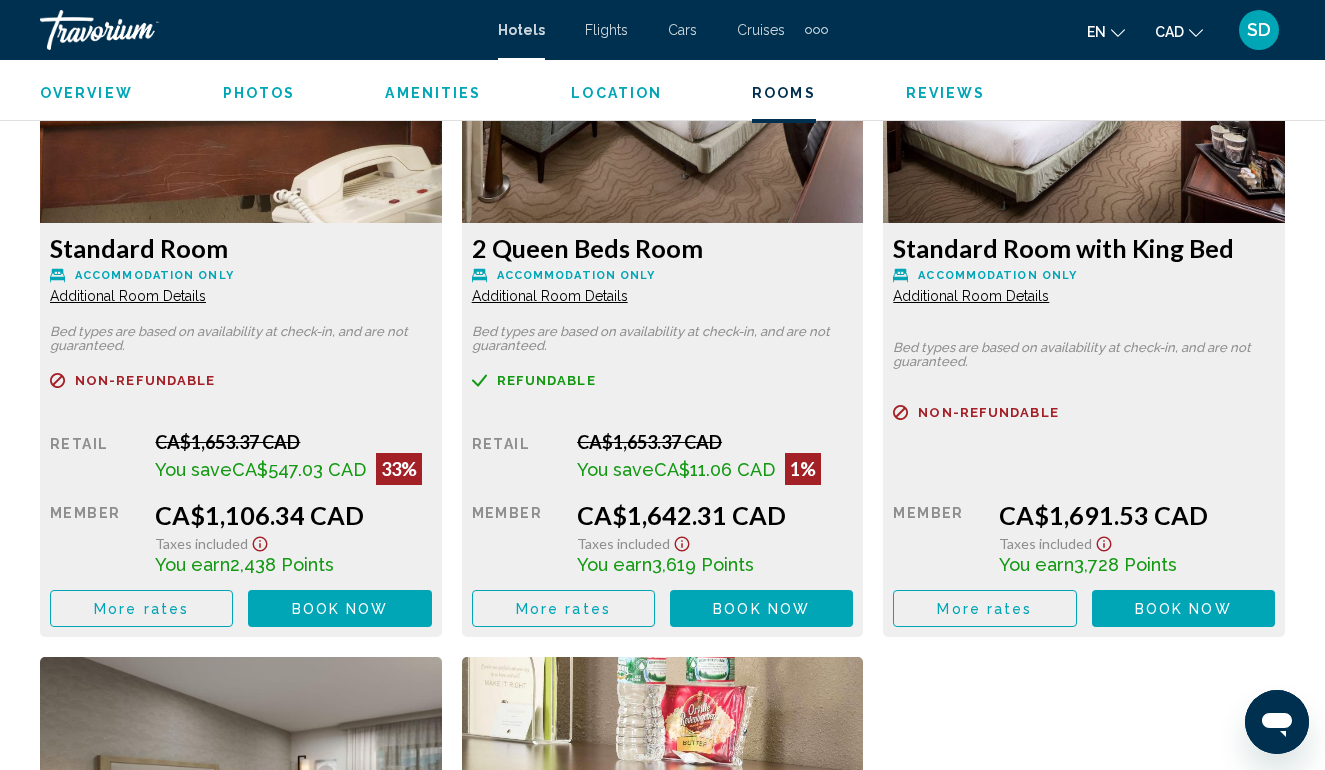 scroll, scrollTop: 3165, scrollLeft: 0, axis: vertical 